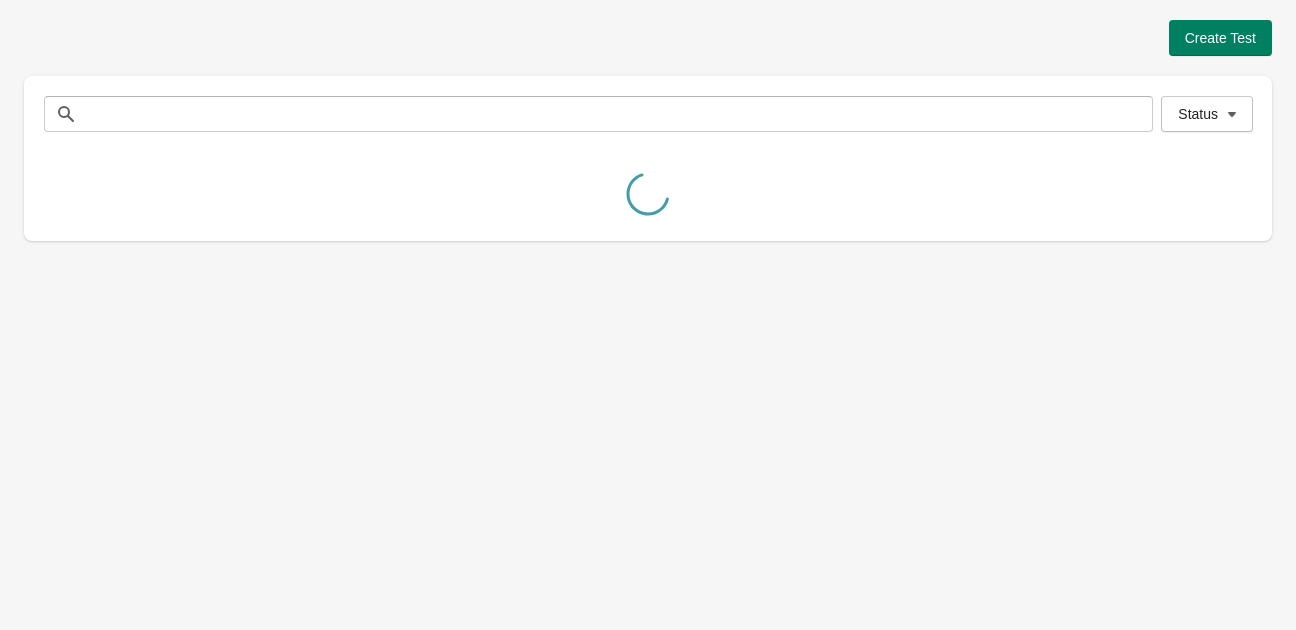 scroll, scrollTop: 0, scrollLeft: 0, axis: both 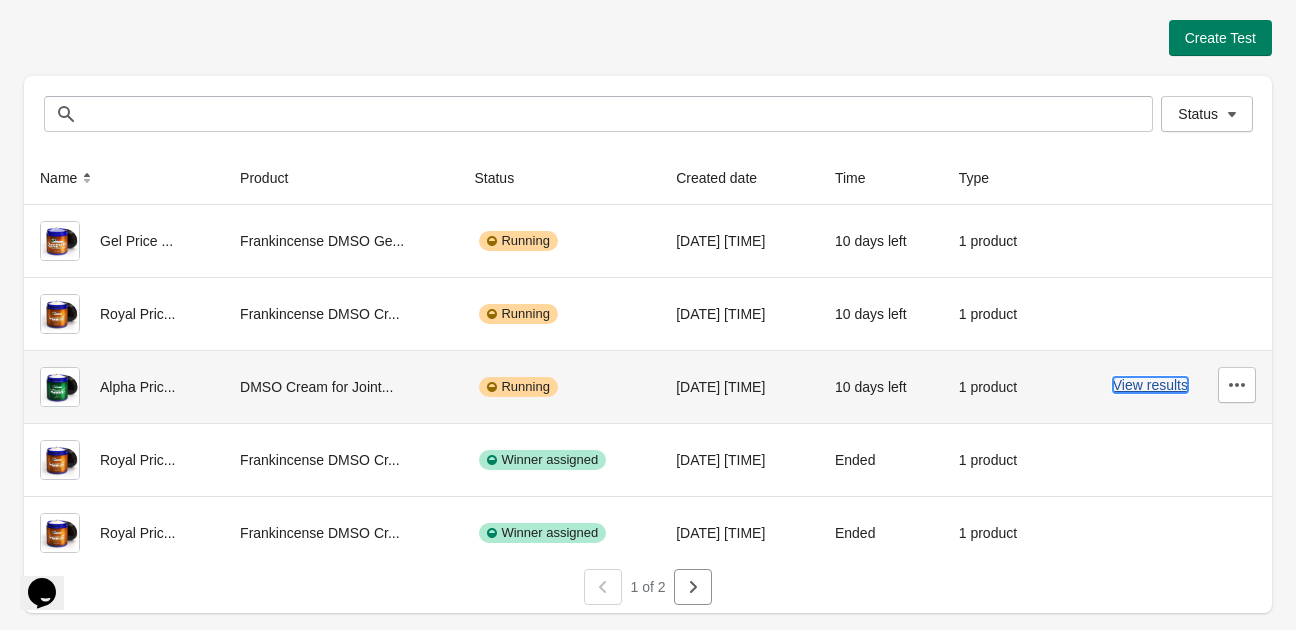 click on "View results" at bounding box center [1150, 385] 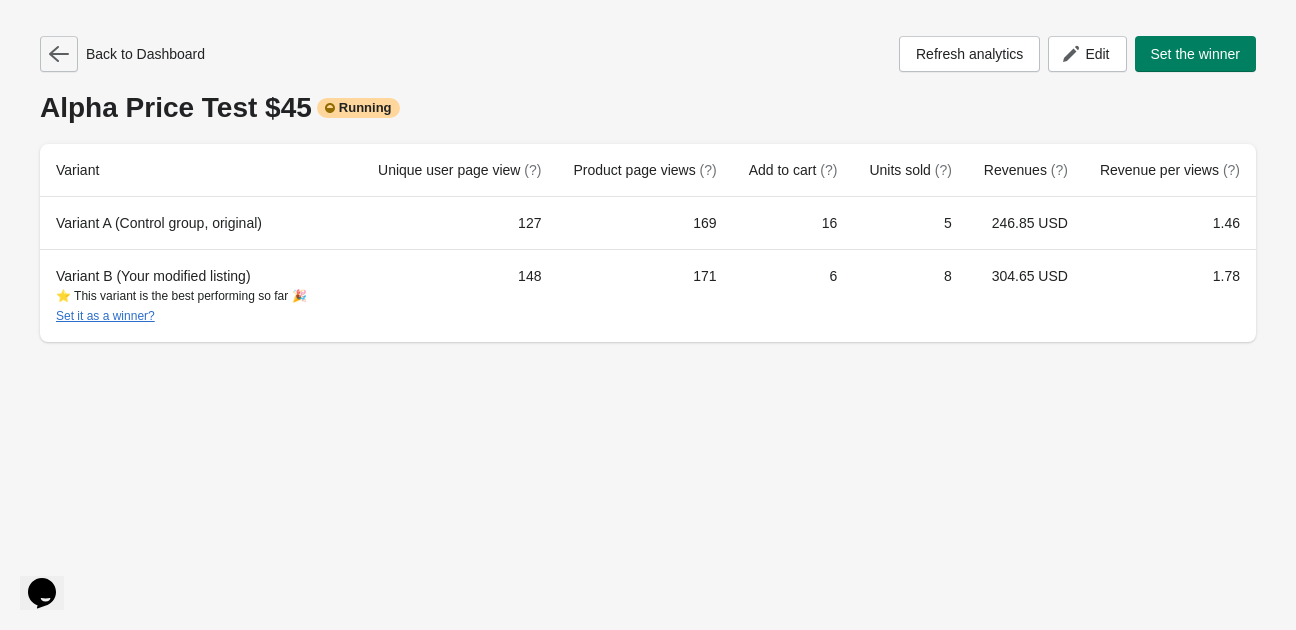 click 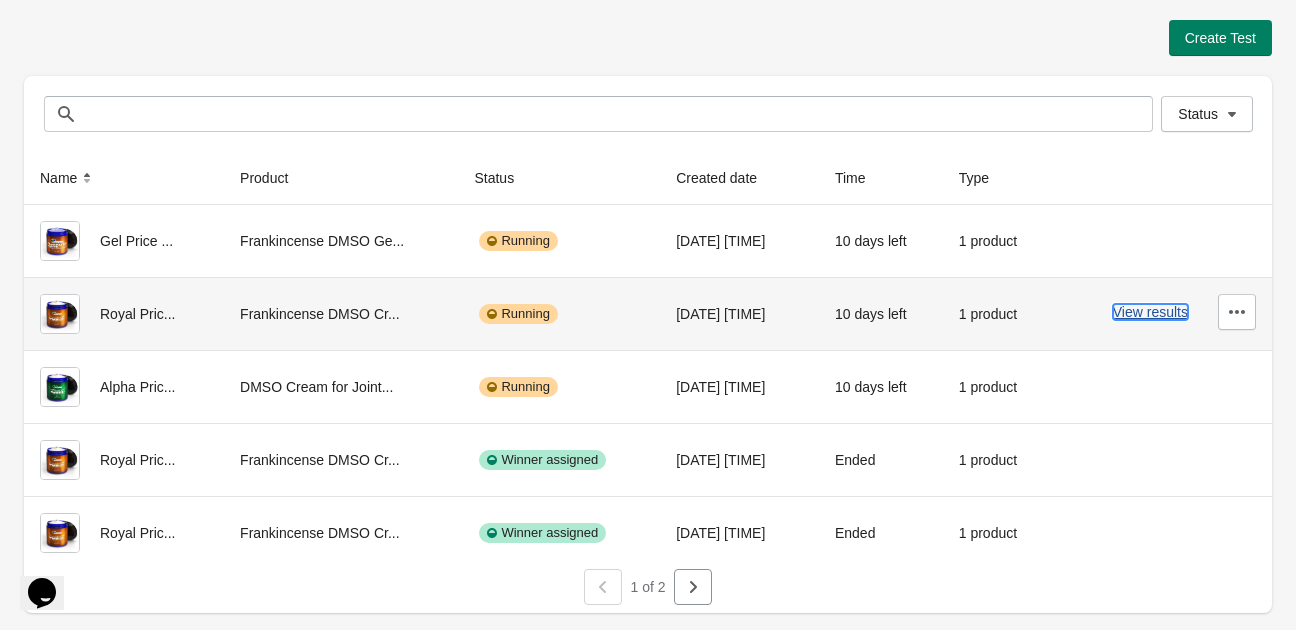 click on "View results" at bounding box center (1150, 312) 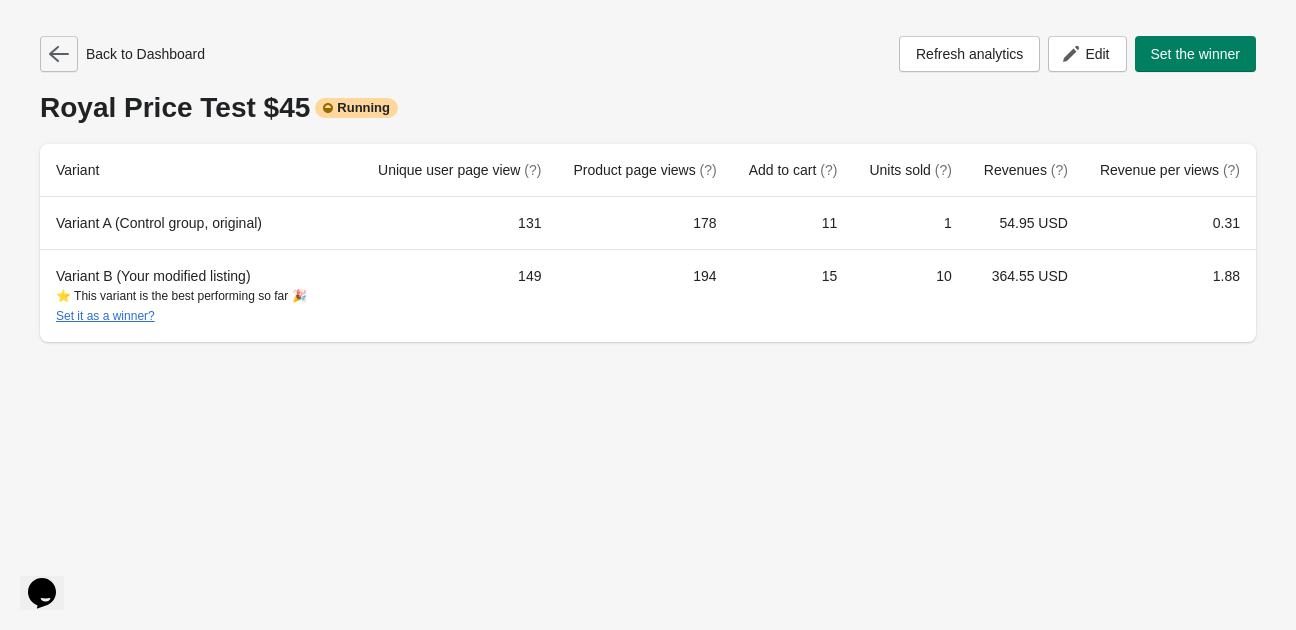 click 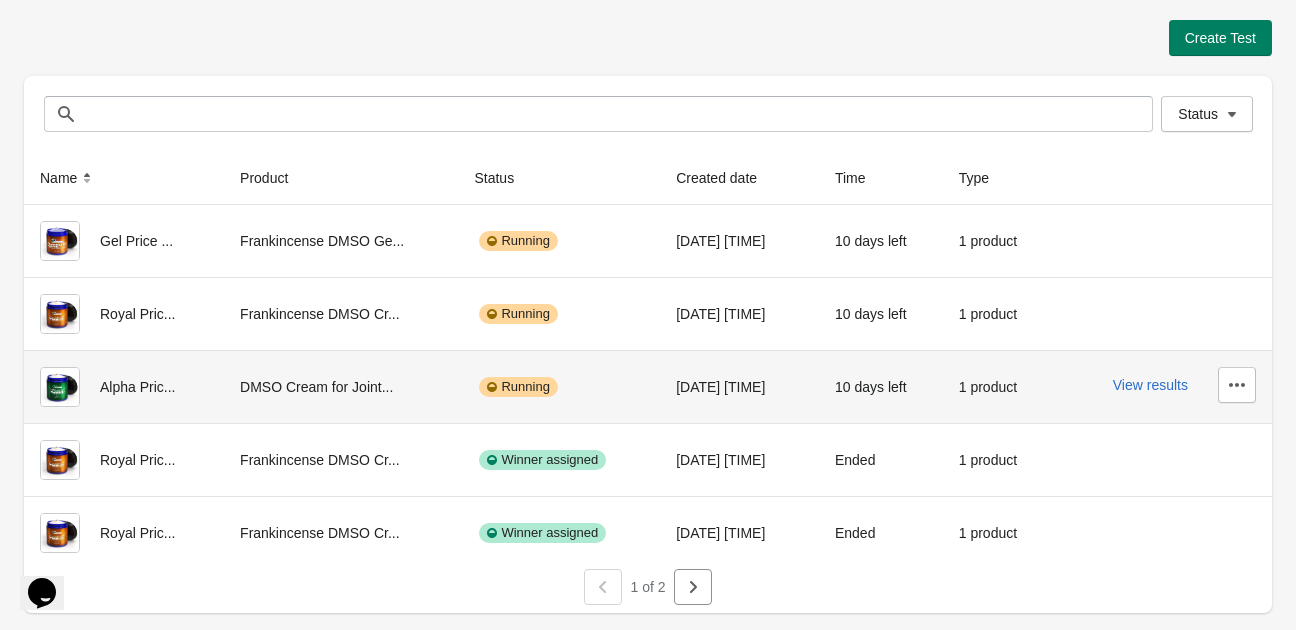 click on "View results" at bounding box center (1161, 385) 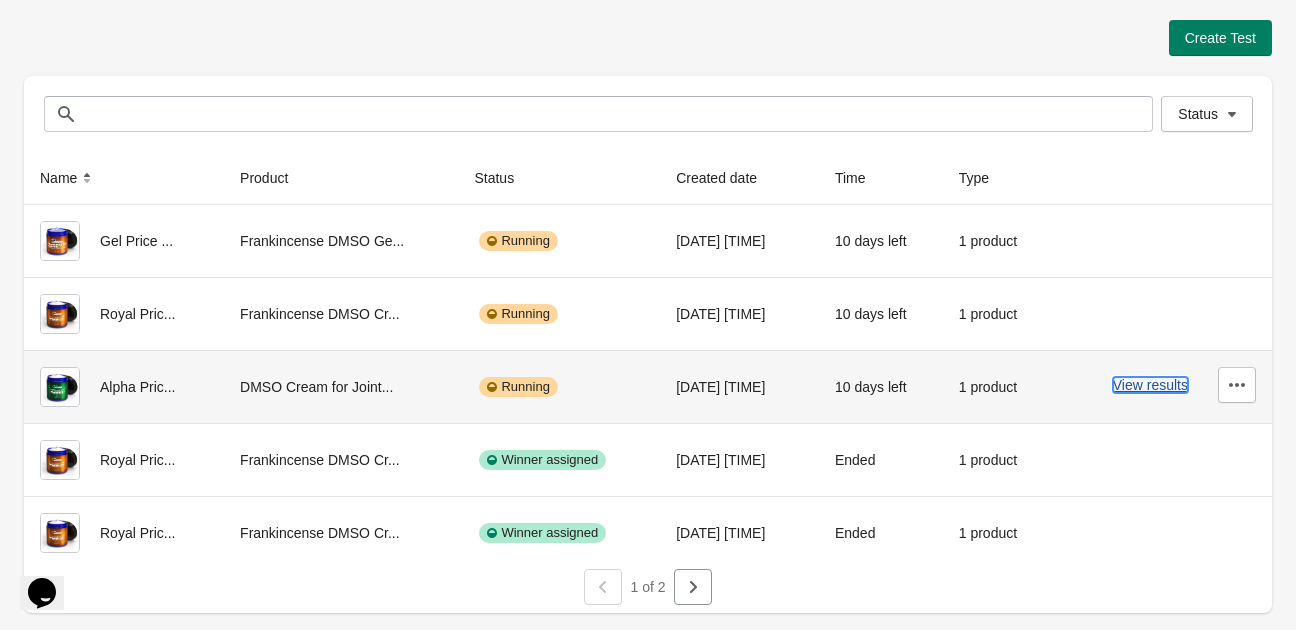 click on "View results" at bounding box center [1150, 385] 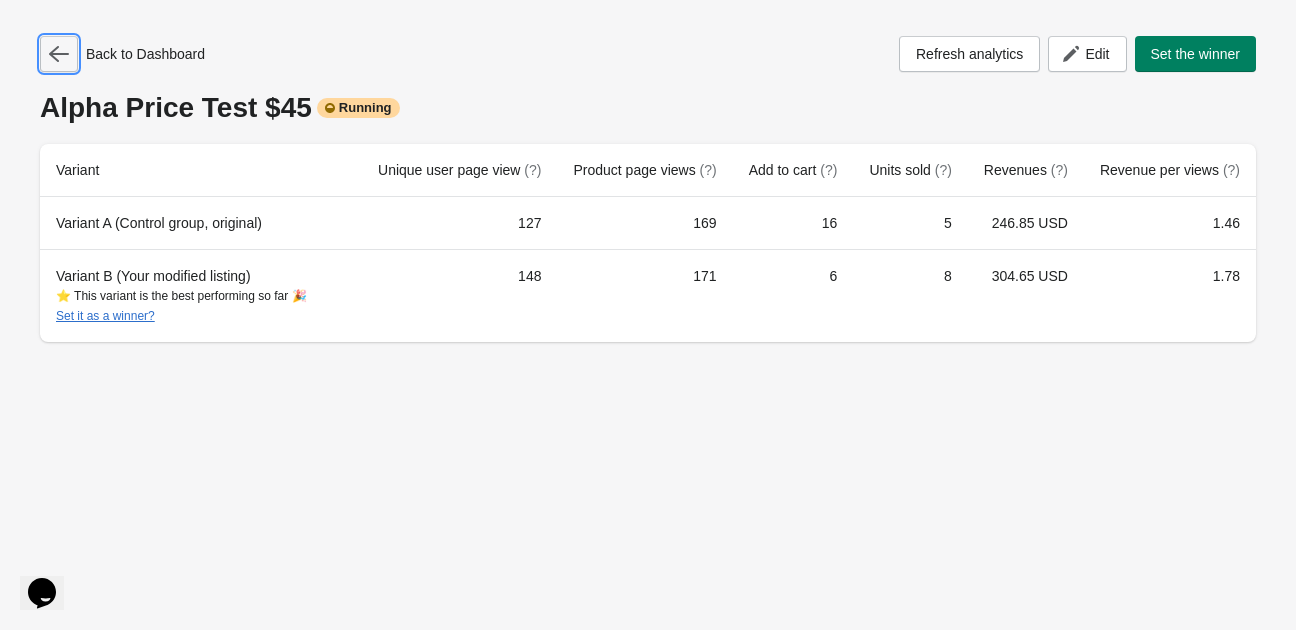click at bounding box center (59, 54) 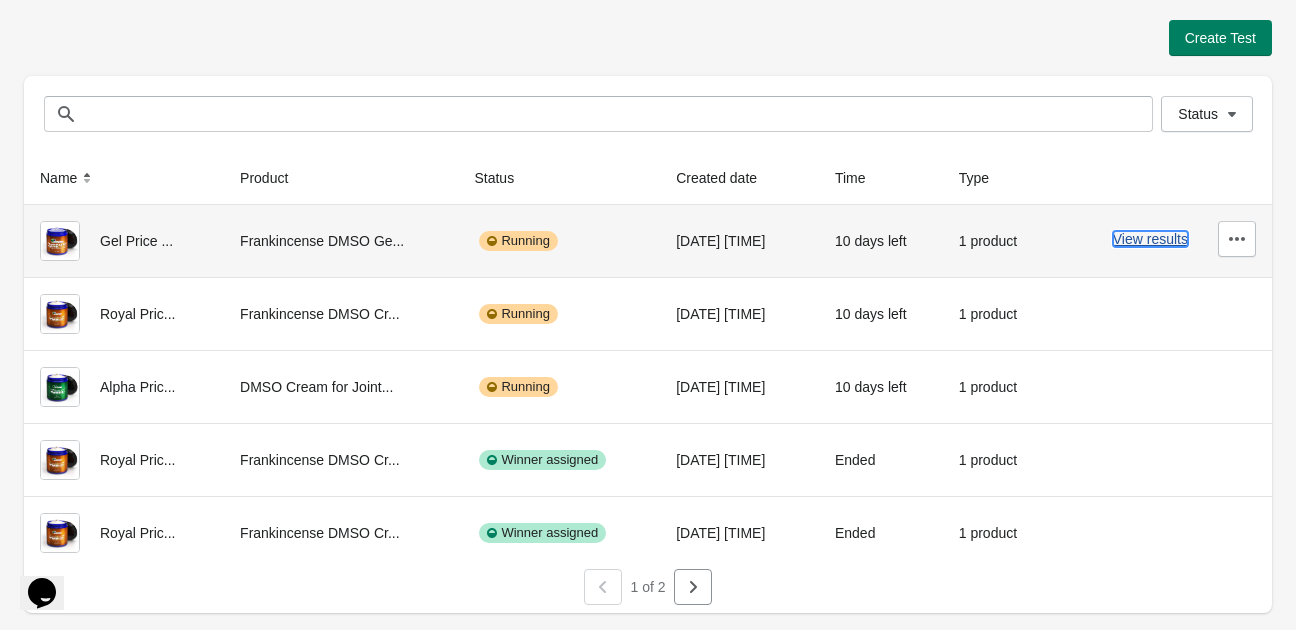 click on "View results" at bounding box center (1150, 239) 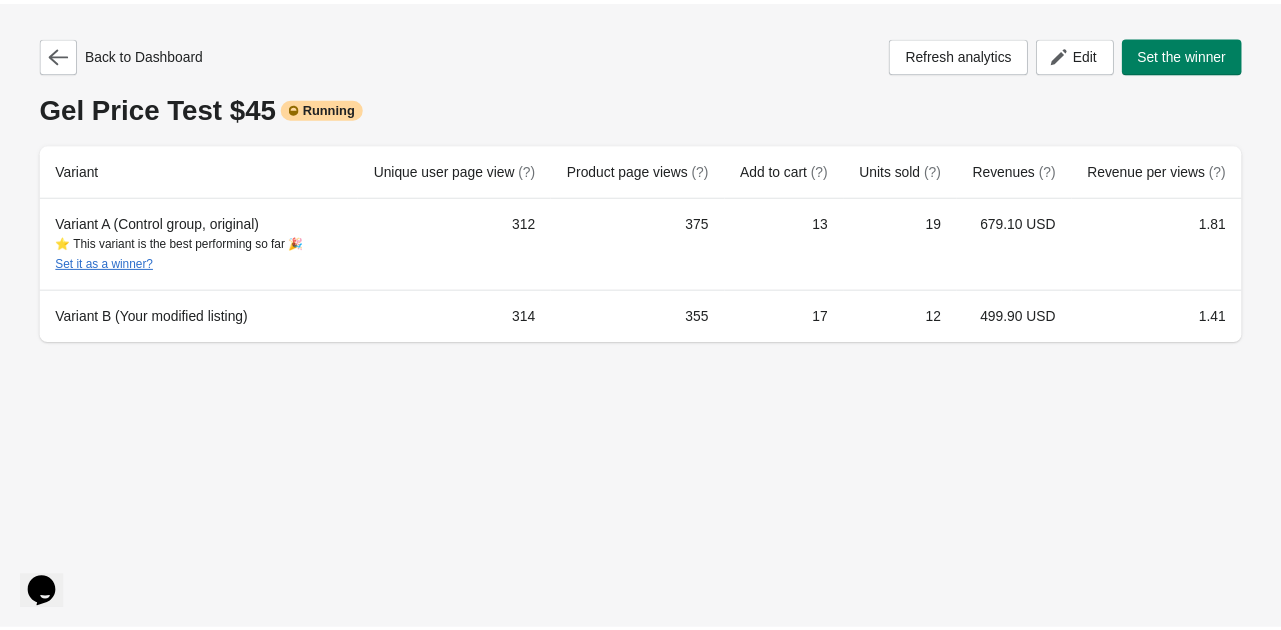 scroll, scrollTop: 0, scrollLeft: 0, axis: both 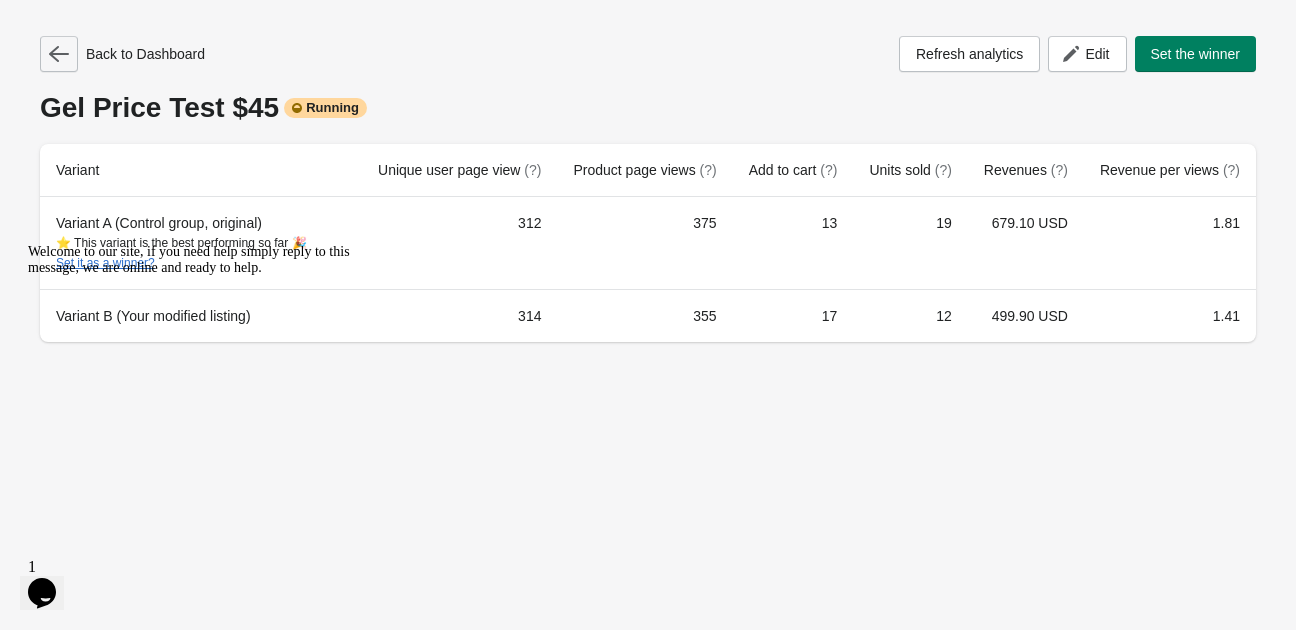 click 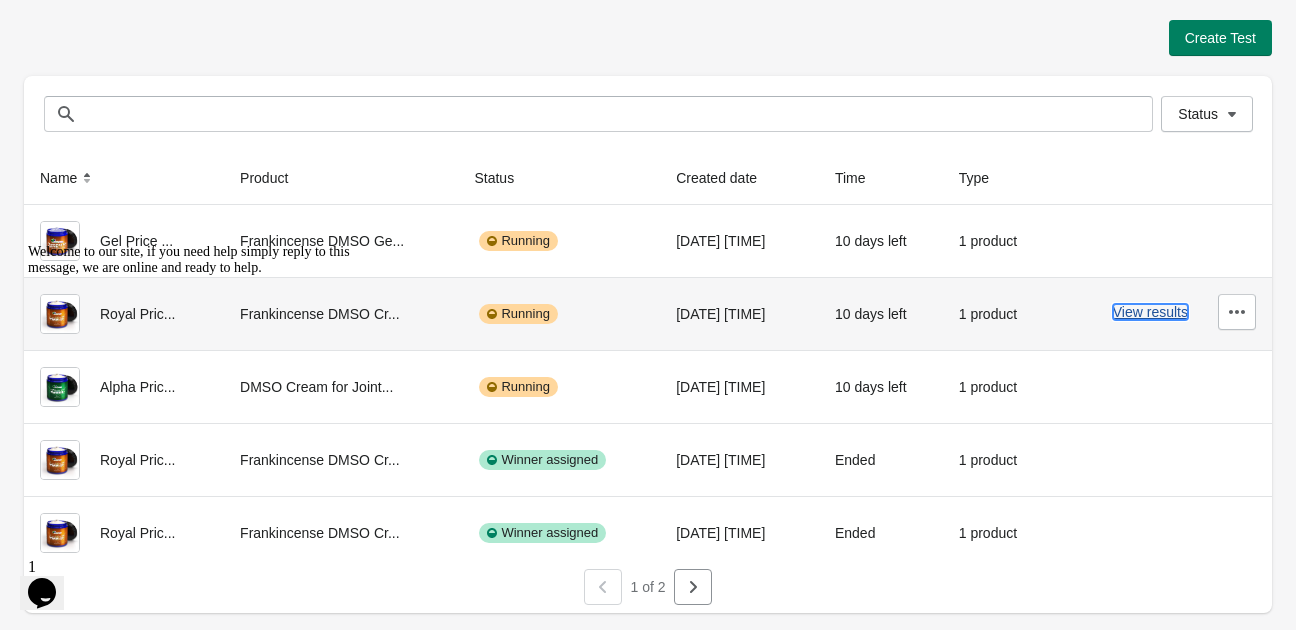 click on "View results" at bounding box center (1150, 312) 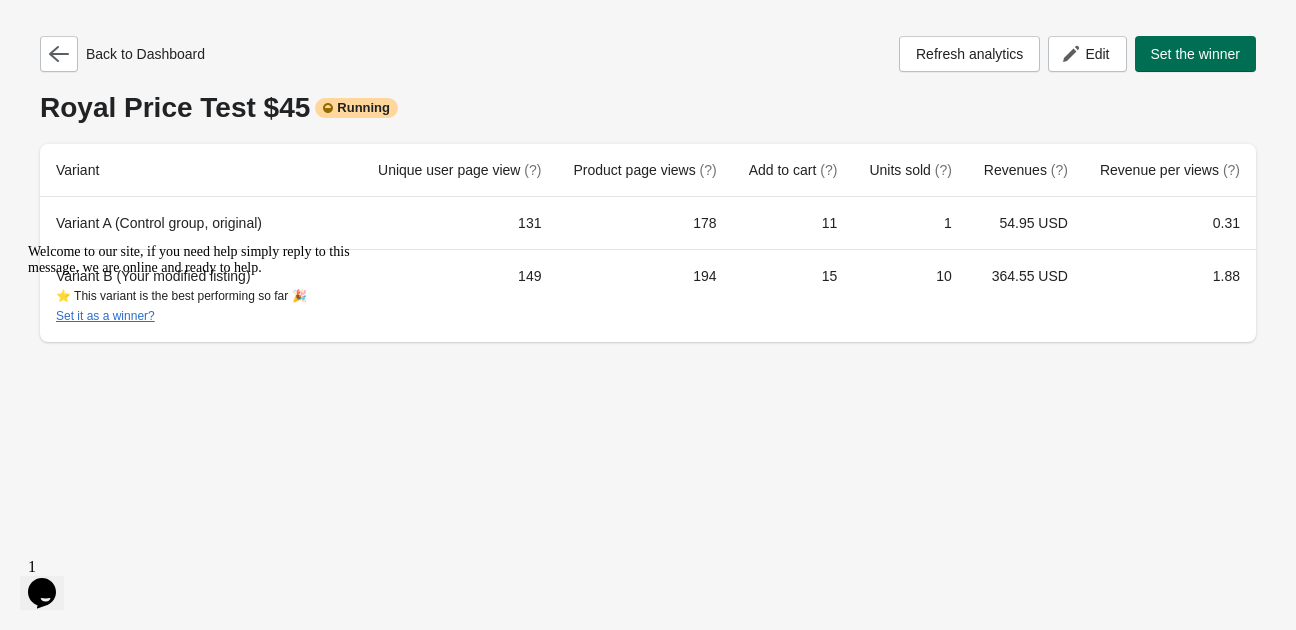 click on "Set the winner" at bounding box center (1196, 54) 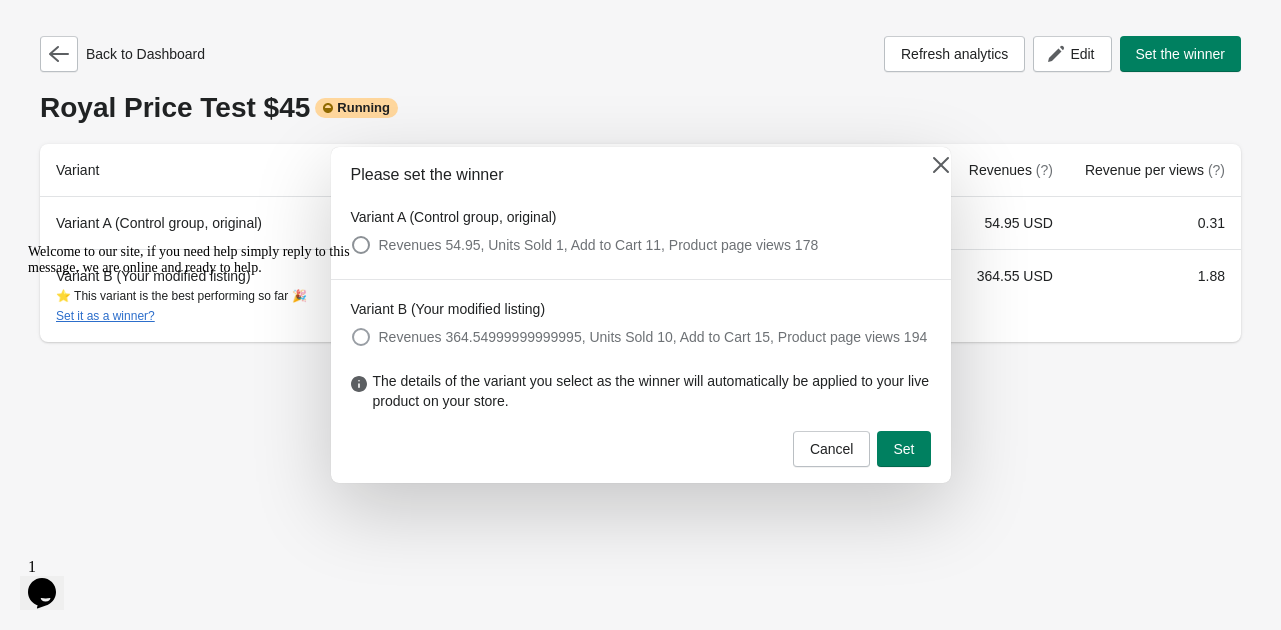 click on "Revenues 364.54999999999995, Units Sold 10, Add to Cart 15, Product page views 194" at bounding box center [653, 337] 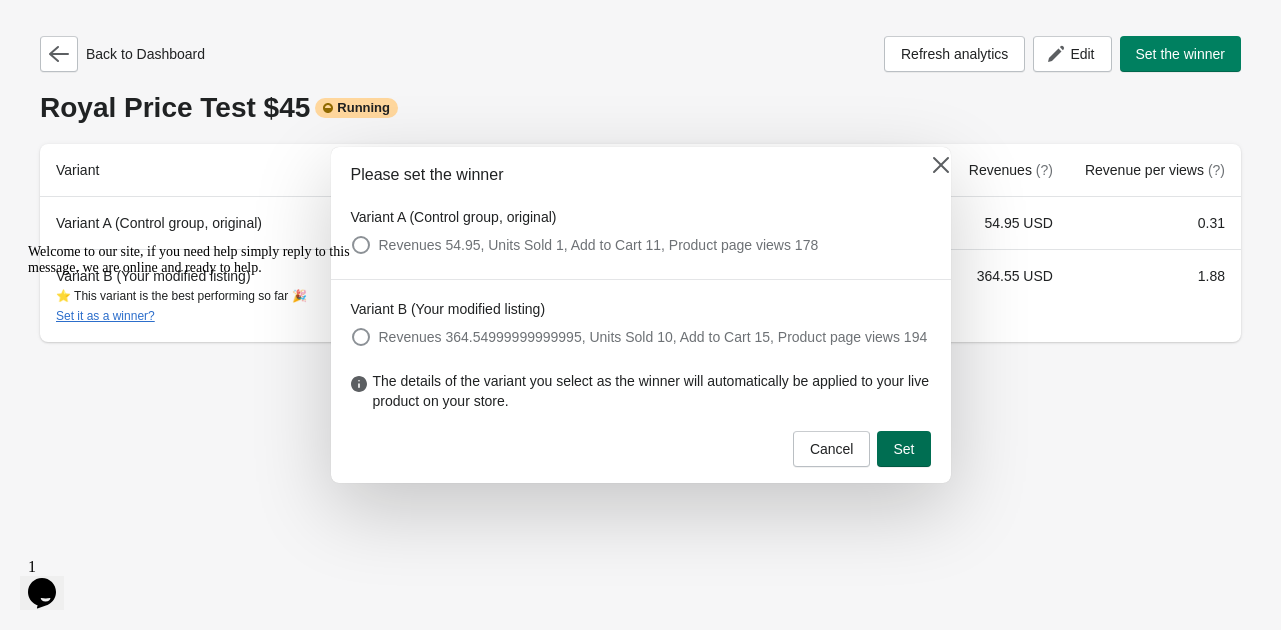 click on "Set" at bounding box center (903, 449) 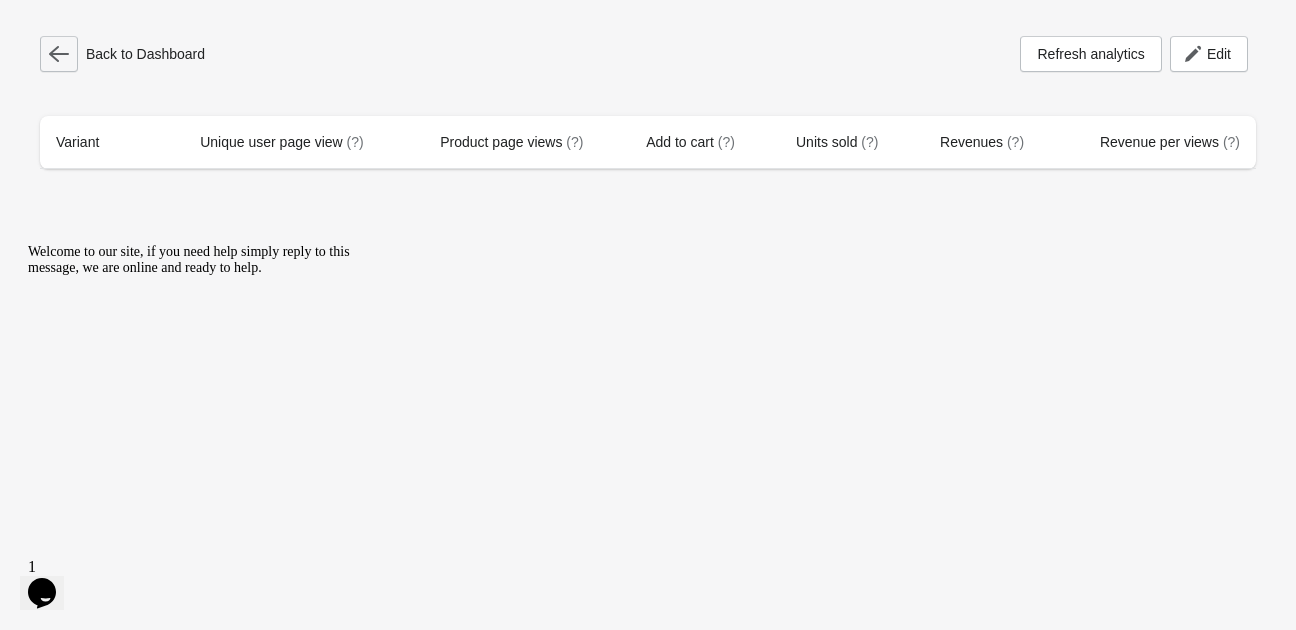 click 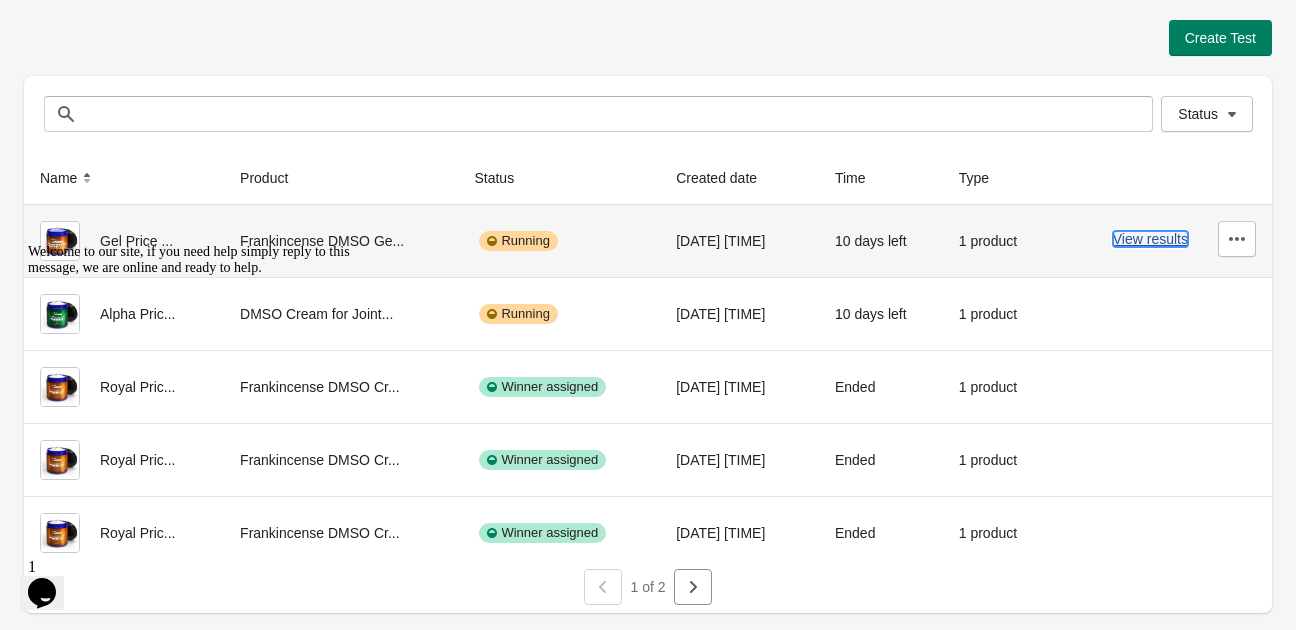 click on "View results" at bounding box center (1150, 239) 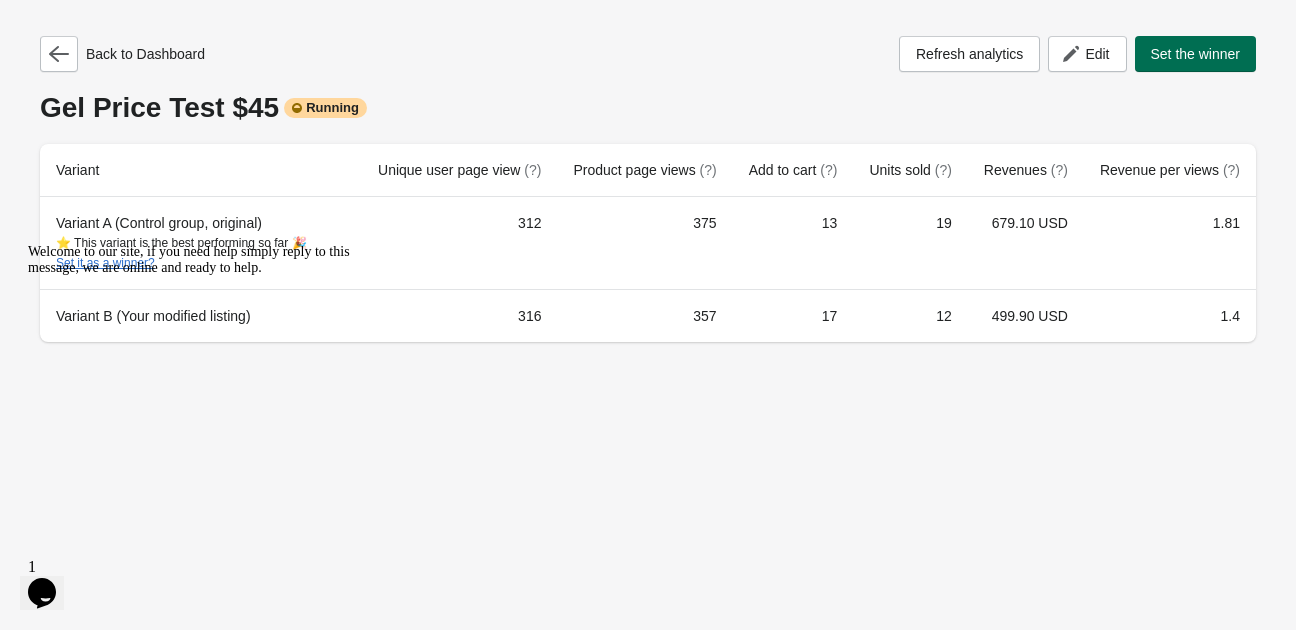 click on "Set the winner" at bounding box center [1196, 54] 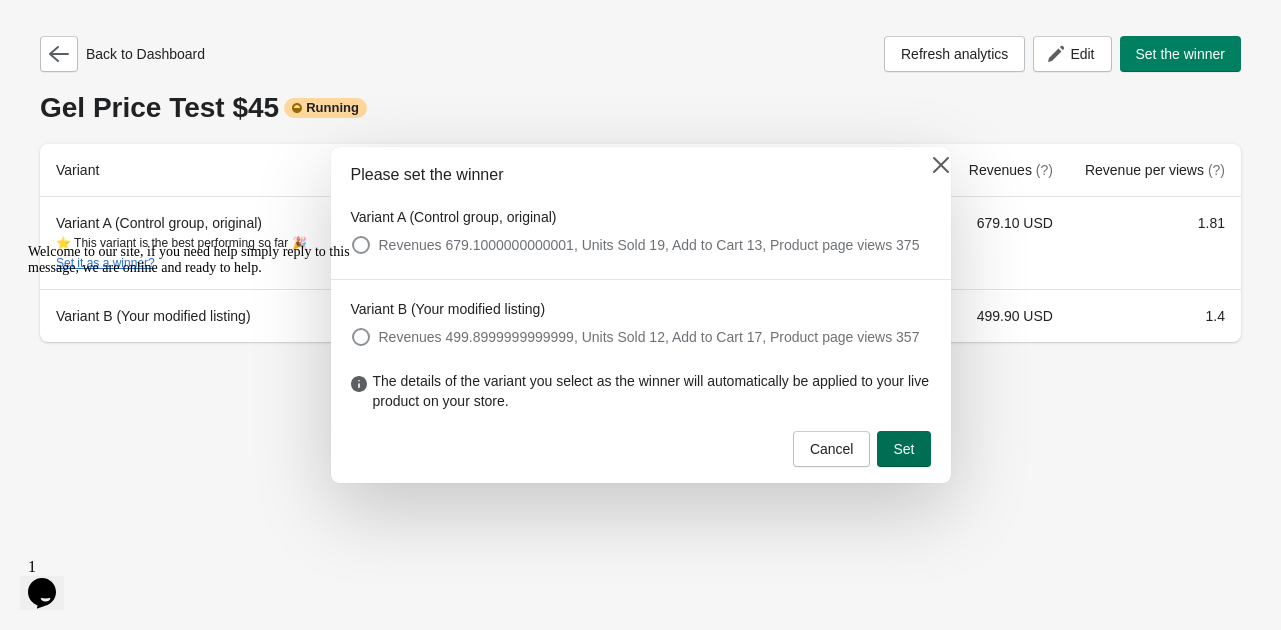 click on "Set" at bounding box center [903, 449] 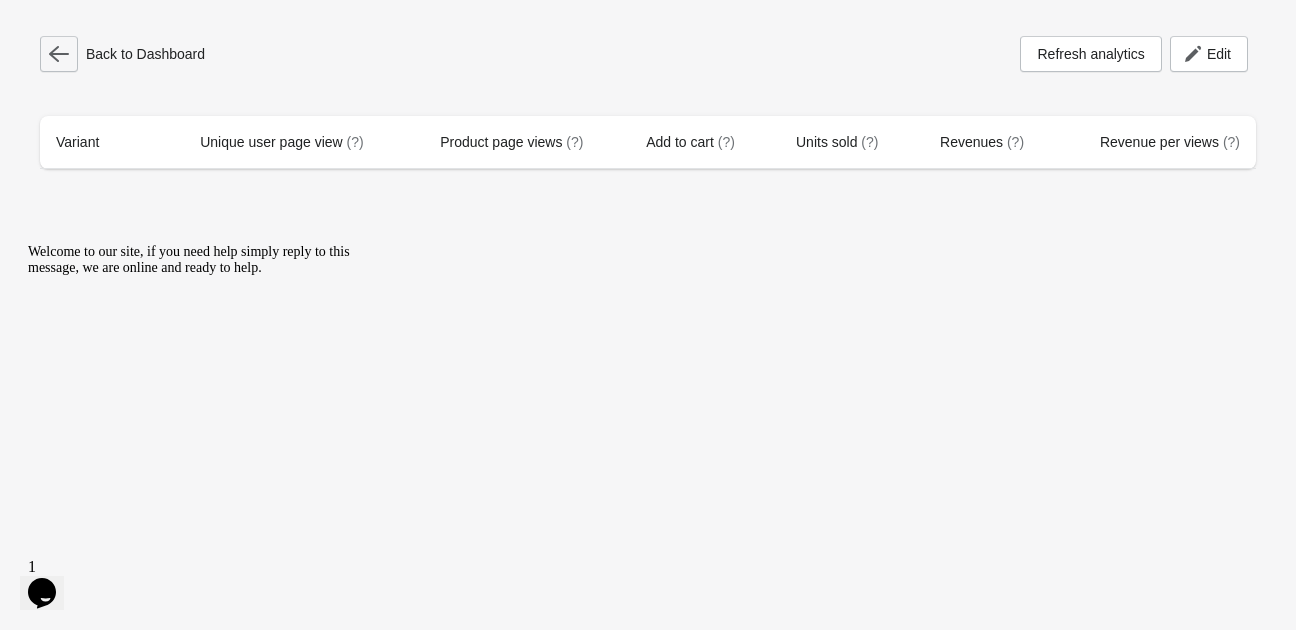click at bounding box center [59, 54] 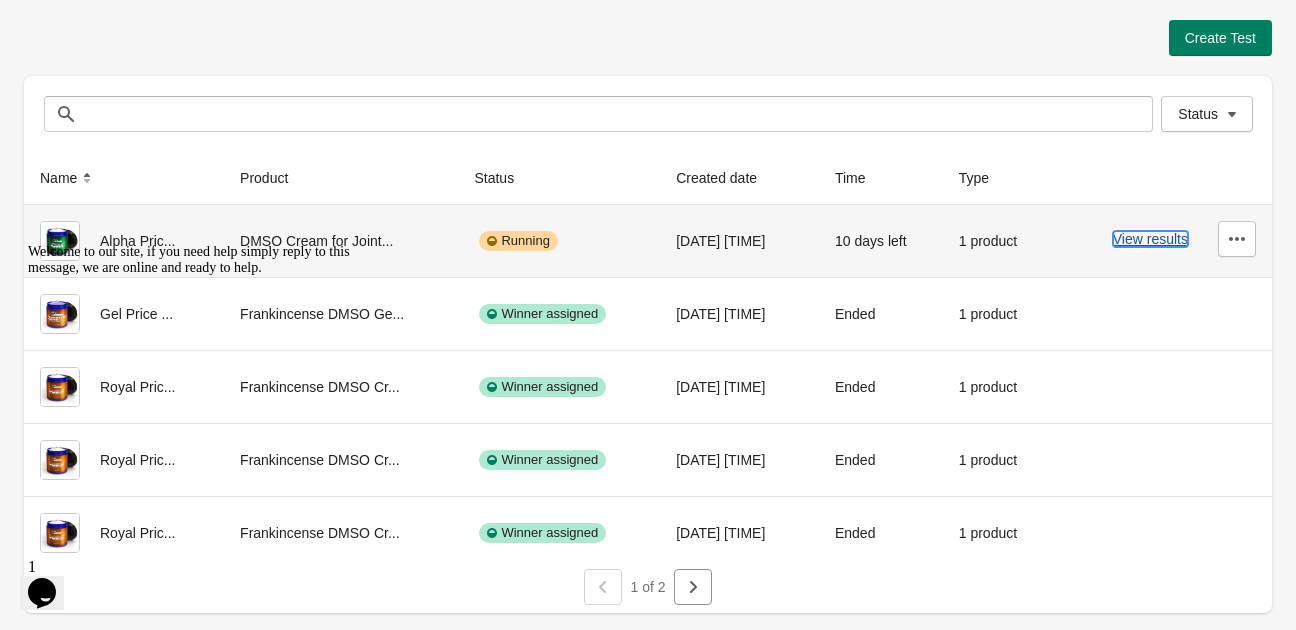 click on "View results" at bounding box center [1150, 239] 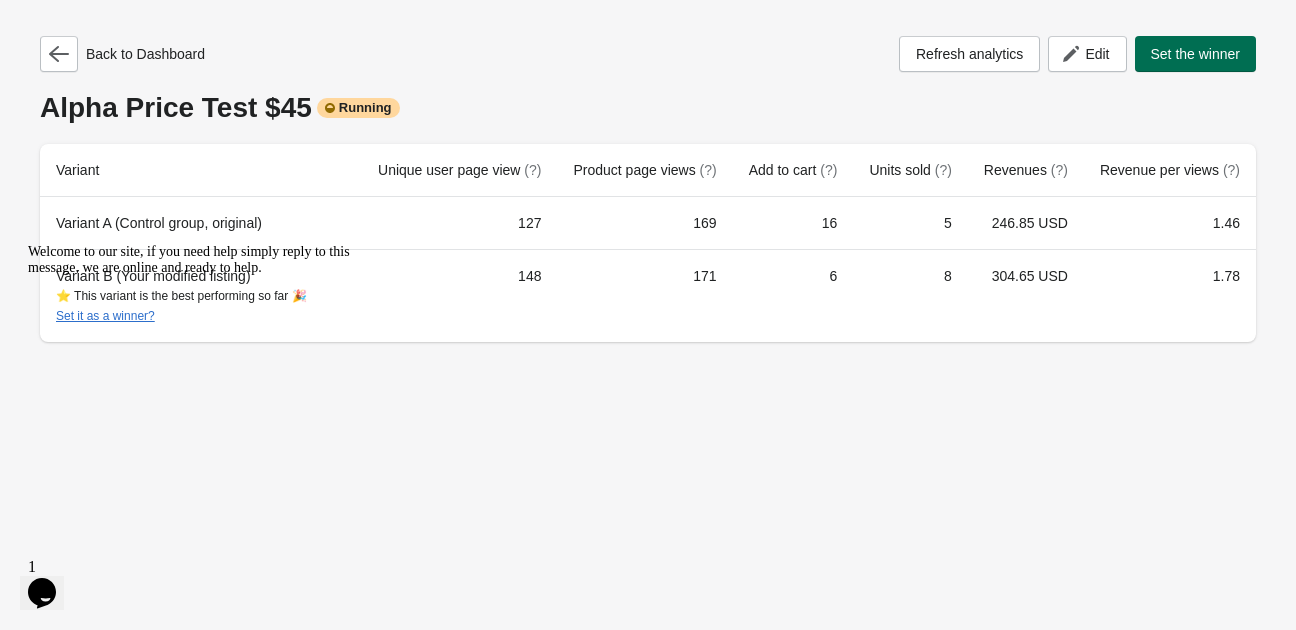 click on "Set the winner" at bounding box center (1196, 54) 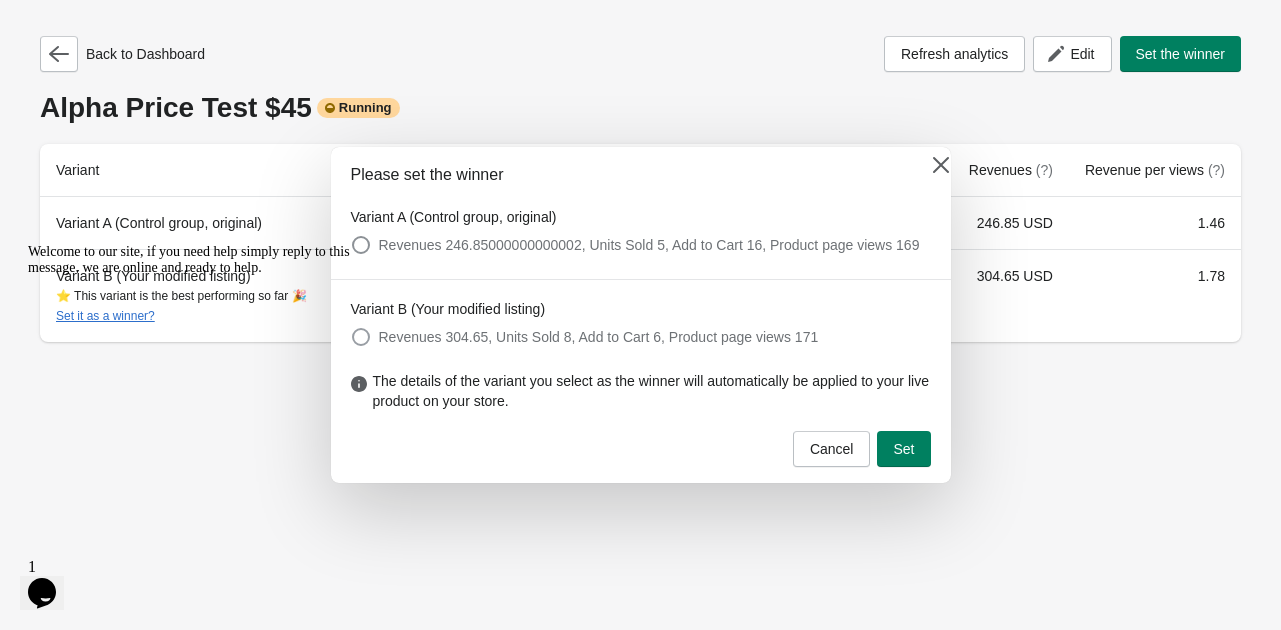 click on "Revenues 304.65, Units Sold 8, Add to Cart 6, Product page views 171" at bounding box center [599, 337] 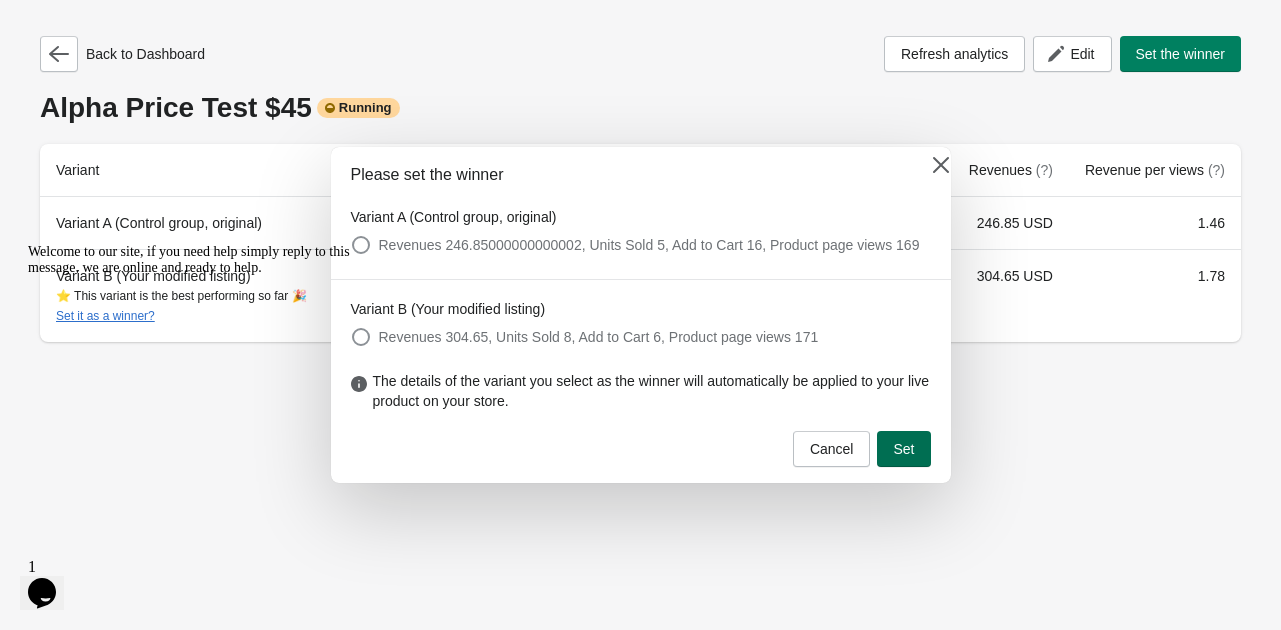 click on "Set" at bounding box center [903, 449] 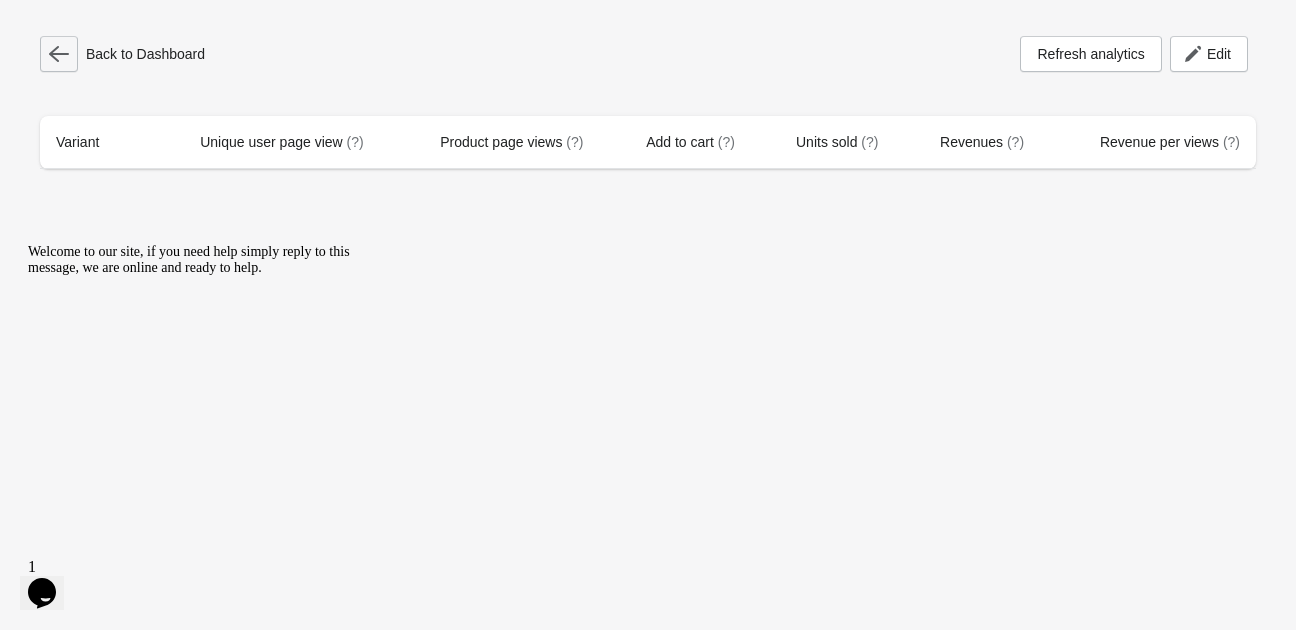 click 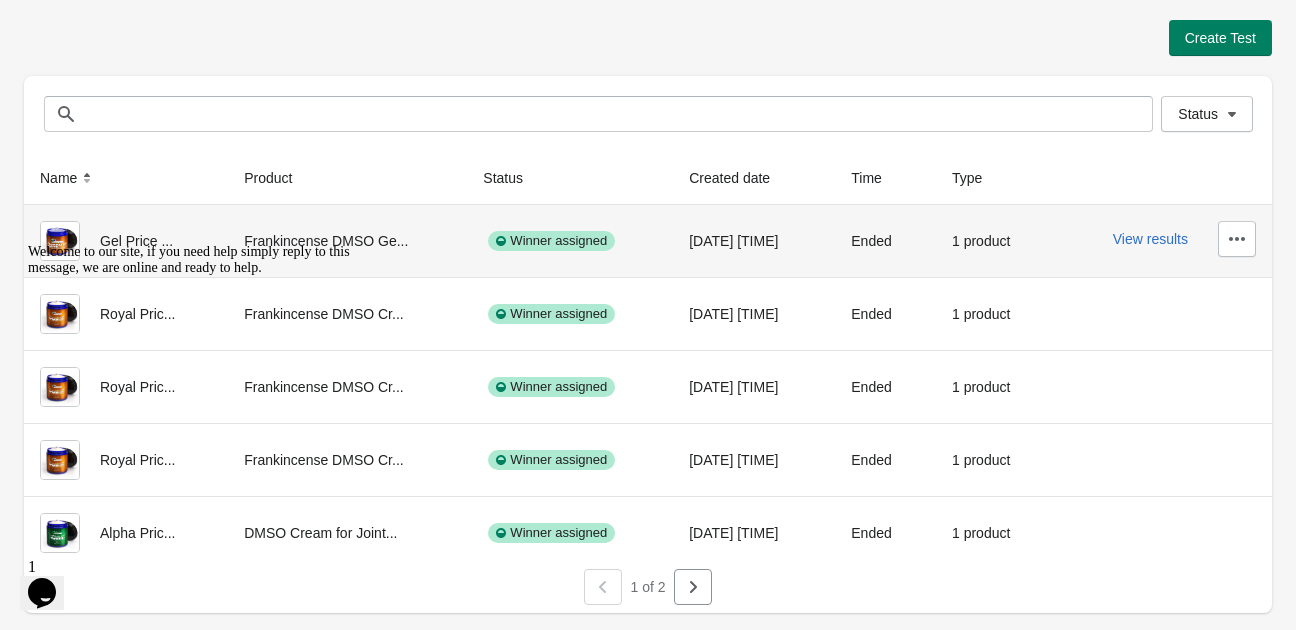 click on "View results" at bounding box center [1159, 239] 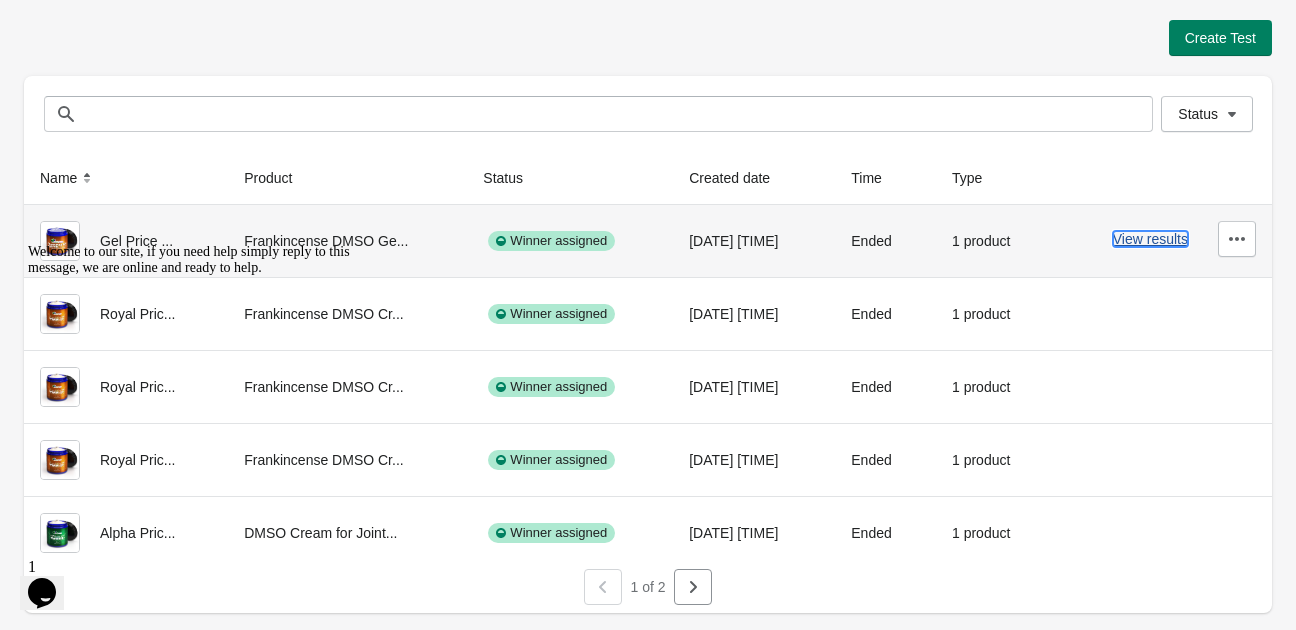 click on "View results" at bounding box center (1150, 239) 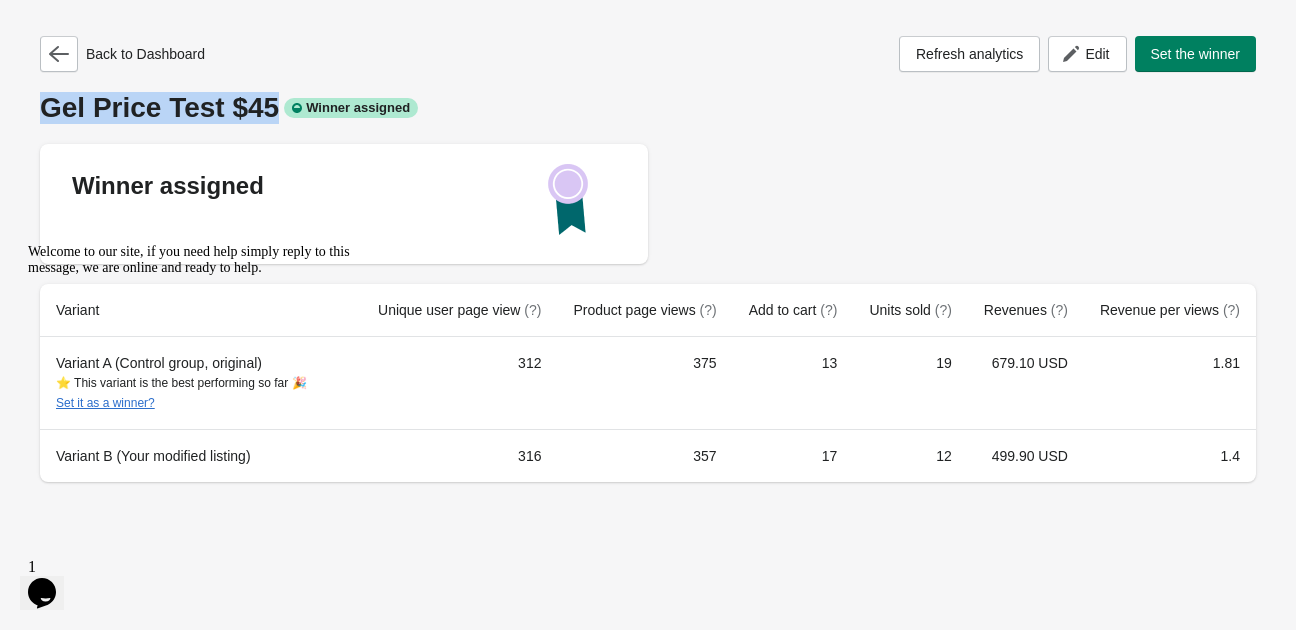 drag, startPoint x: 264, startPoint y: 115, endPoint x: 19, endPoint y: 91, distance: 246.1727 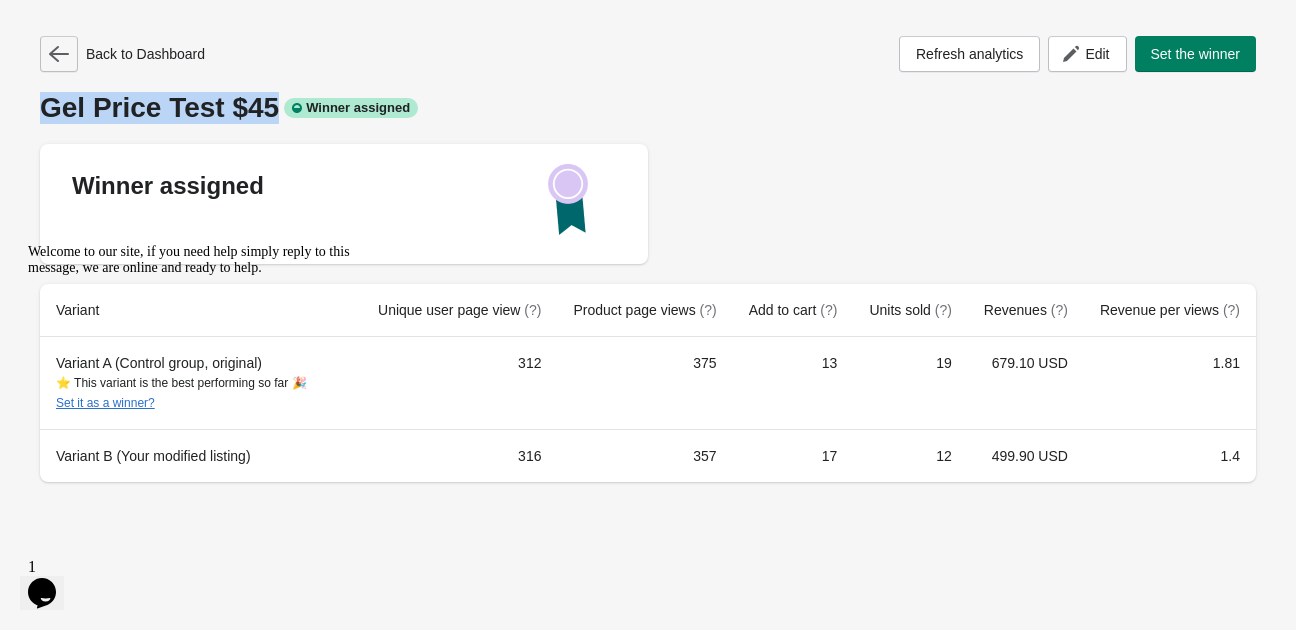click at bounding box center (59, 54) 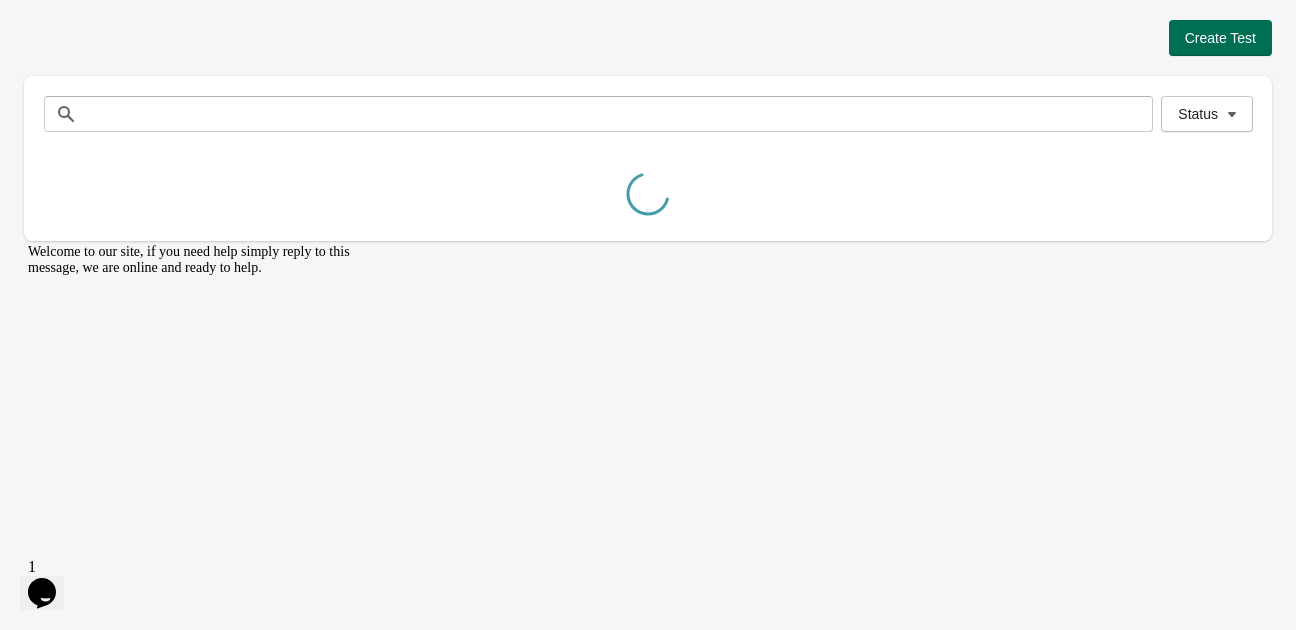 click on "Create Test" at bounding box center (1220, 38) 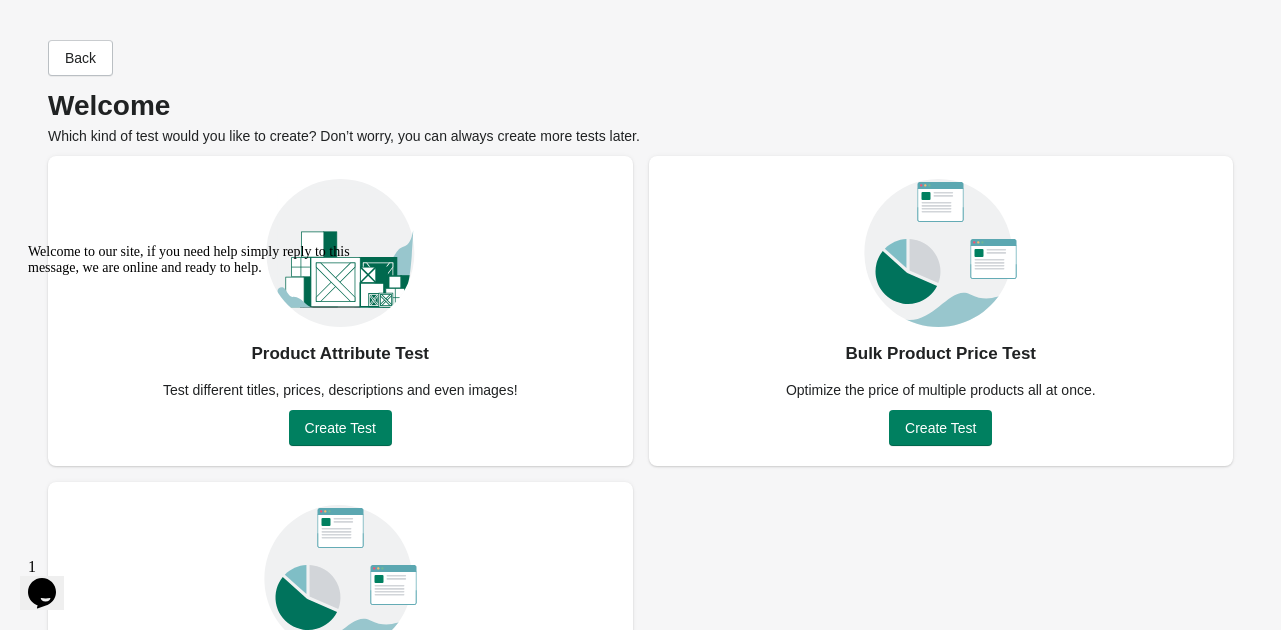 click on "Welcome to our site, if you need help simply reply to this message, we are online and ready to help." at bounding box center (208, 260) 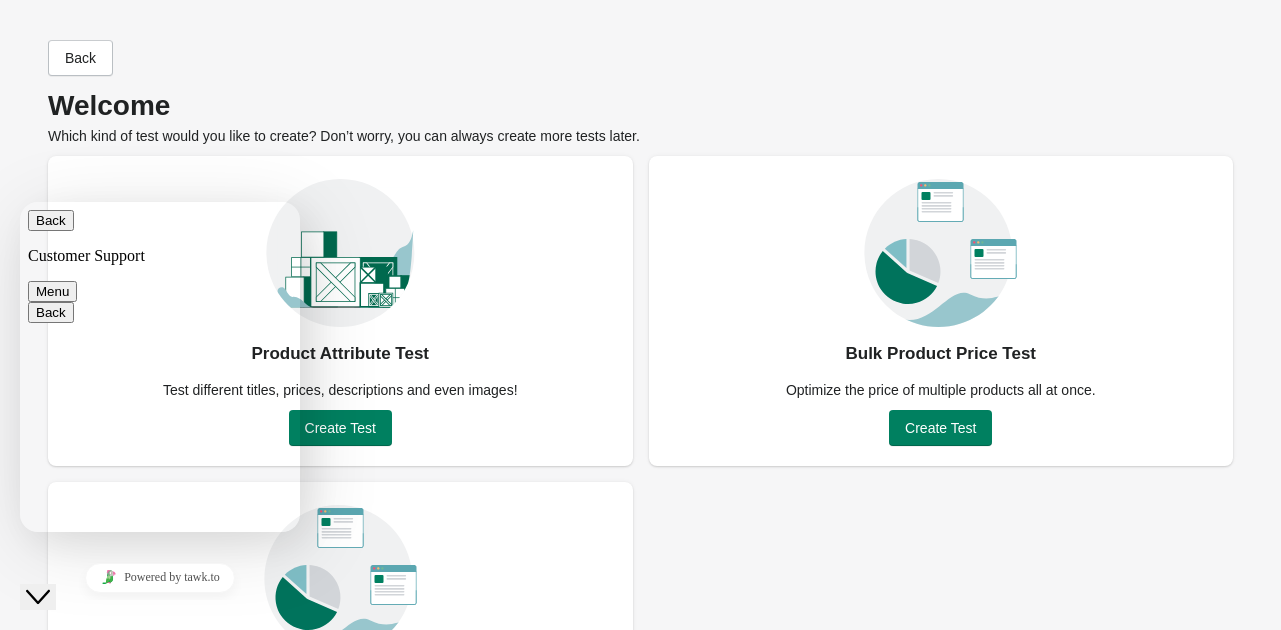 click on "Content Test Test different layouts, texts and images! Create Test" at bounding box center (340, 637) 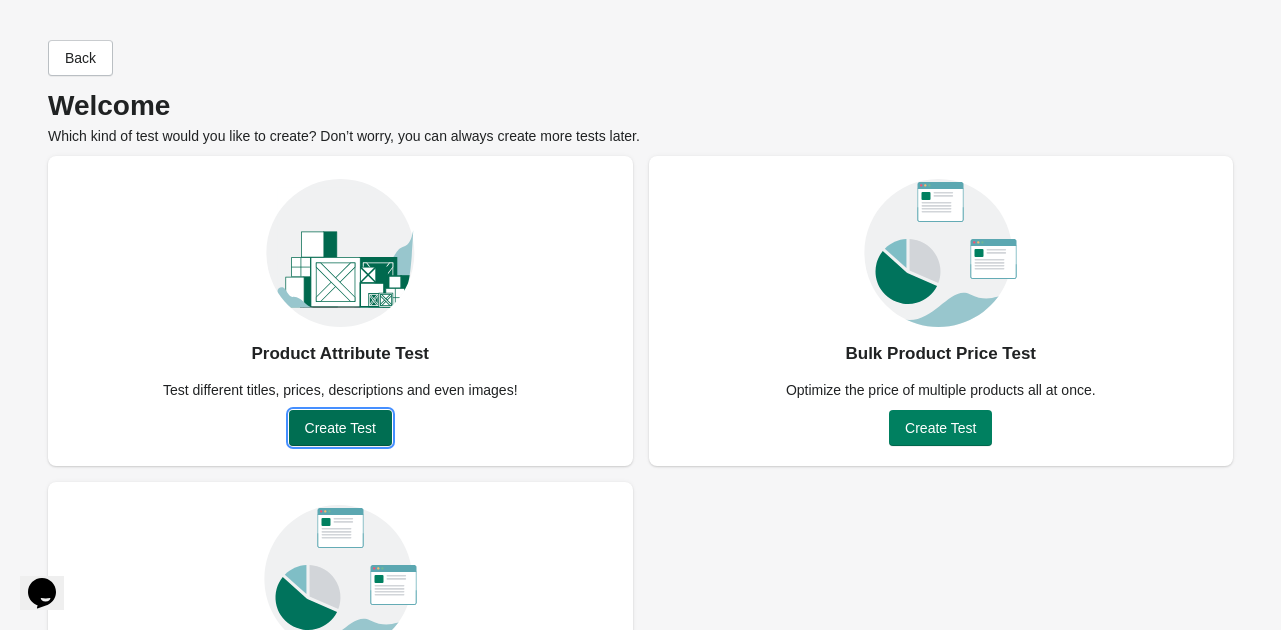 drag, startPoint x: 379, startPoint y: 423, endPoint x: 261, endPoint y: 229, distance: 227.06827 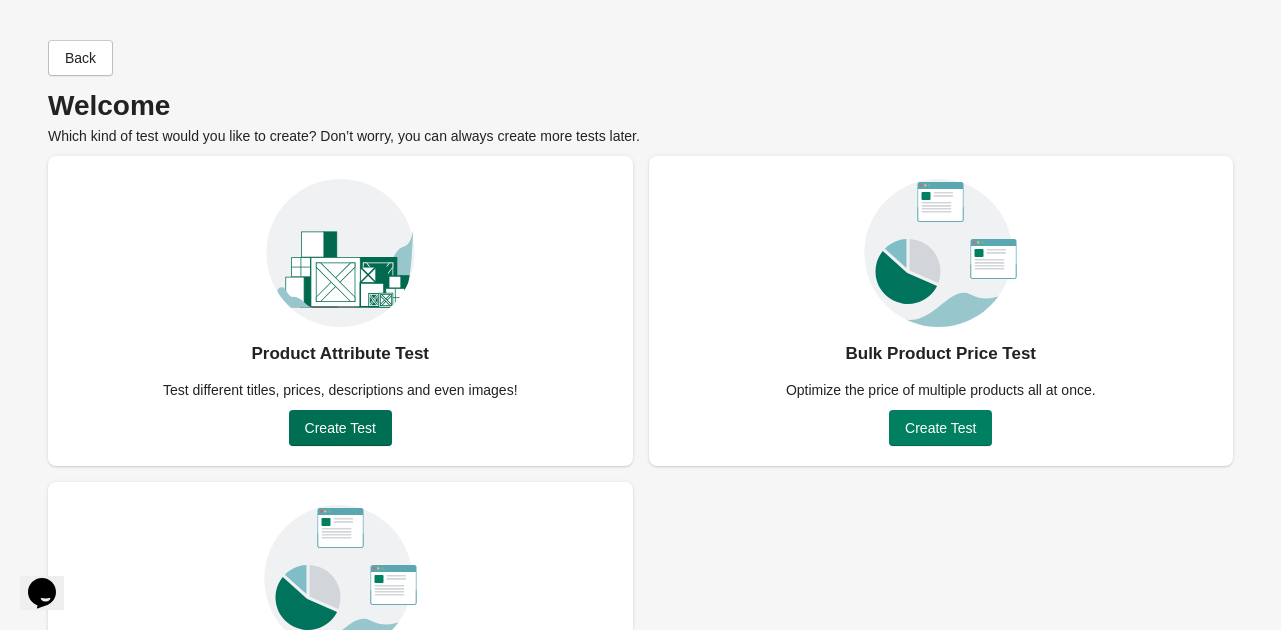 click on "Create Test" at bounding box center [340, 428] 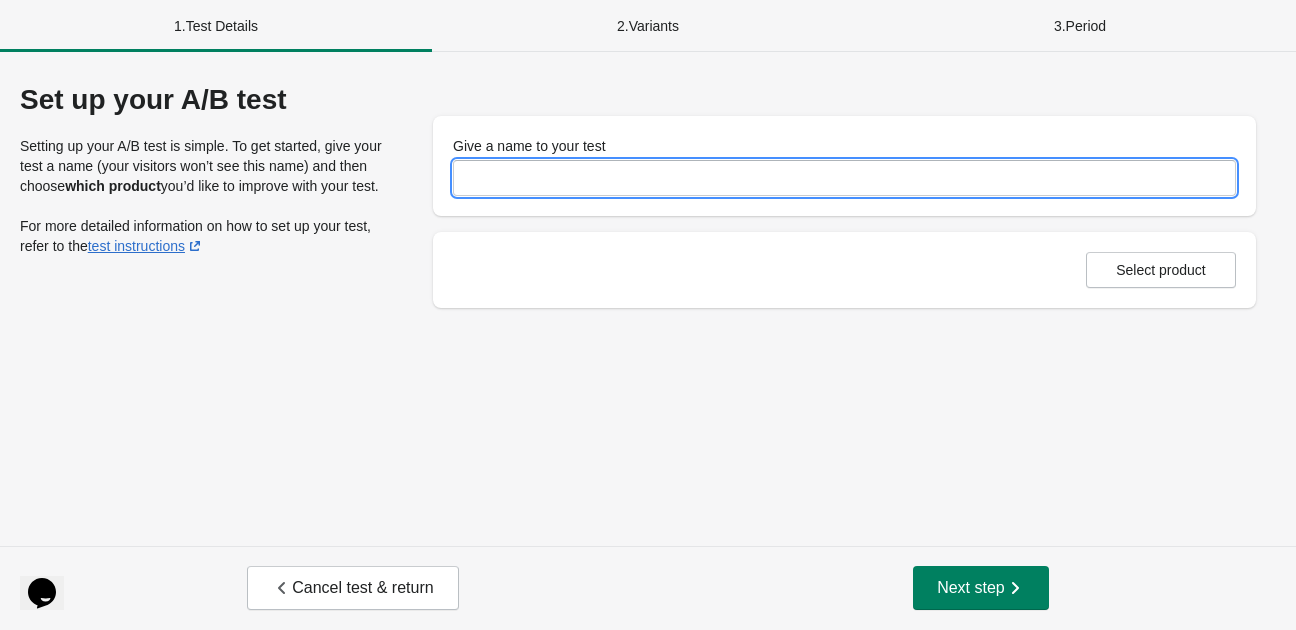 click on "Give a name to your test" at bounding box center (844, 178) 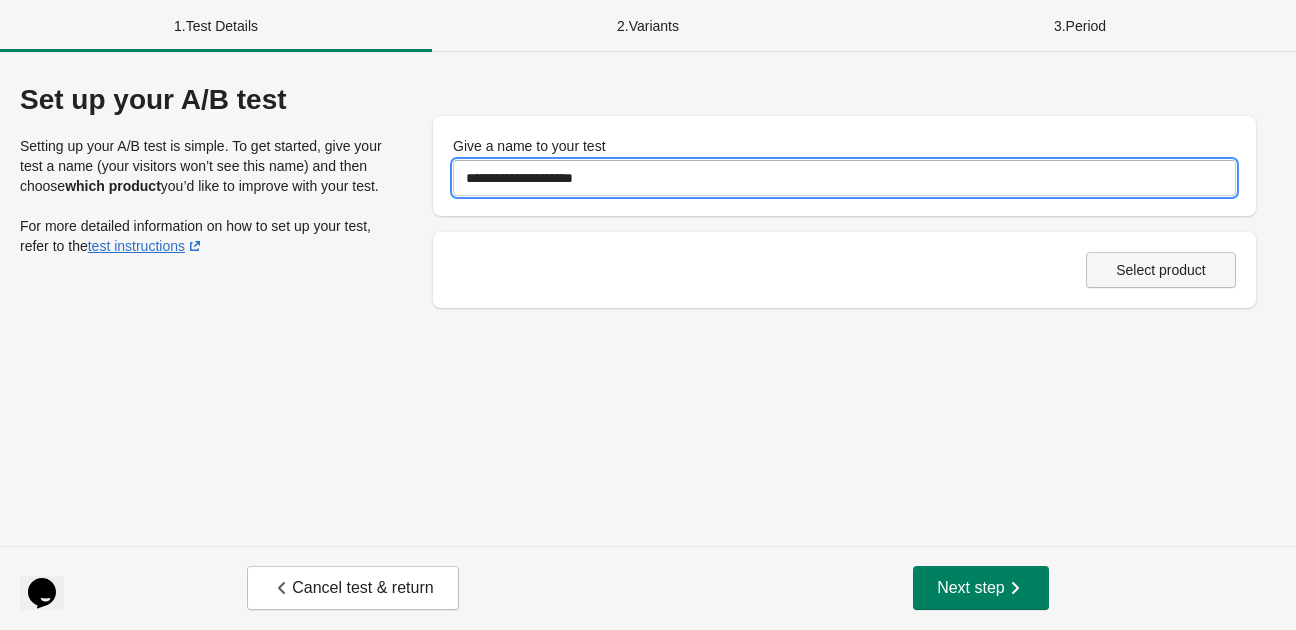 type on "**********" 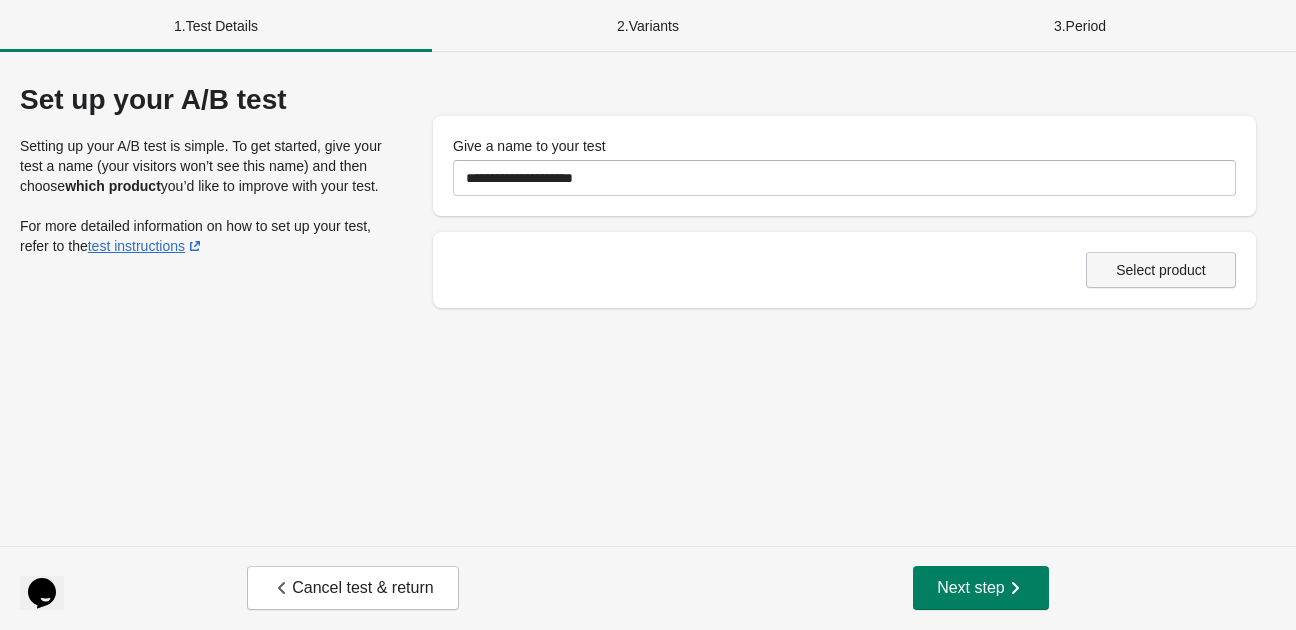 click on "Select product" at bounding box center (1161, 270) 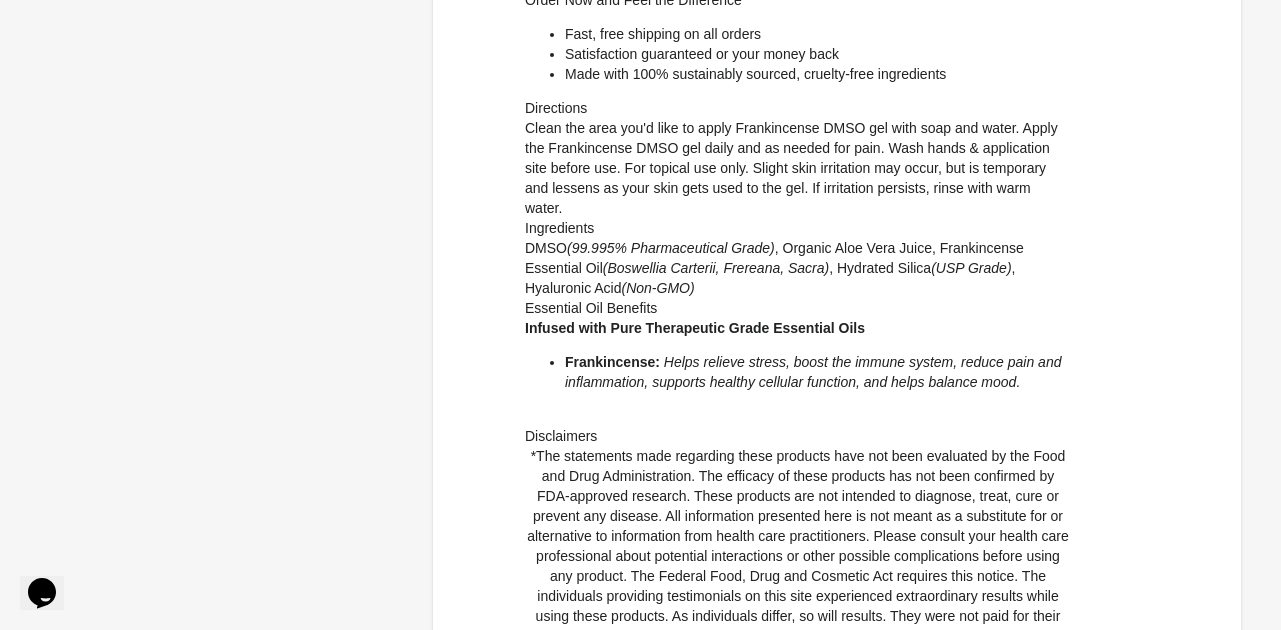 scroll, scrollTop: 1465, scrollLeft: 0, axis: vertical 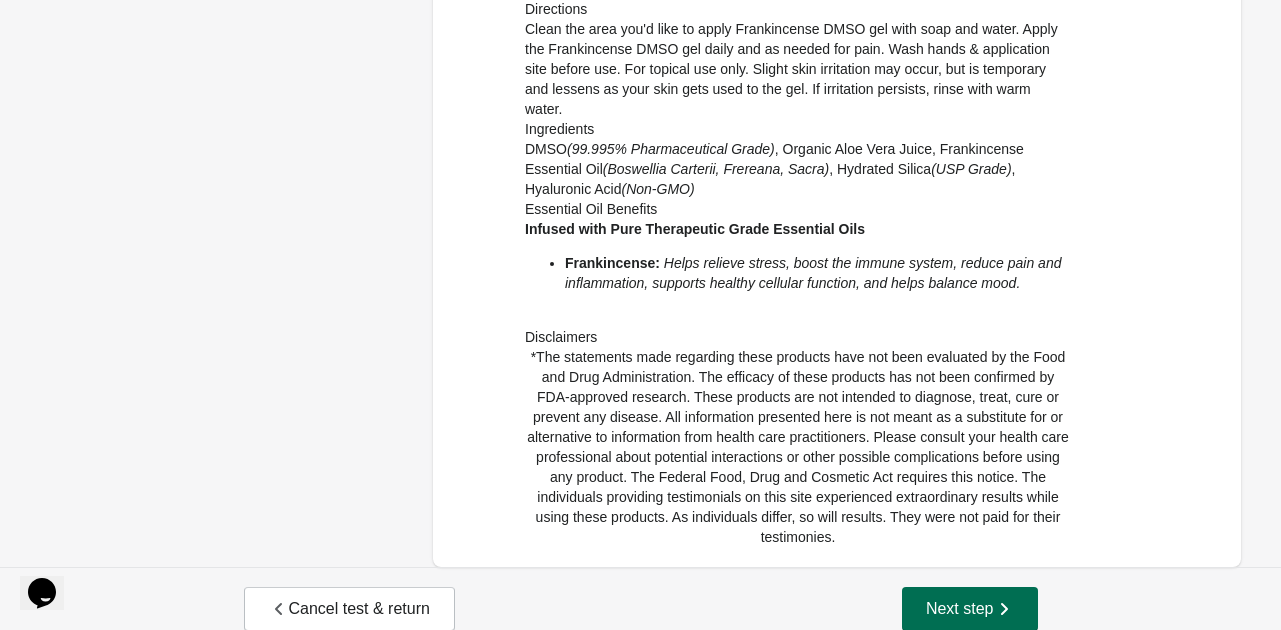 click on "Next step" at bounding box center (970, 609) 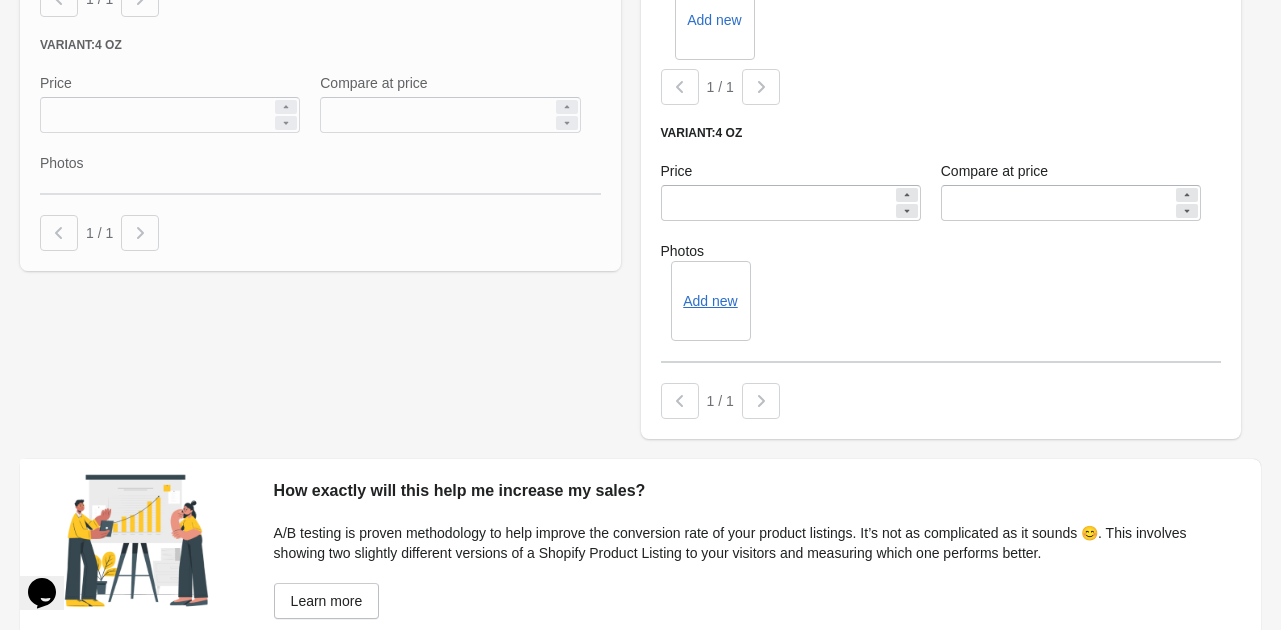 scroll, scrollTop: 2095, scrollLeft: 0, axis: vertical 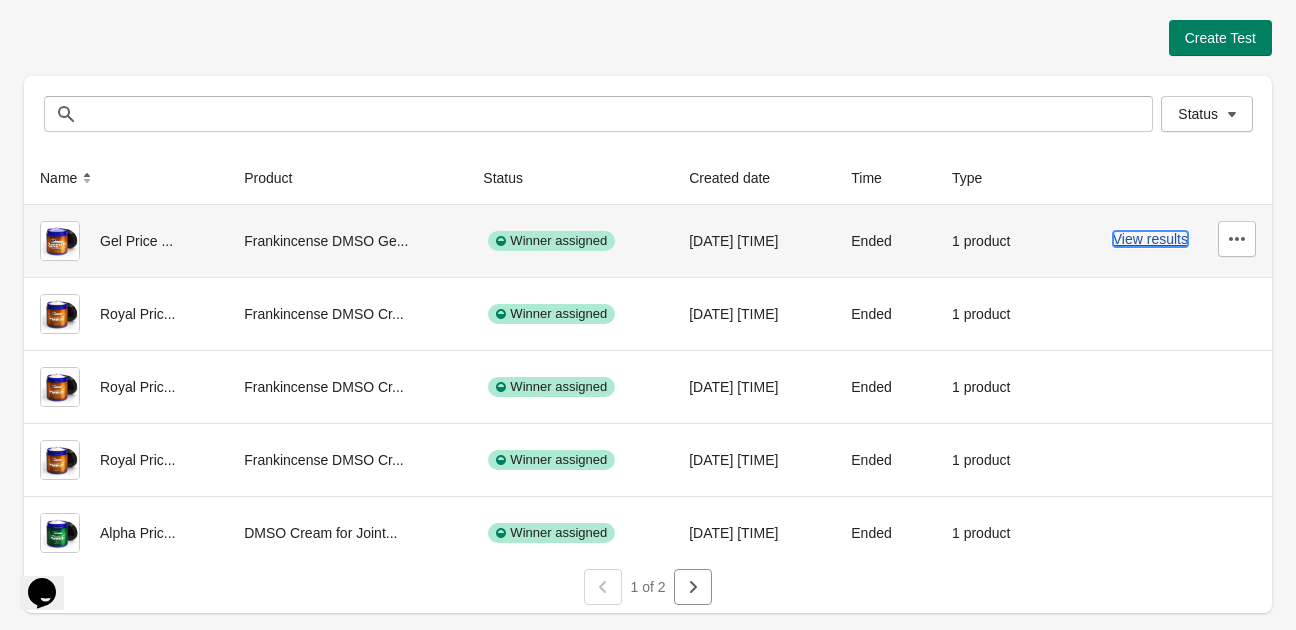 click on "View results" at bounding box center [1150, 239] 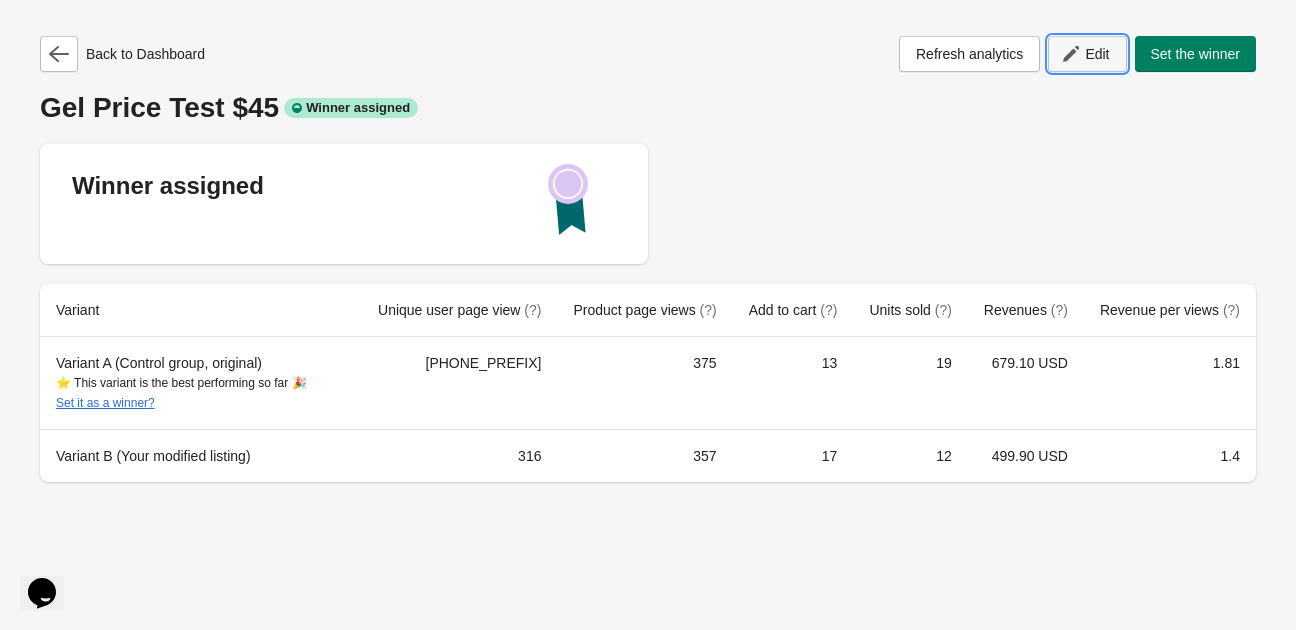 click on "Edit" at bounding box center [1097, 54] 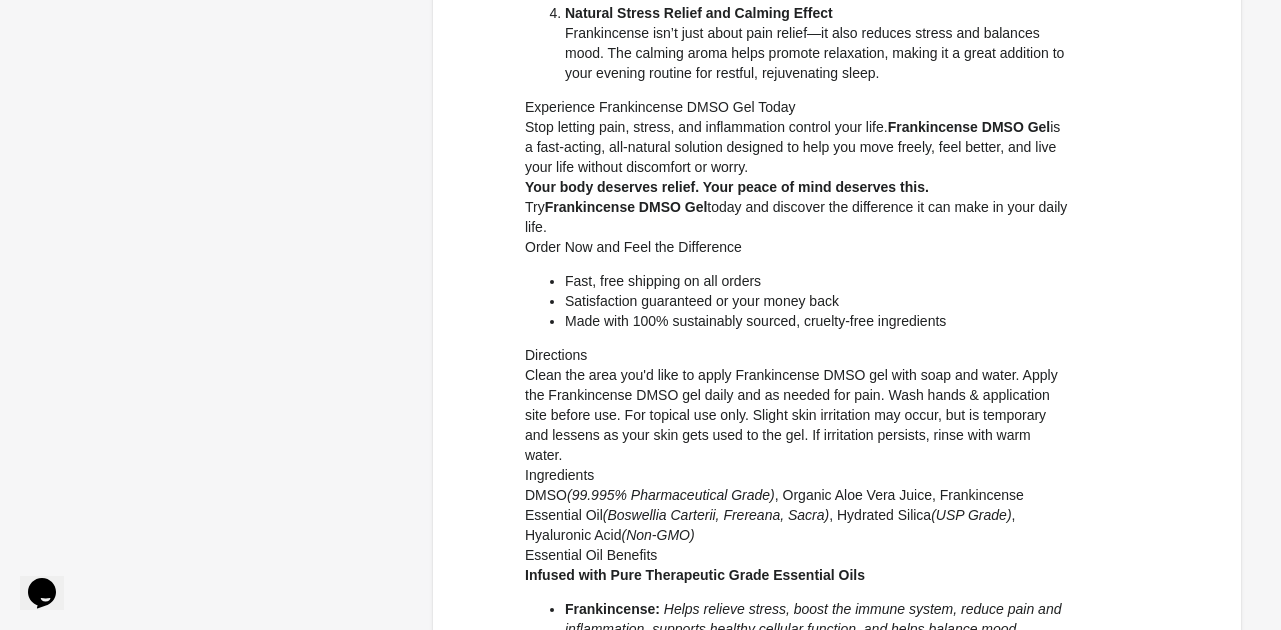 scroll, scrollTop: 1465, scrollLeft: 0, axis: vertical 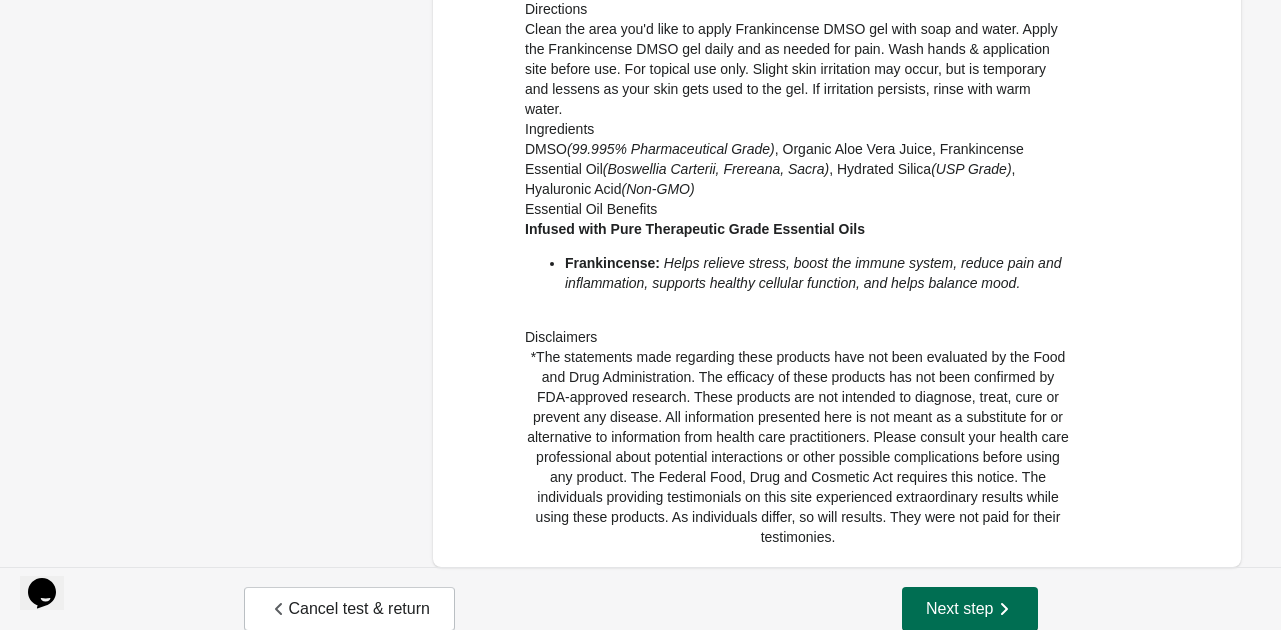 click on "Next step" at bounding box center (970, 609) 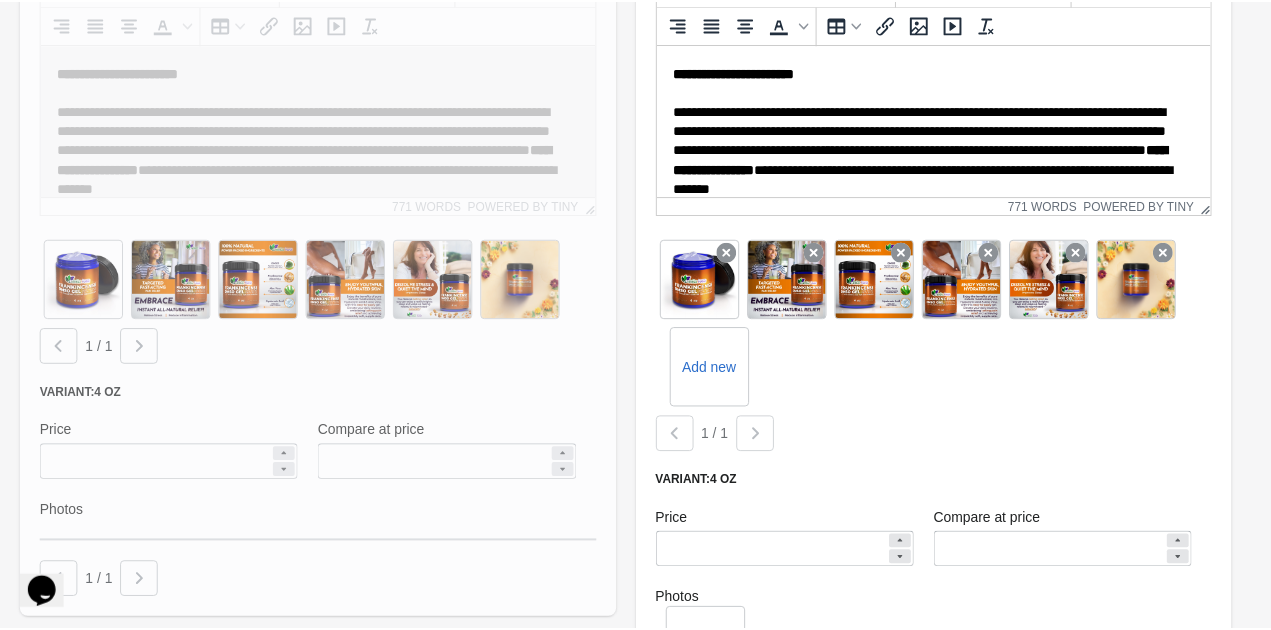 scroll, scrollTop: 1752, scrollLeft: 0, axis: vertical 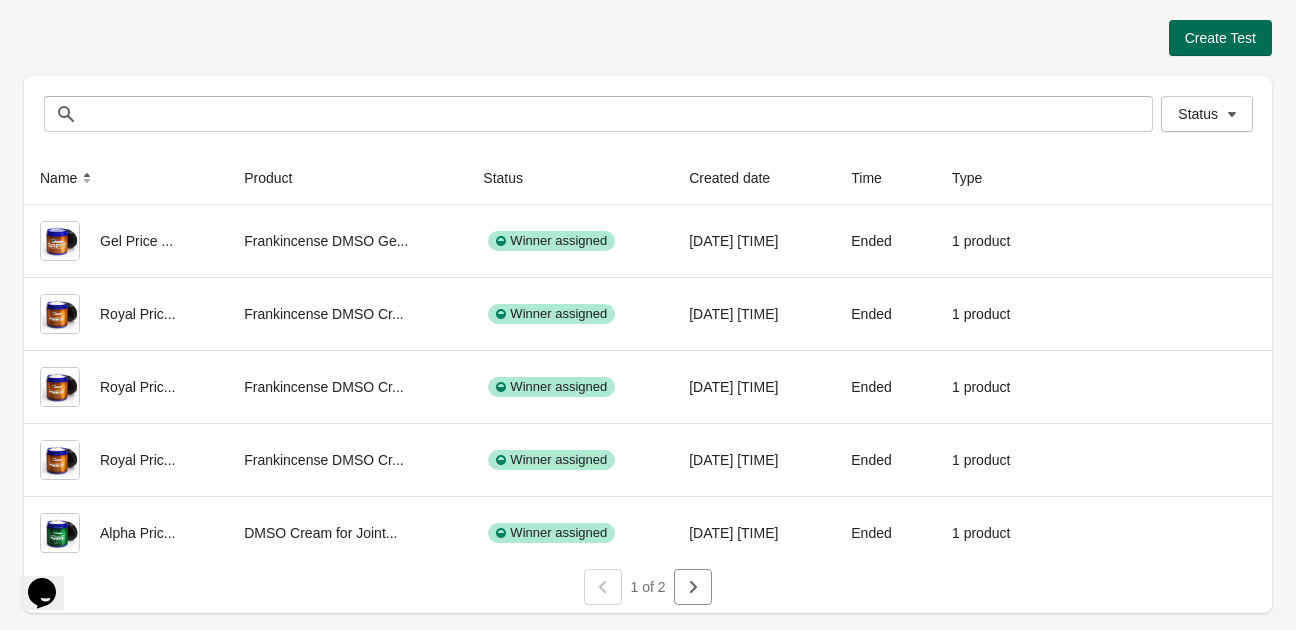 click on "Create Test" at bounding box center (1220, 38) 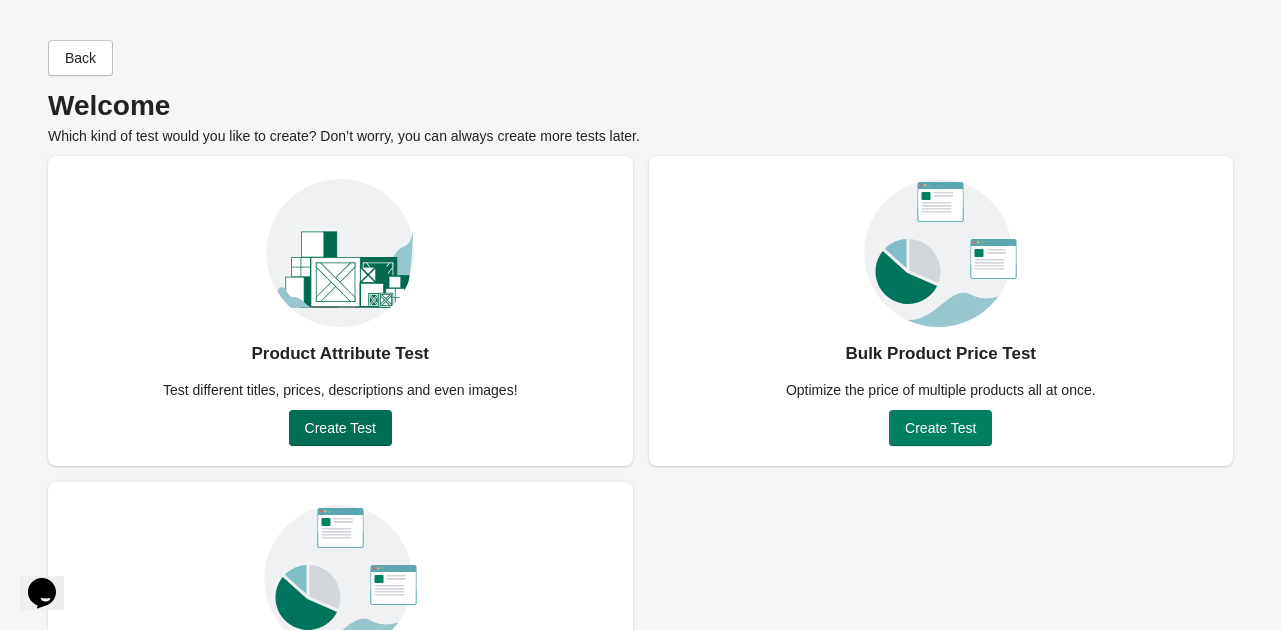 click on "Create Test" at bounding box center (340, 428) 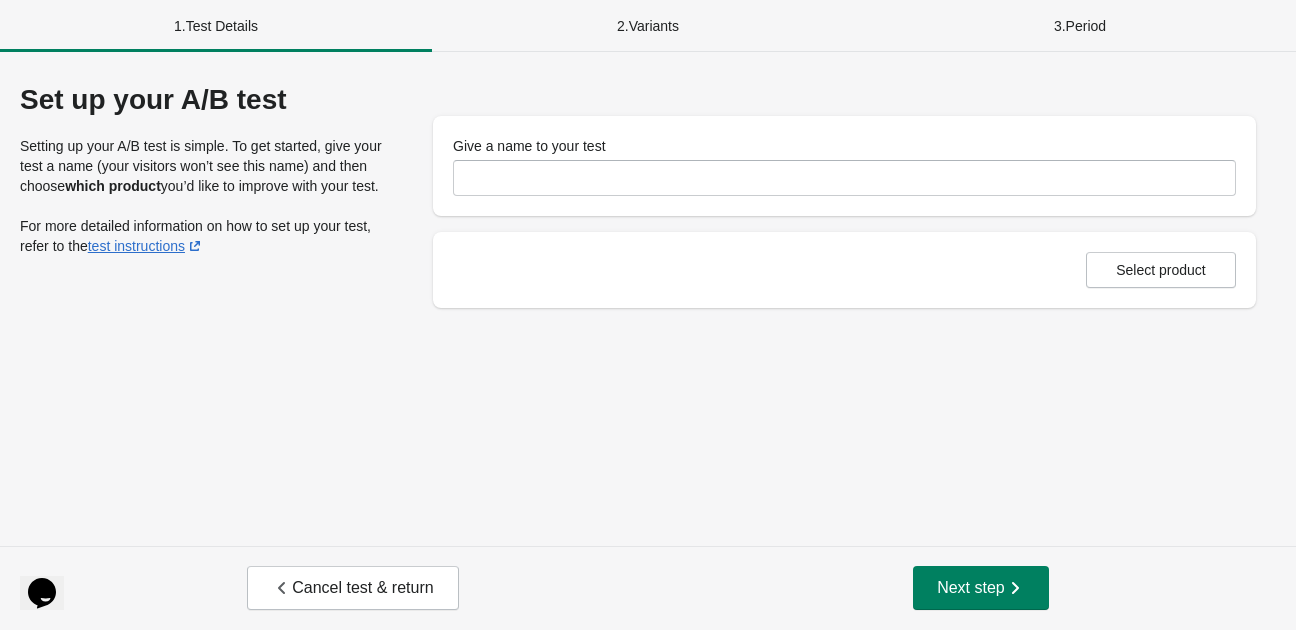 click on "Give a name to your test" at bounding box center [844, 166] 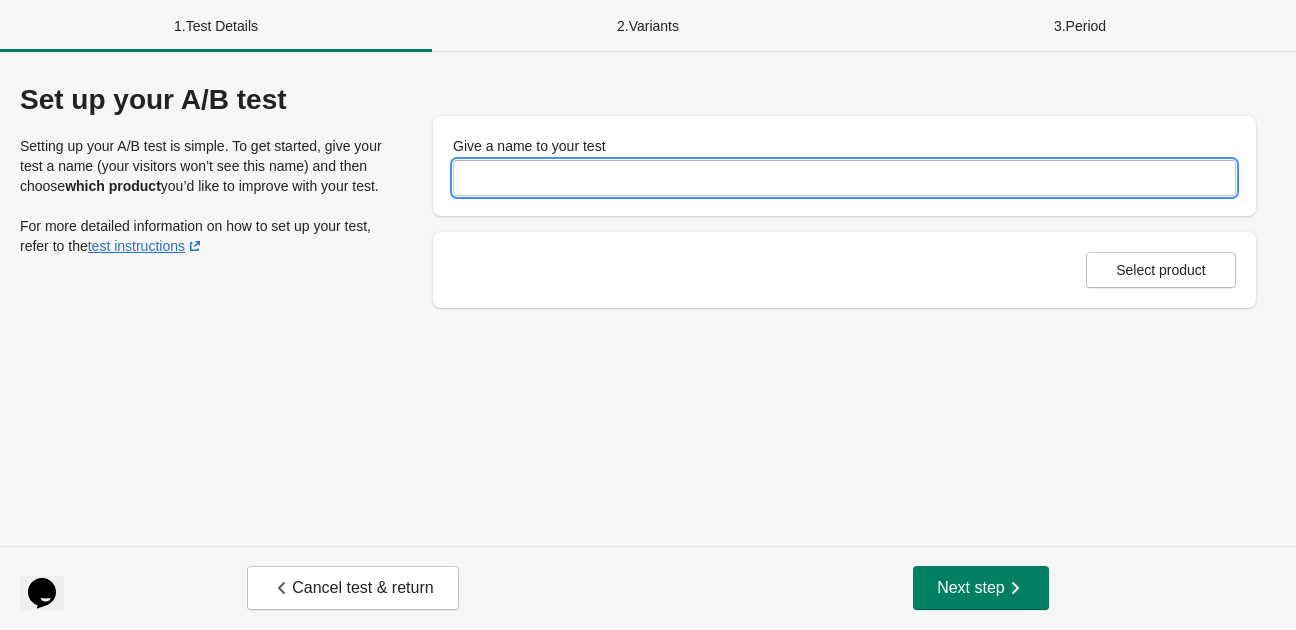 click on "Give a name to your test" at bounding box center [844, 178] 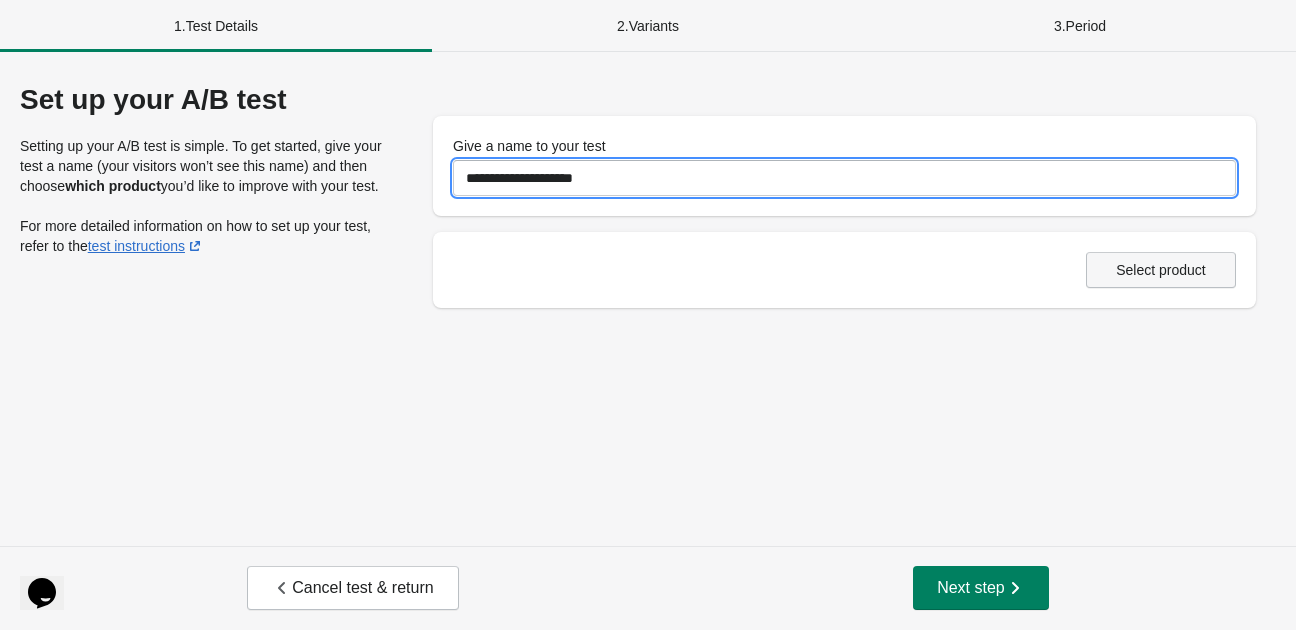type on "**********" 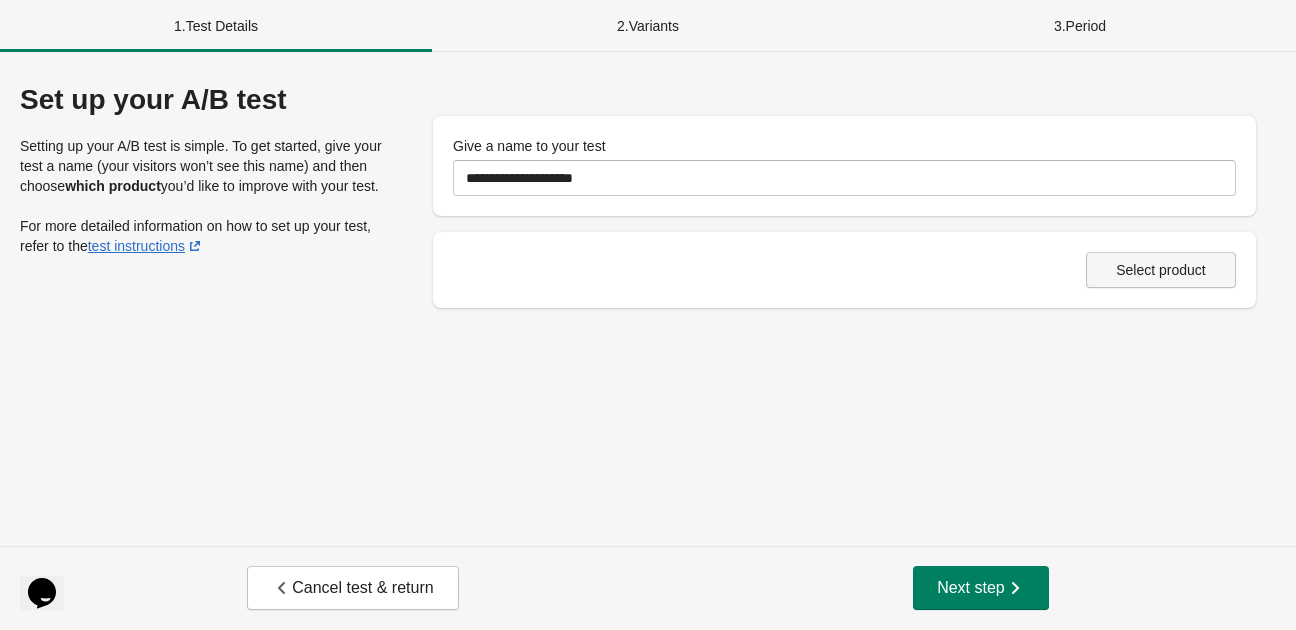 click on "Select product" at bounding box center [1161, 270] 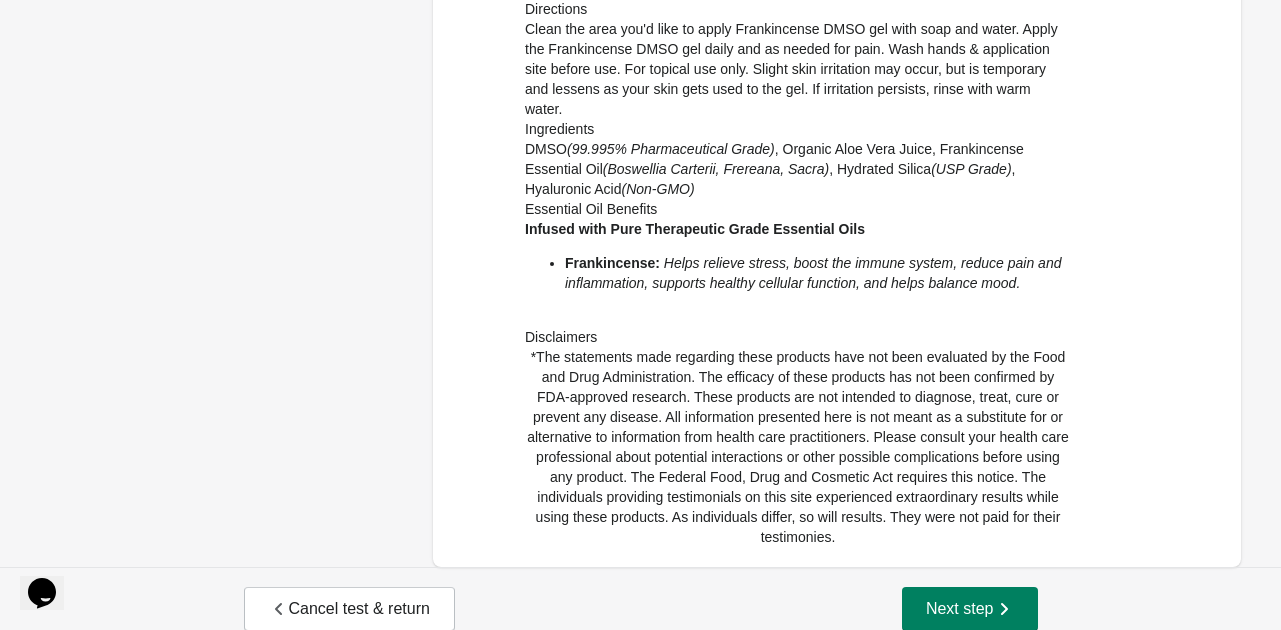 scroll, scrollTop: 1464, scrollLeft: 0, axis: vertical 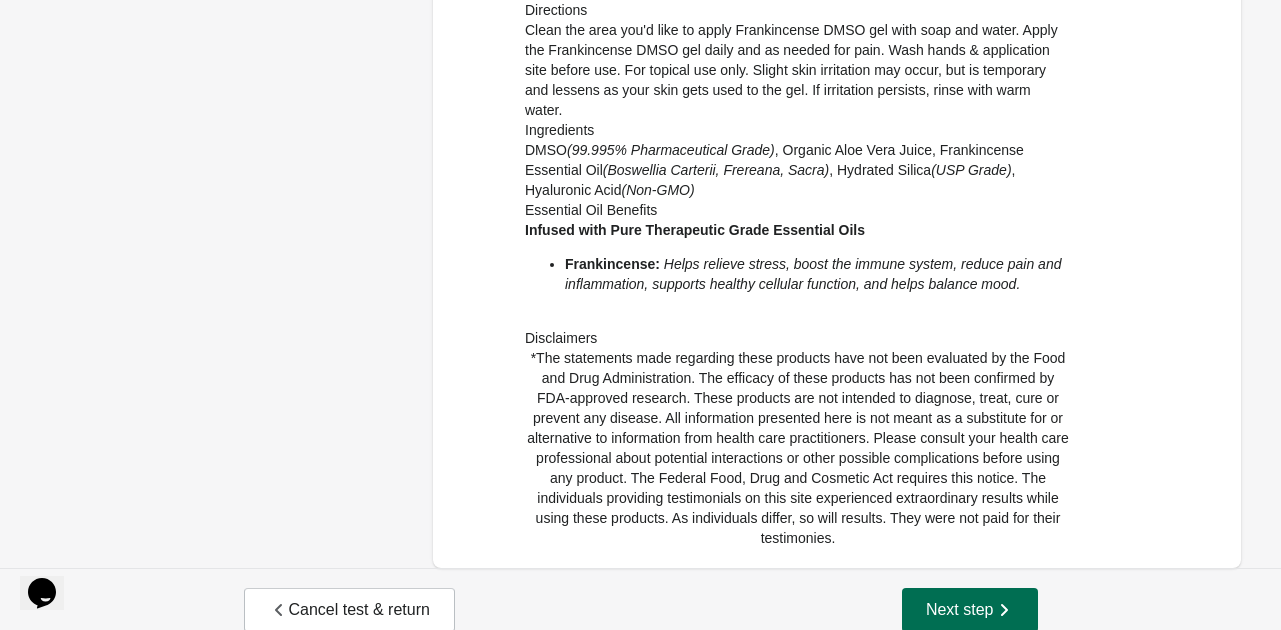 click 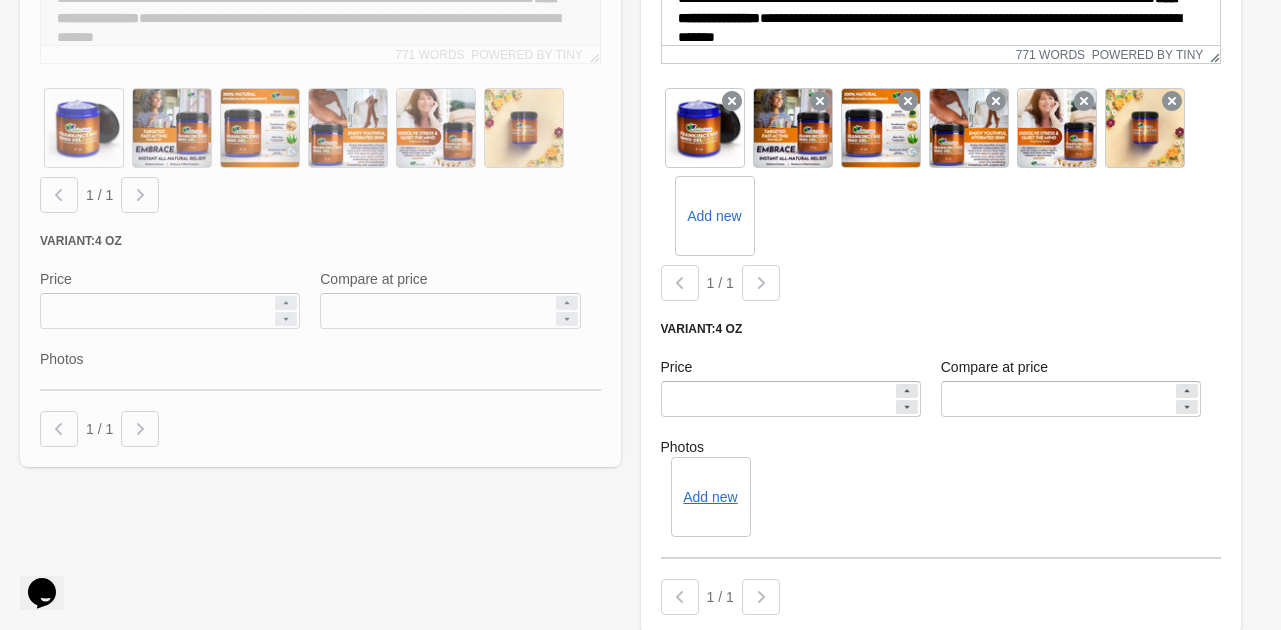 scroll, scrollTop: 1868, scrollLeft: 0, axis: vertical 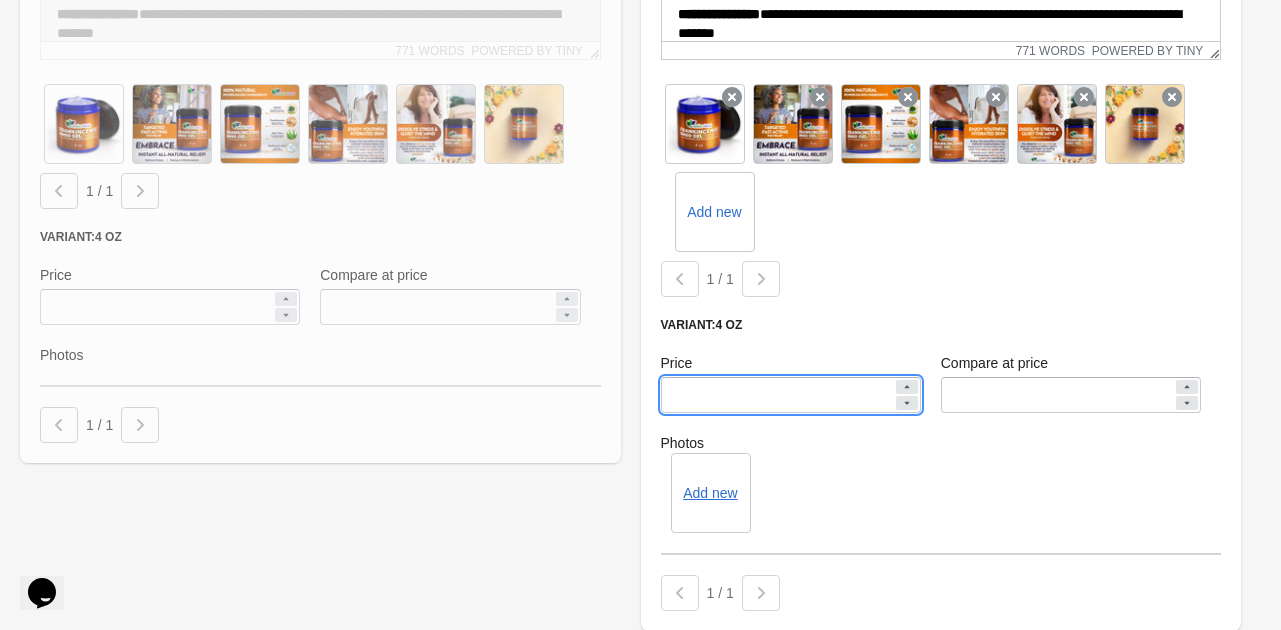 click on "*****" at bounding box center (777, 395) 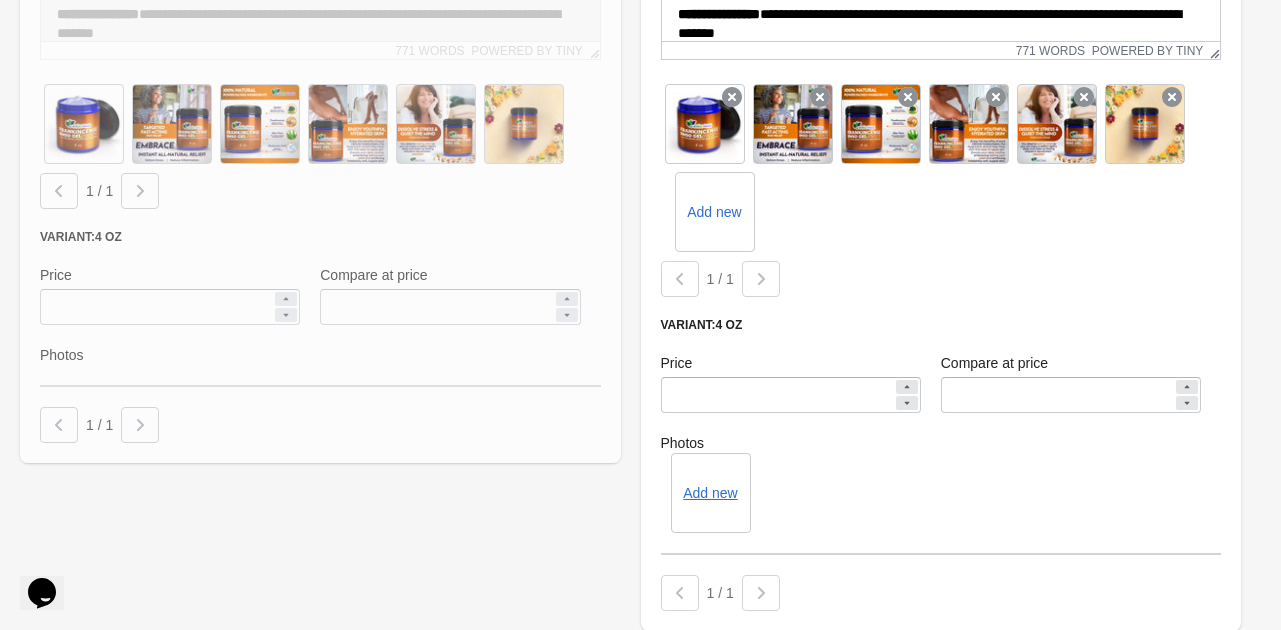 click on "**********" at bounding box center [941, 140] 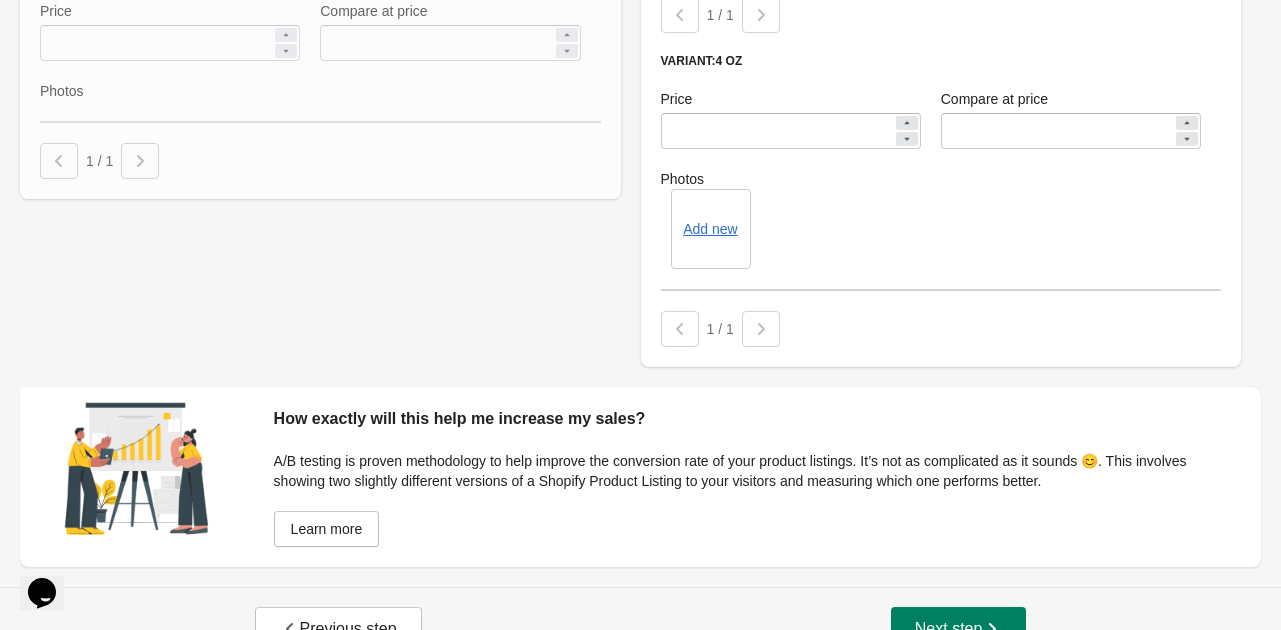 scroll, scrollTop: 2131, scrollLeft: 0, axis: vertical 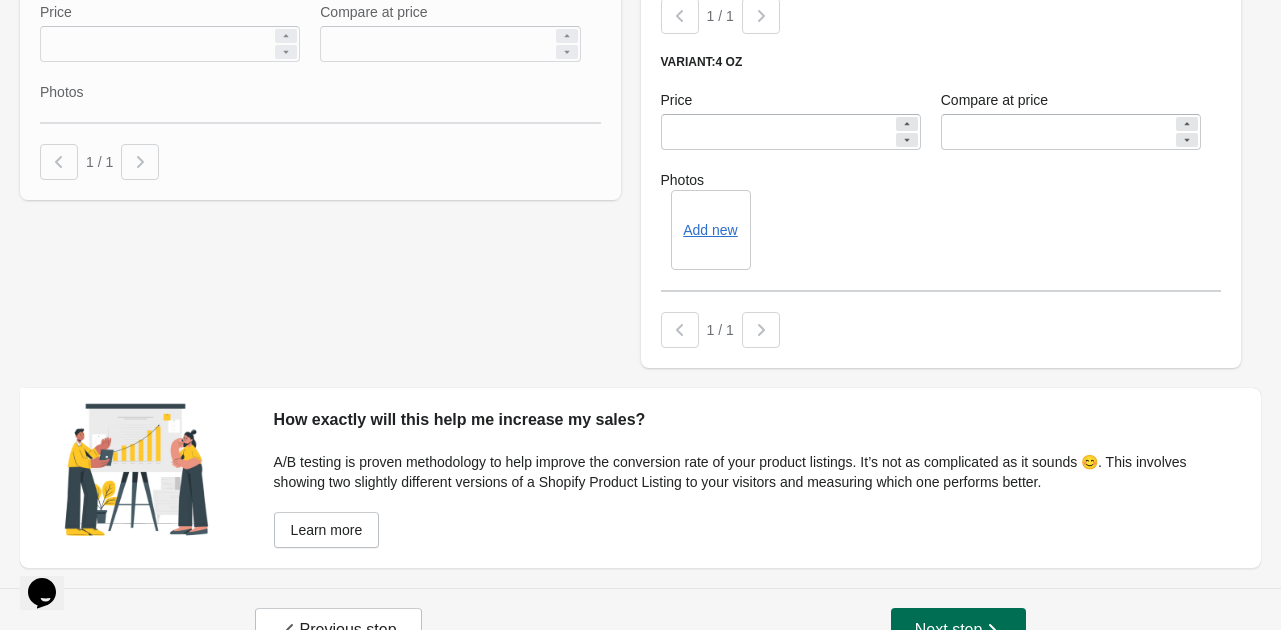click on "Next step" at bounding box center [959, 630] 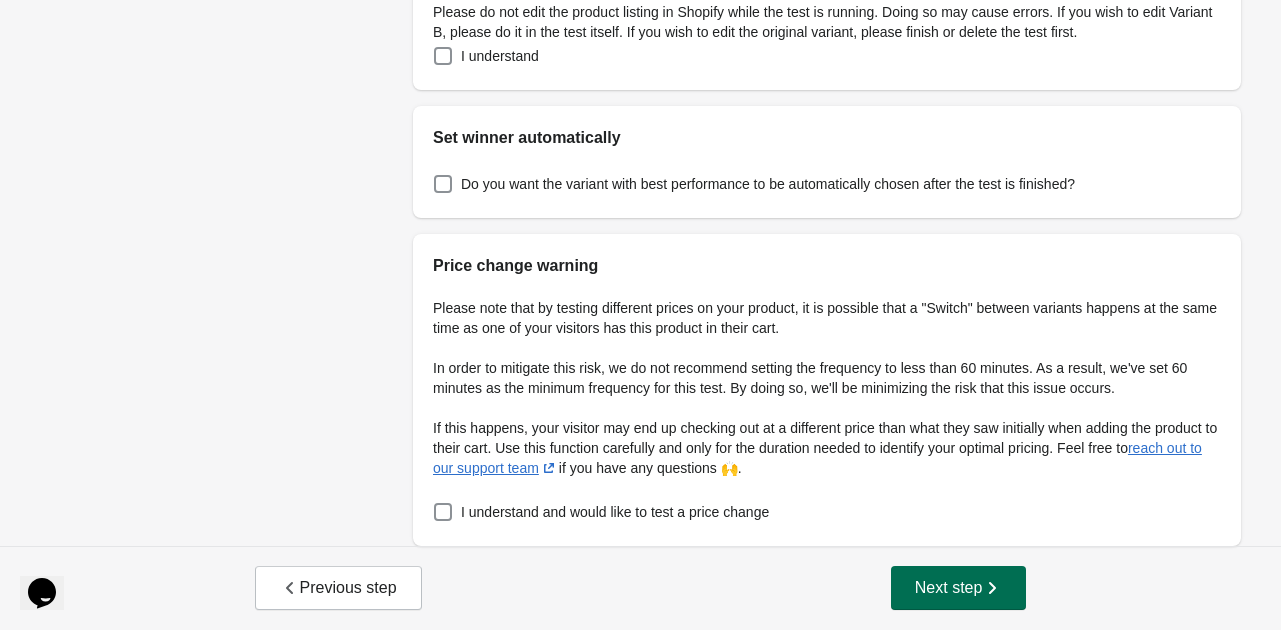 scroll, scrollTop: 0, scrollLeft: 0, axis: both 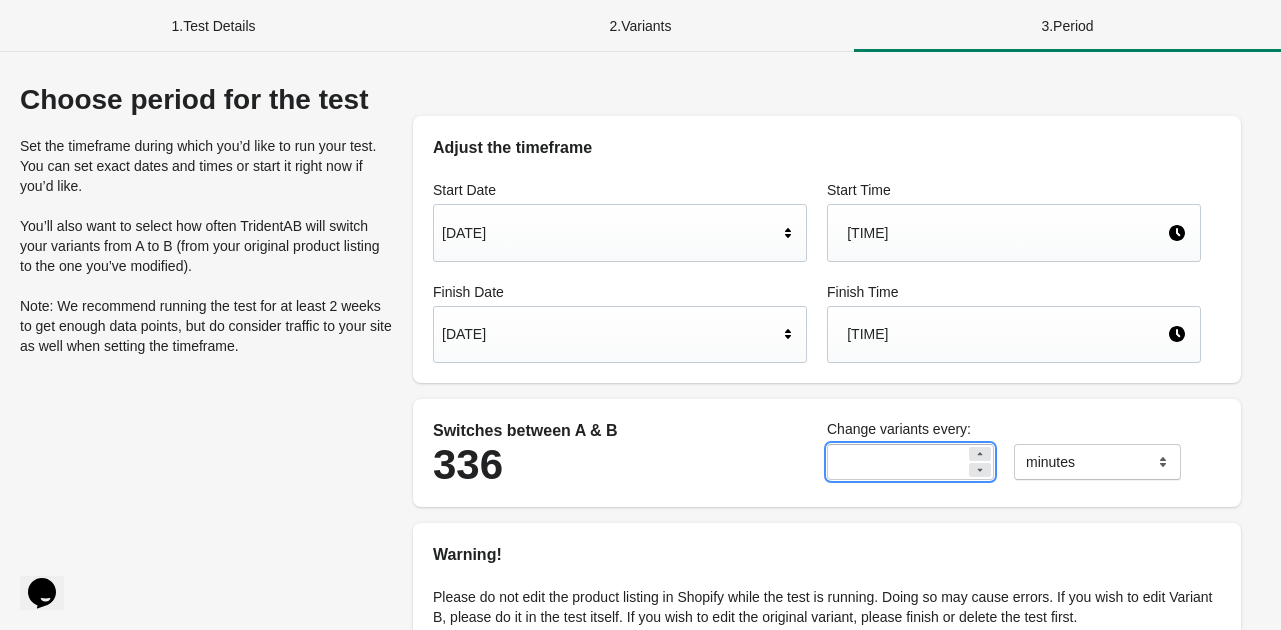 click on "**" at bounding box center (896, 462) 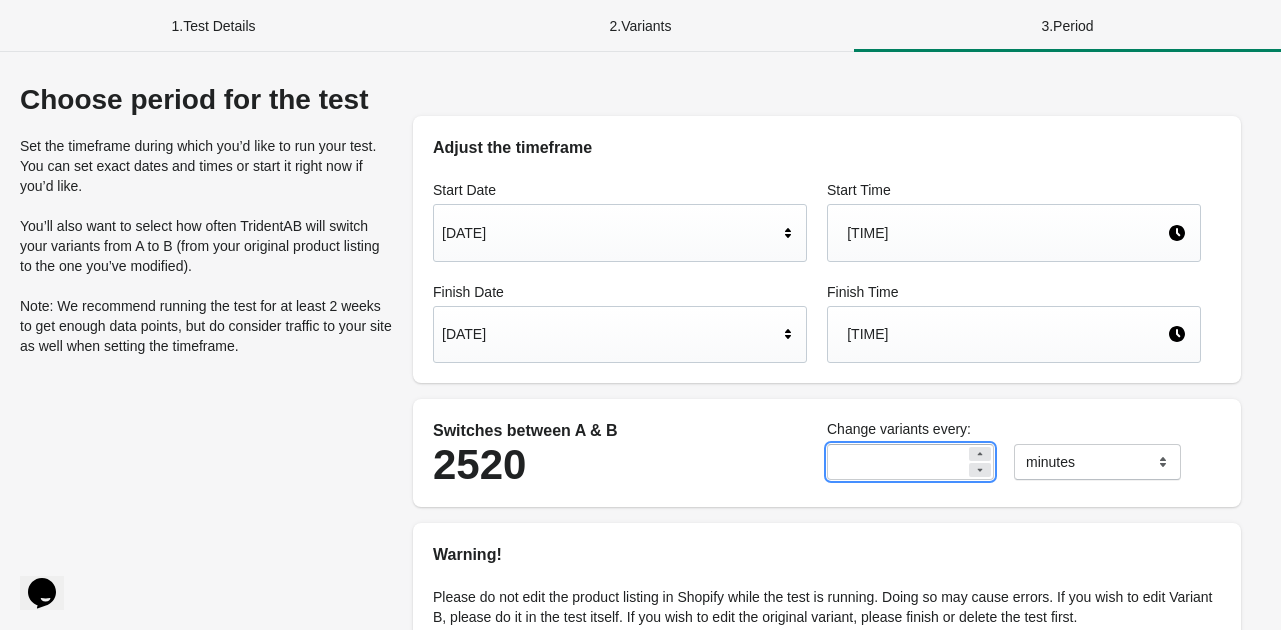 type on "*" 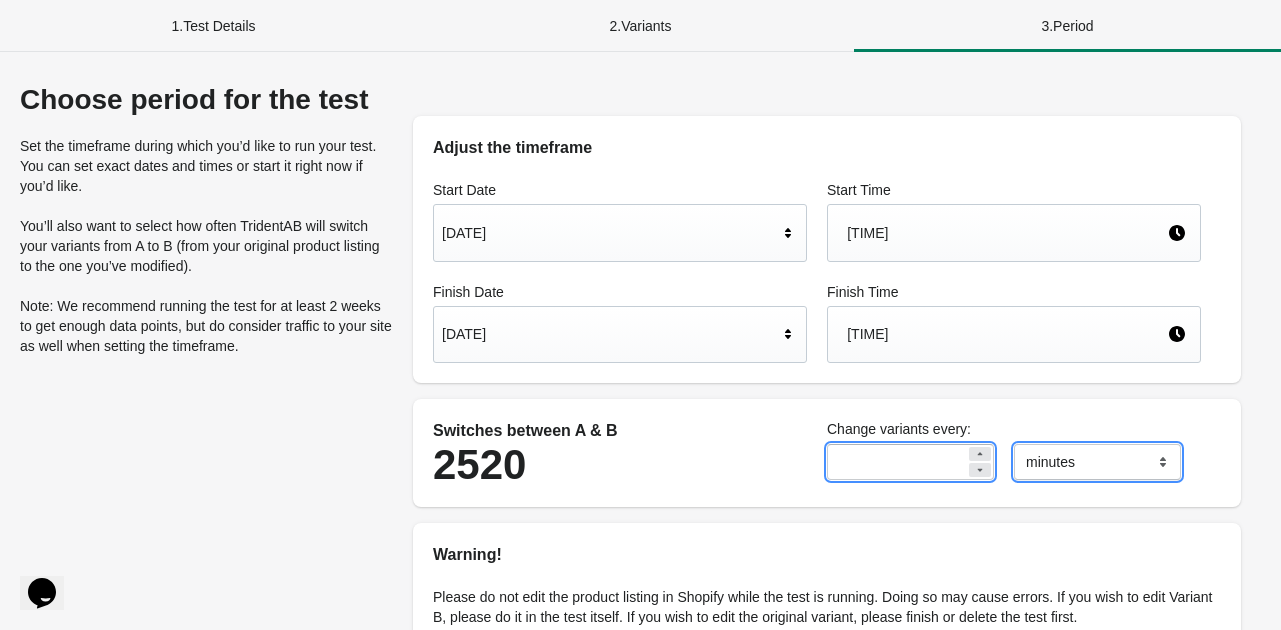 click on "******* ***** ****" at bounding box center (1097, 462) 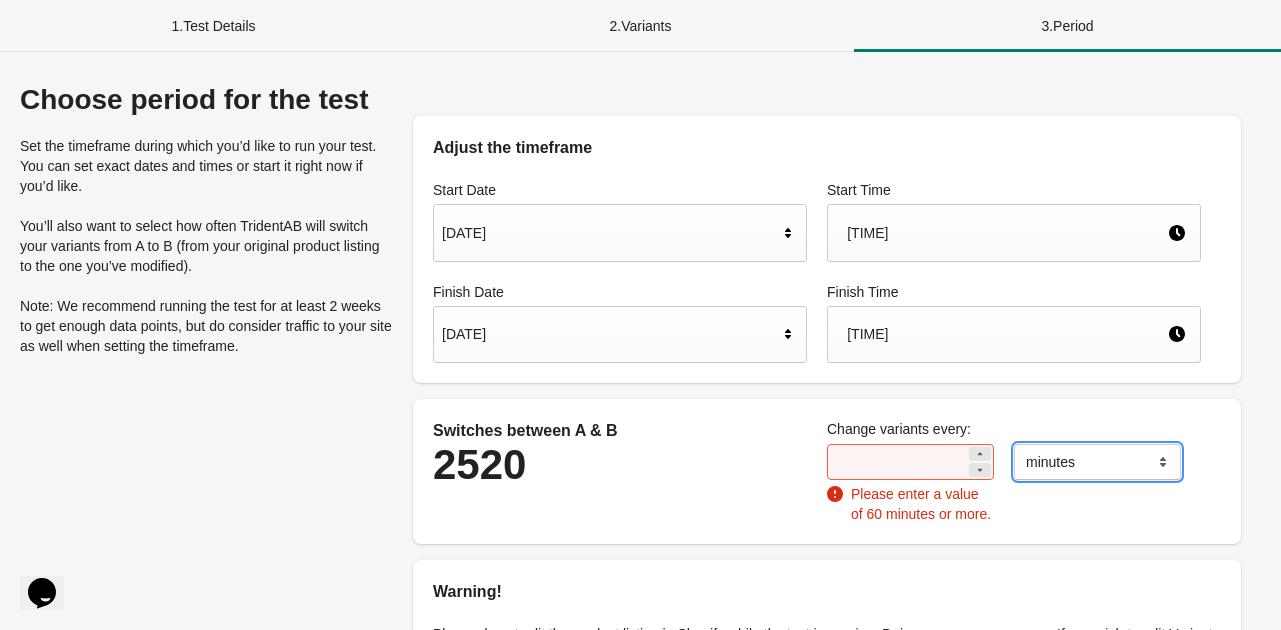 select on "*****" 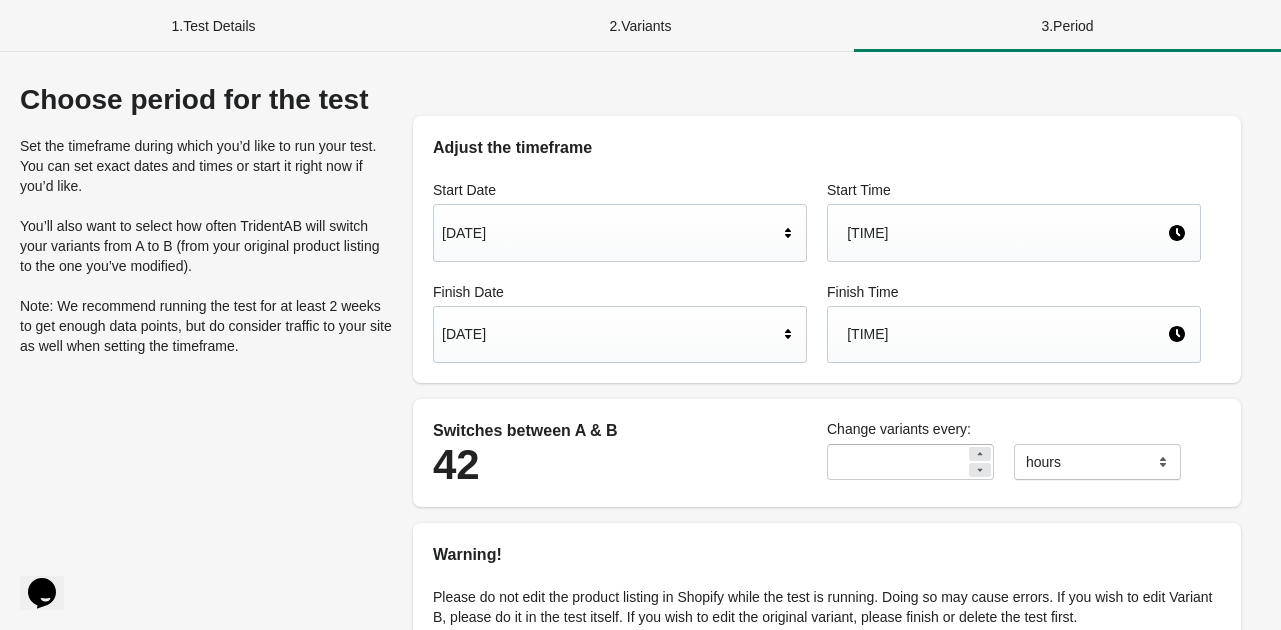 click on "Adjust the timeframe Start Date [DATE] Start Time [TIME] Finish Date [DATE] Finish Time [TIME] Switches between A & B 42 Change variants every: * ******* ***** **** hours Warning! Please do not edit the product listing in Shopify while the test is running. Doing so may cause errors. If you wish to edit Variant B, please do it in the test itself. If you wish to edit the original variant, please finish or delete the test first. I understand Set winner automatically Do you want the variant with best performance to be automatically chosen after the test is finished? Price change warning Please note that by testing different prices on your product, it is possible that a "Switch" between variants happens at the same time as one of your visitors has this product in their cart. reach out to our support team if you have any questions 🙌​. I understand and would like to test a price change" at bounding box center [827, 607] 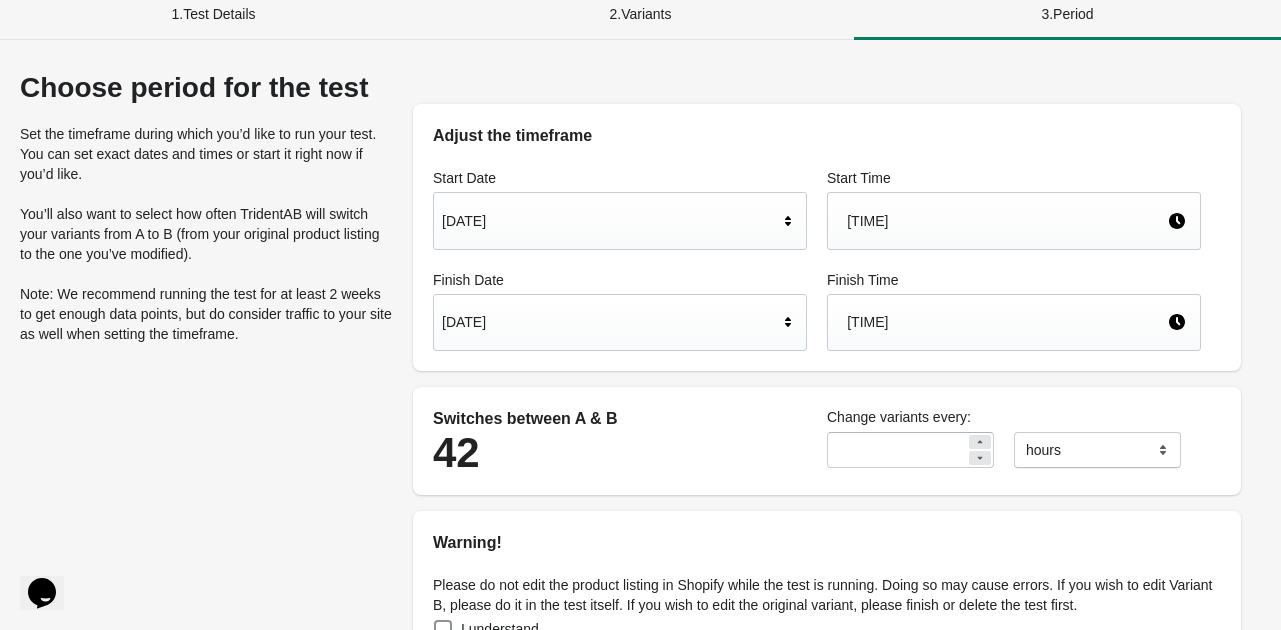 scroll, scrollTop: 0, scrollLeft: 0, axis: both 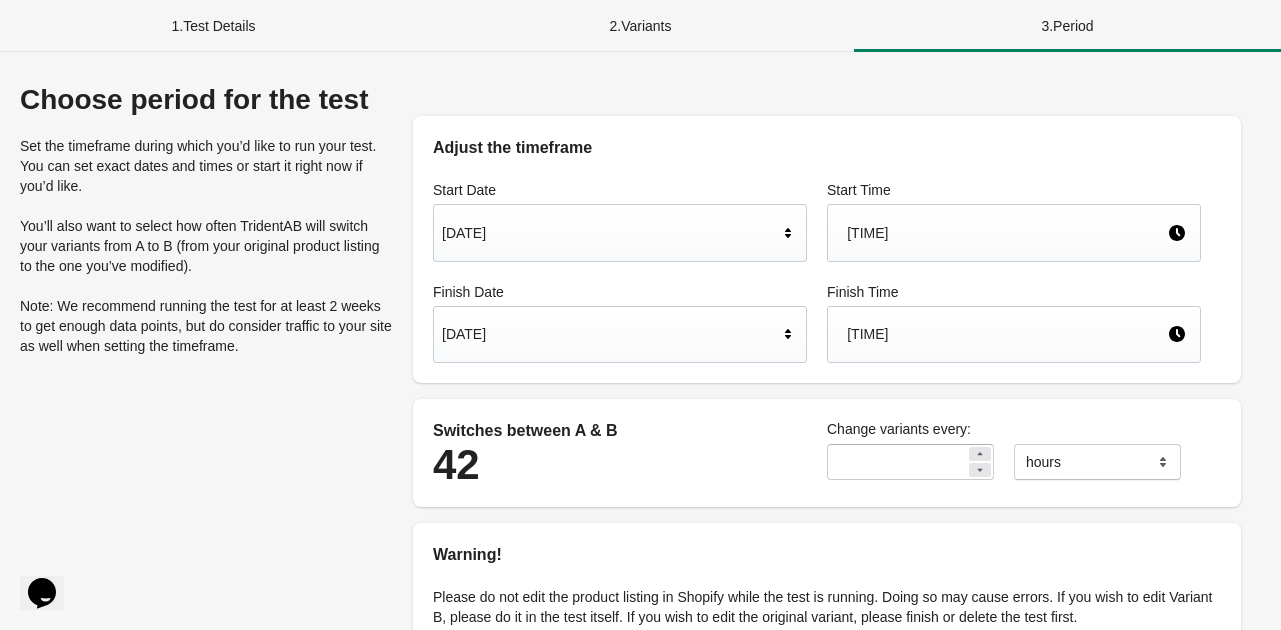 click on "[TIME]" at bounding box center [1007, 233] 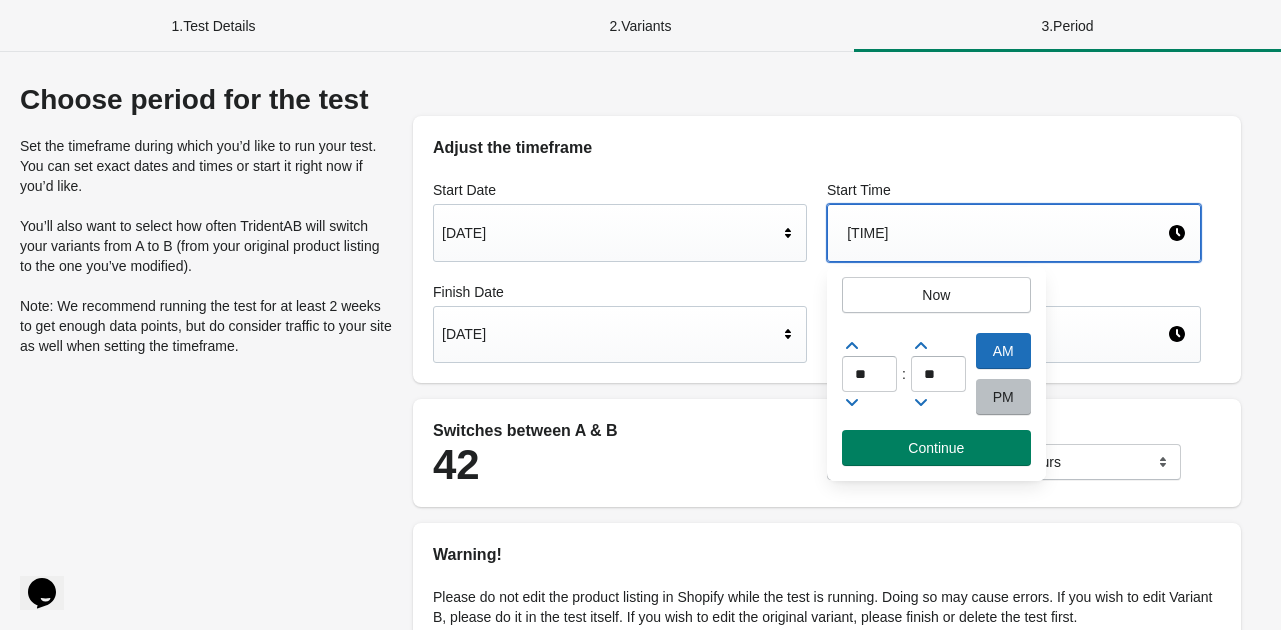 click 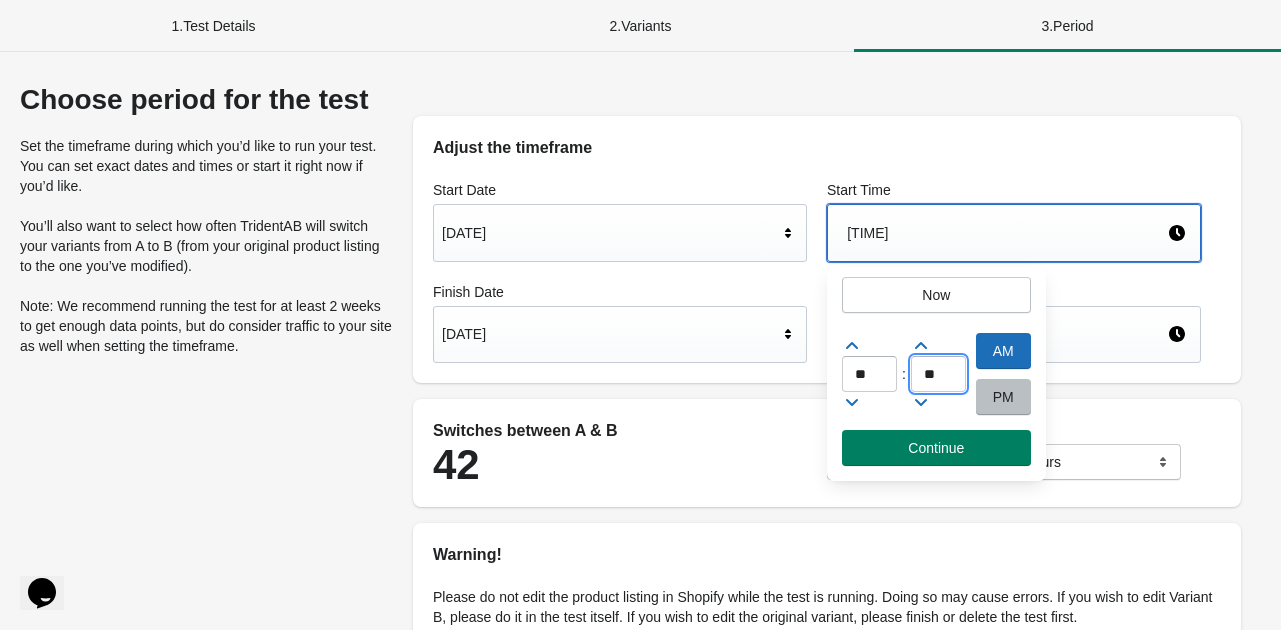 click on "**" at bounding box center (938, 374) 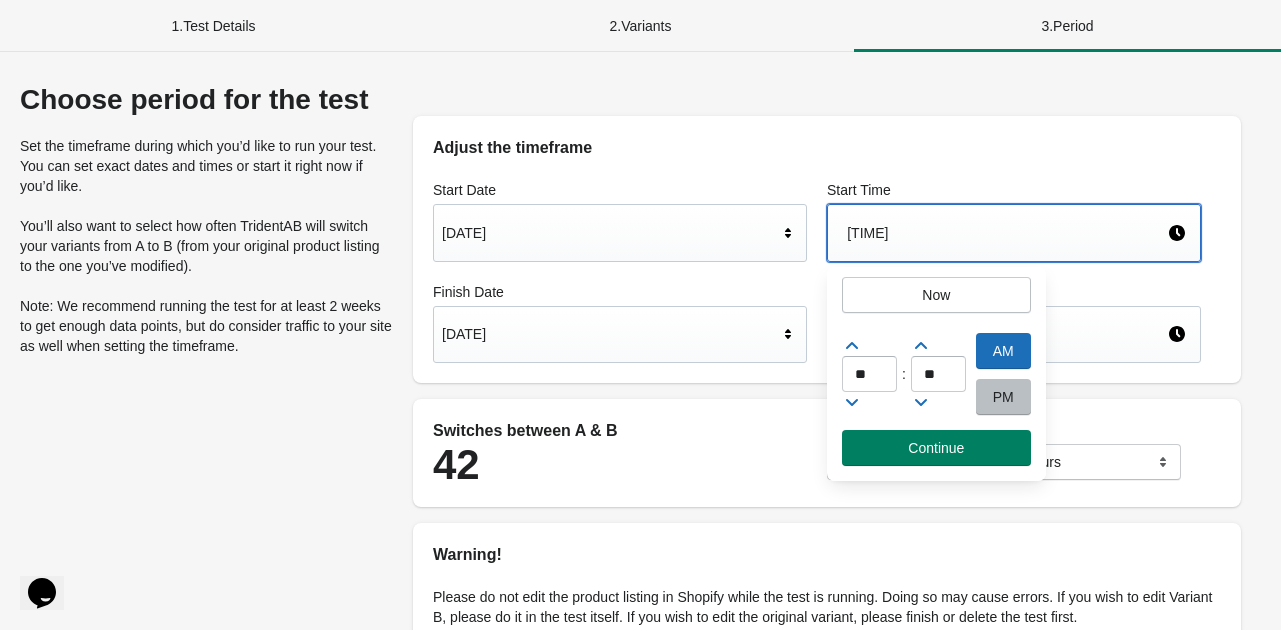 click 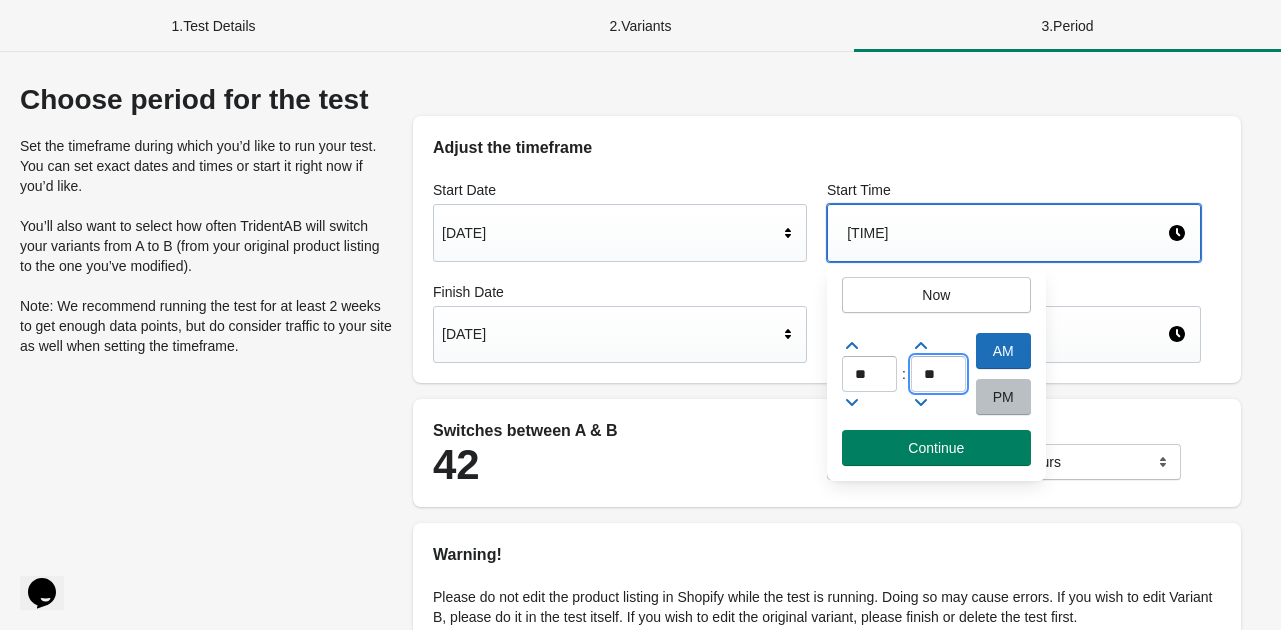 click on "**" at bounding box center [938, 374] 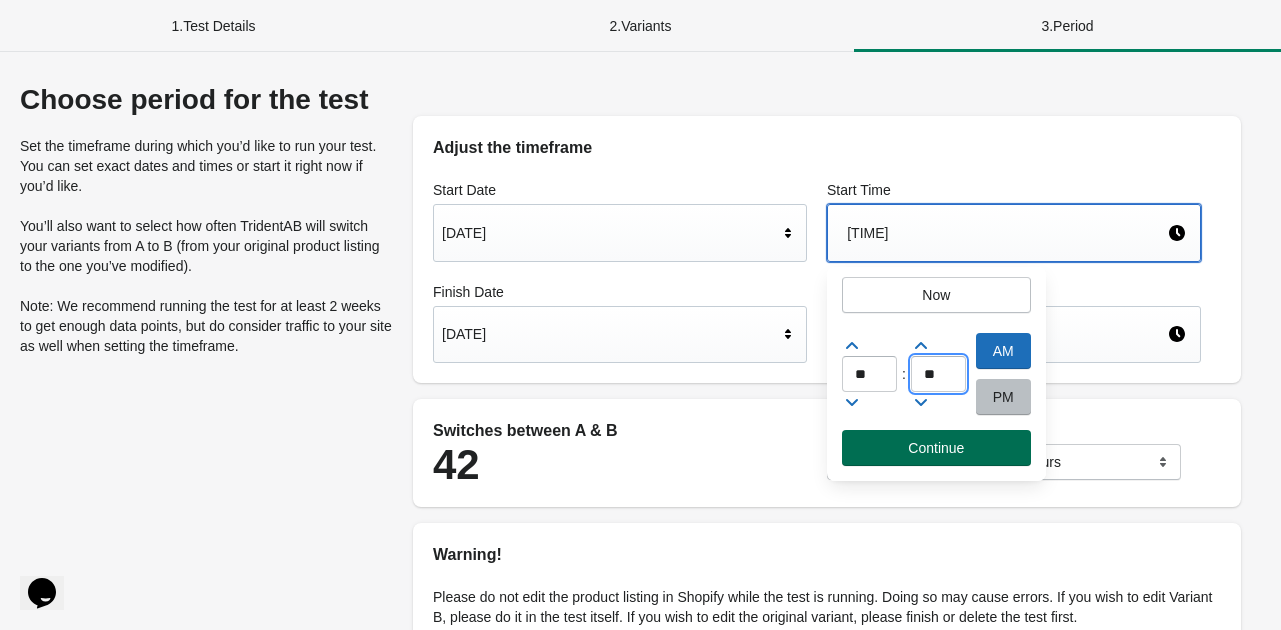 type on "**" 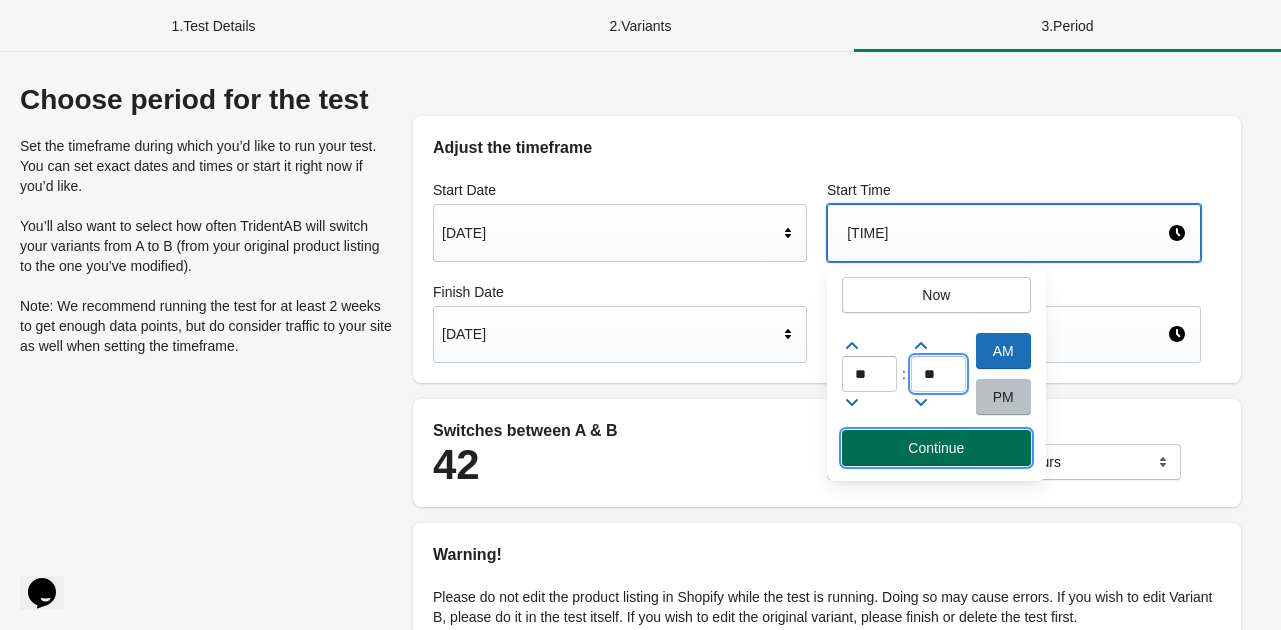 click on "Continue" at bounding box center (936, 448) 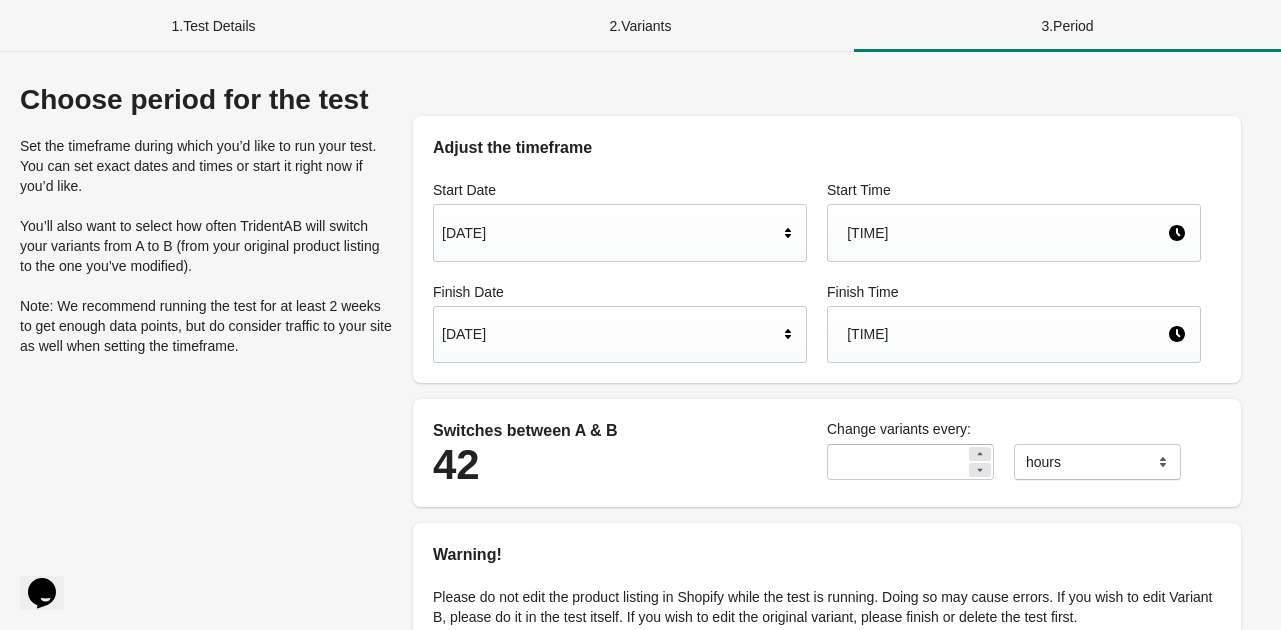 click on "[TIME]" at bounding box center (1007, 334) 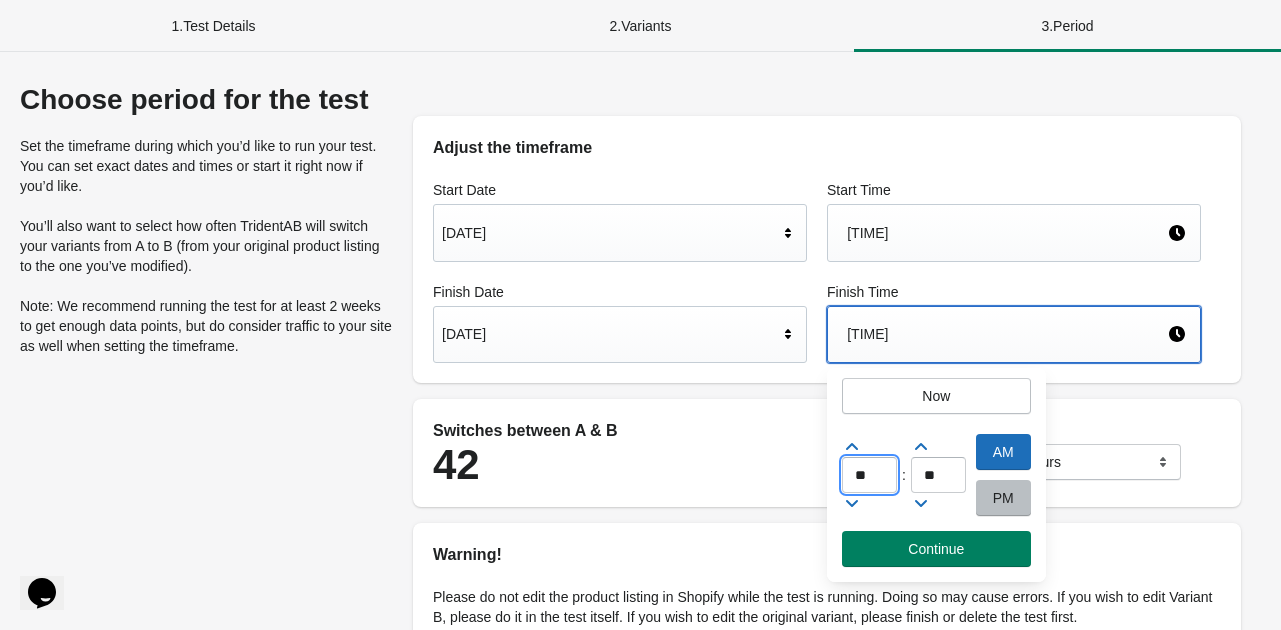 click on "**" at bounding box center (869, 475) 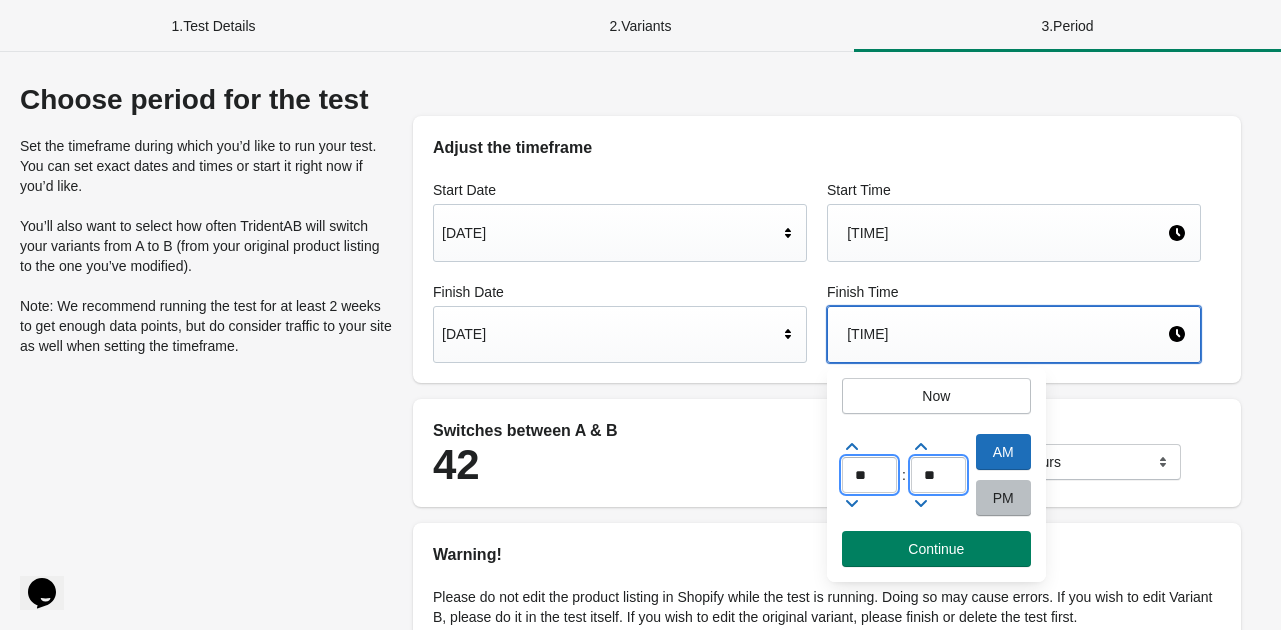click on "**" at bounding box center [938, 475] 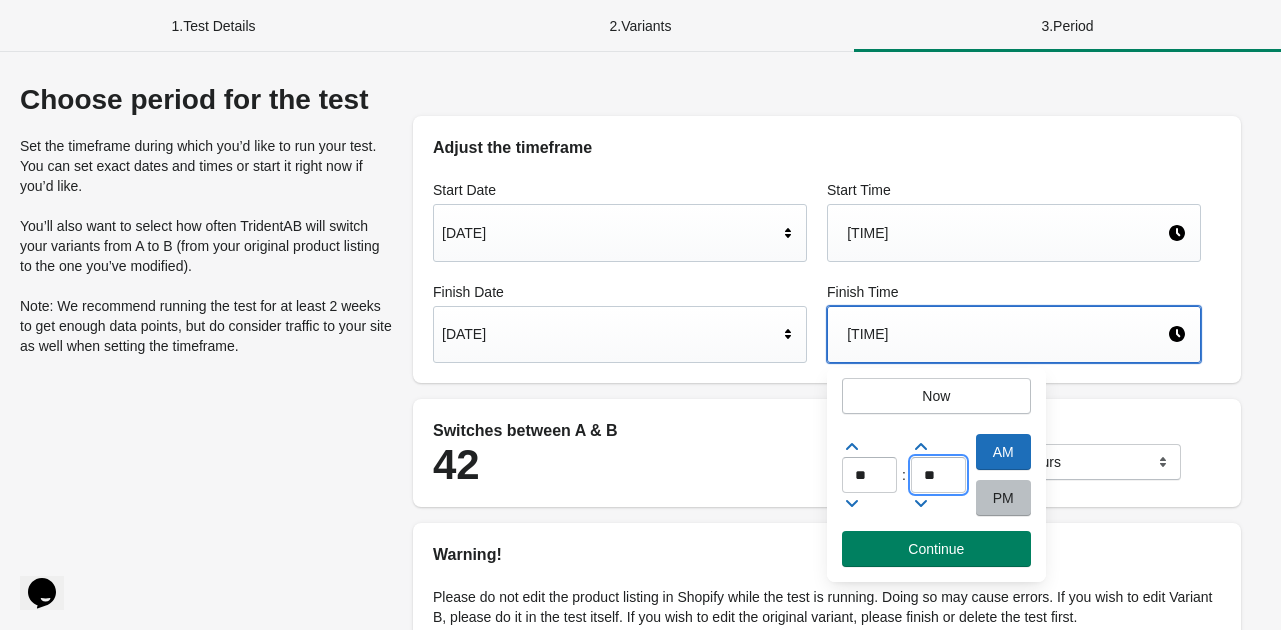 click on "**" at bounding box center [938, 475] 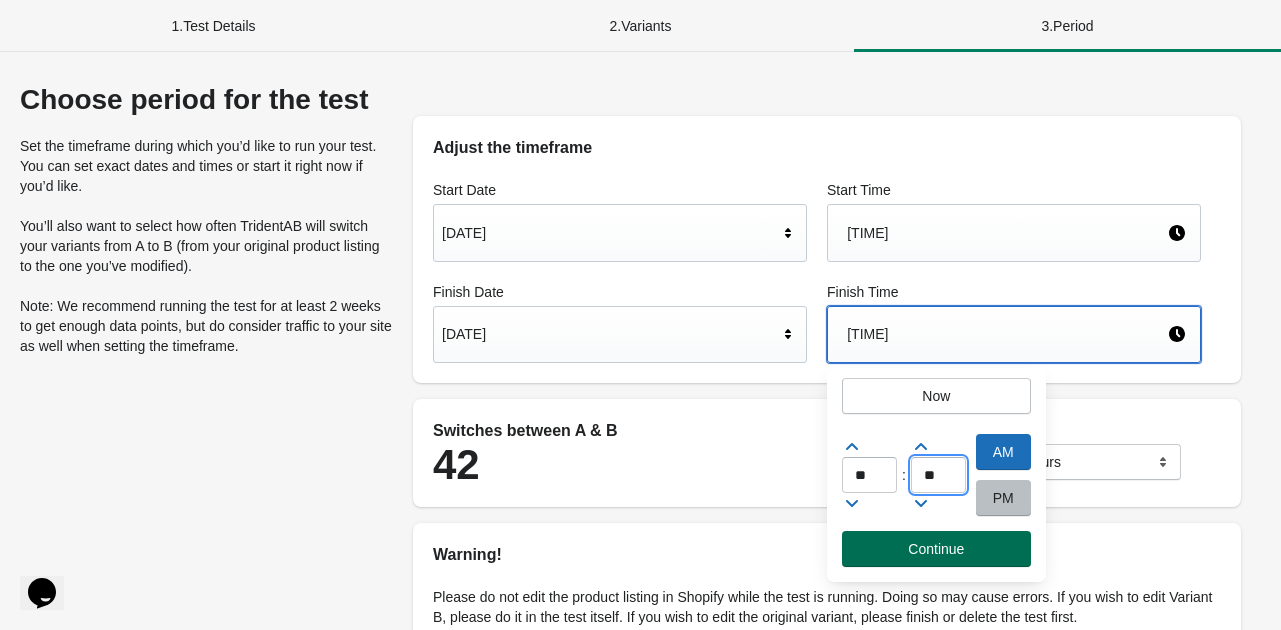 type on "**" 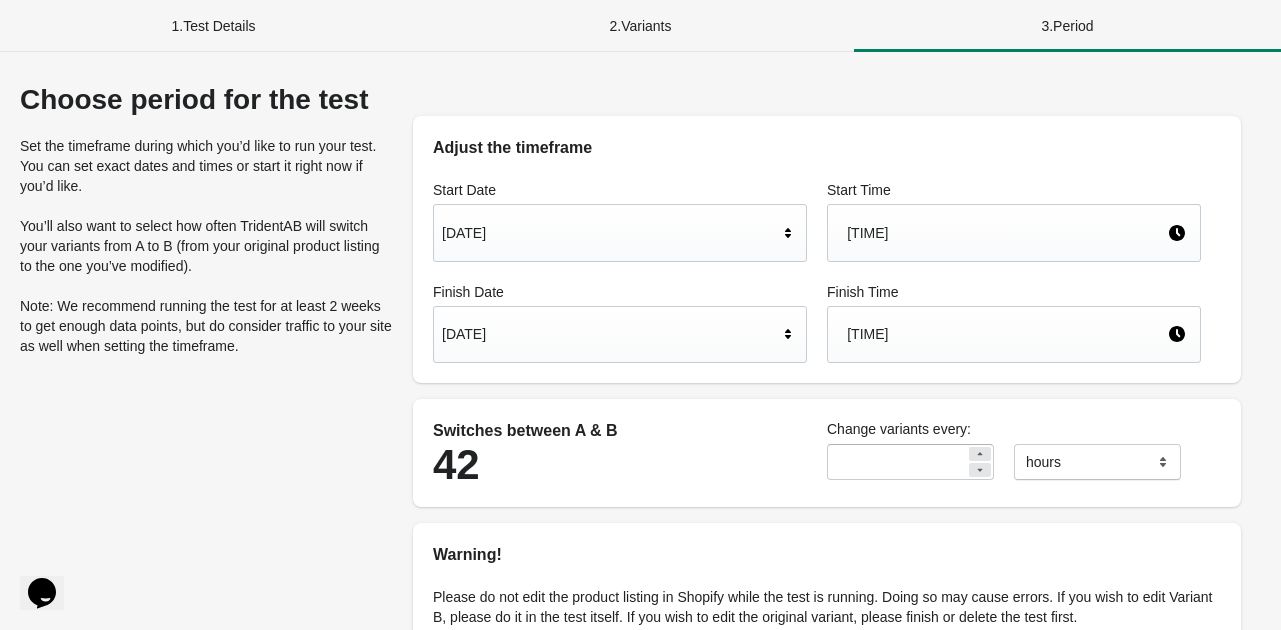 click on "Adjust the timeframe Start Date [DATE] Start Time [TIME] Finish Date [DATE] Finish Time [TIME] Switches between A & B 42 Change variants every: * ******* ***** **** hours Warning! Please do not edit the product listing in Shopify while the test is running. Doing so may cause errors. If you wish to edit Variant B, please do it in the test itself. If you wish to edit the original variant, please finish or delete the test first. I understand Set winner automatically Do you want the variant with best performance to be automatically chosen after the test is finished? Price change warning Please note that by testing different prices on your product, it is possible that a "Switch" between variants happens at the same time as one of your visitors has this product in their cart. reach out to our support team  if you have any questions 🙌​. I understand and would like to test a price change" at bounding box center [827, 607] 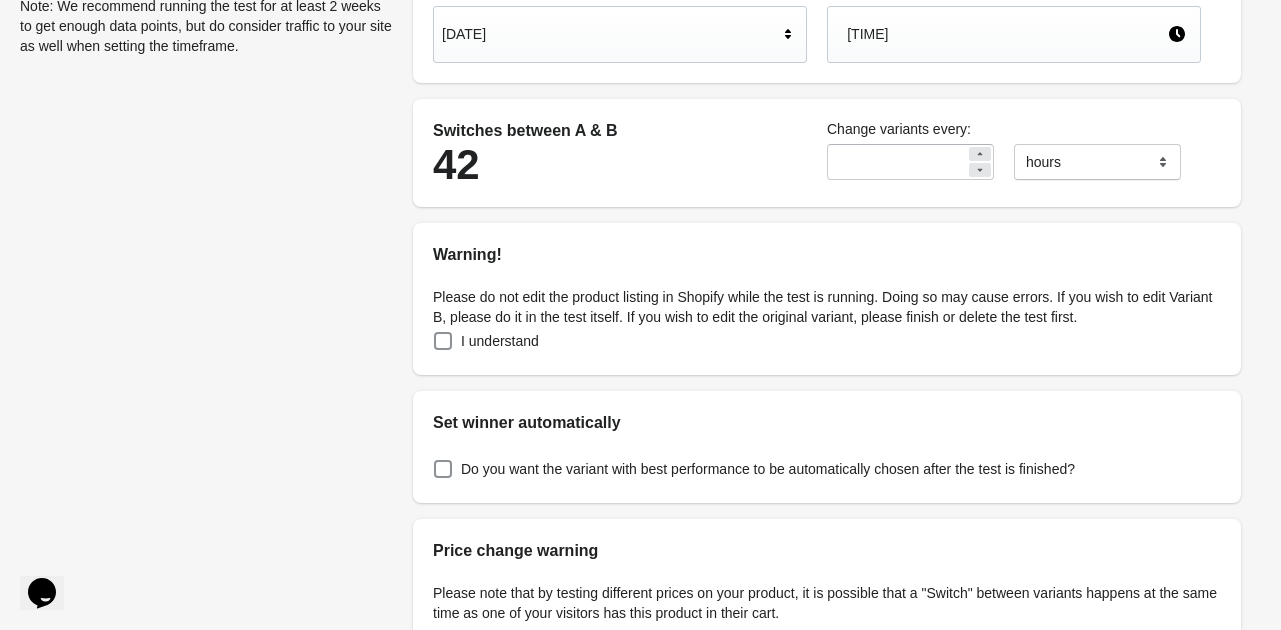 scroll, scrollTop: 305, scrollLeft: 0, axis: vertical 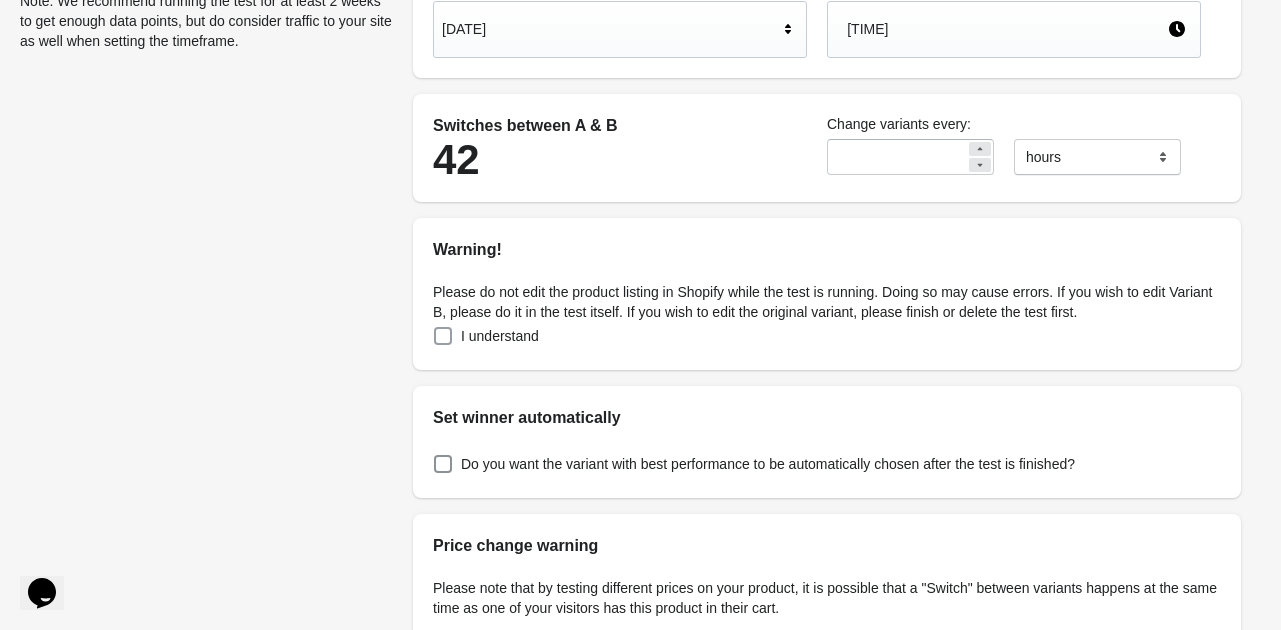 click at bounding box center [443, 336] 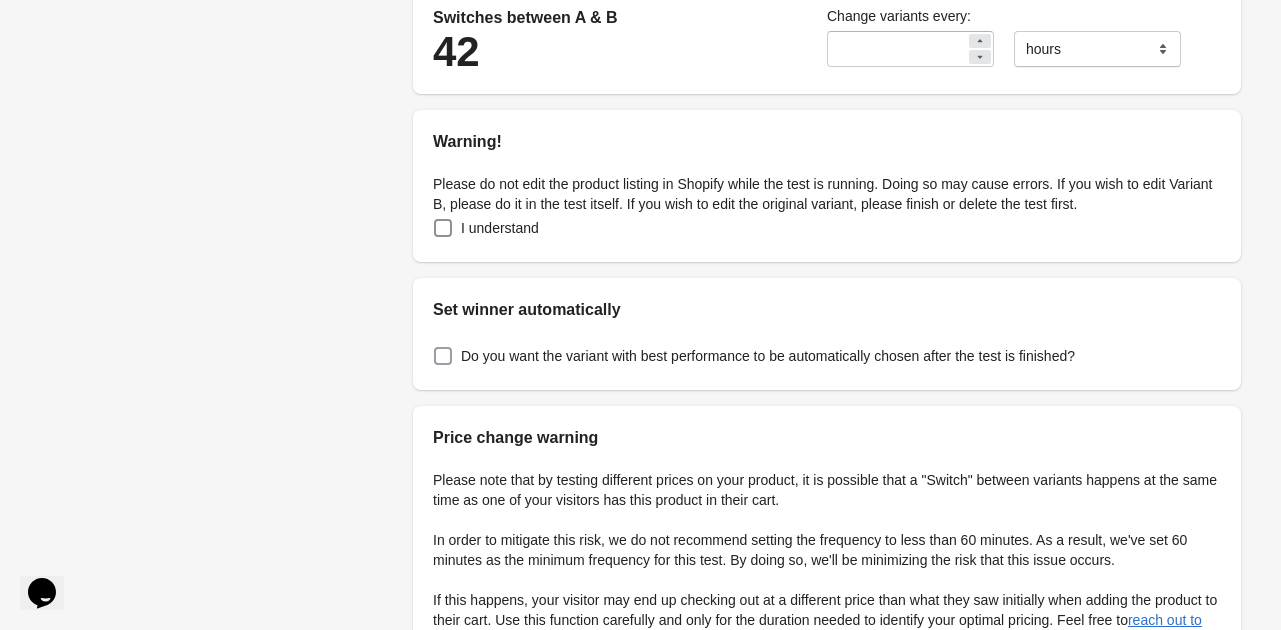 click at bounding box center [443, 356] 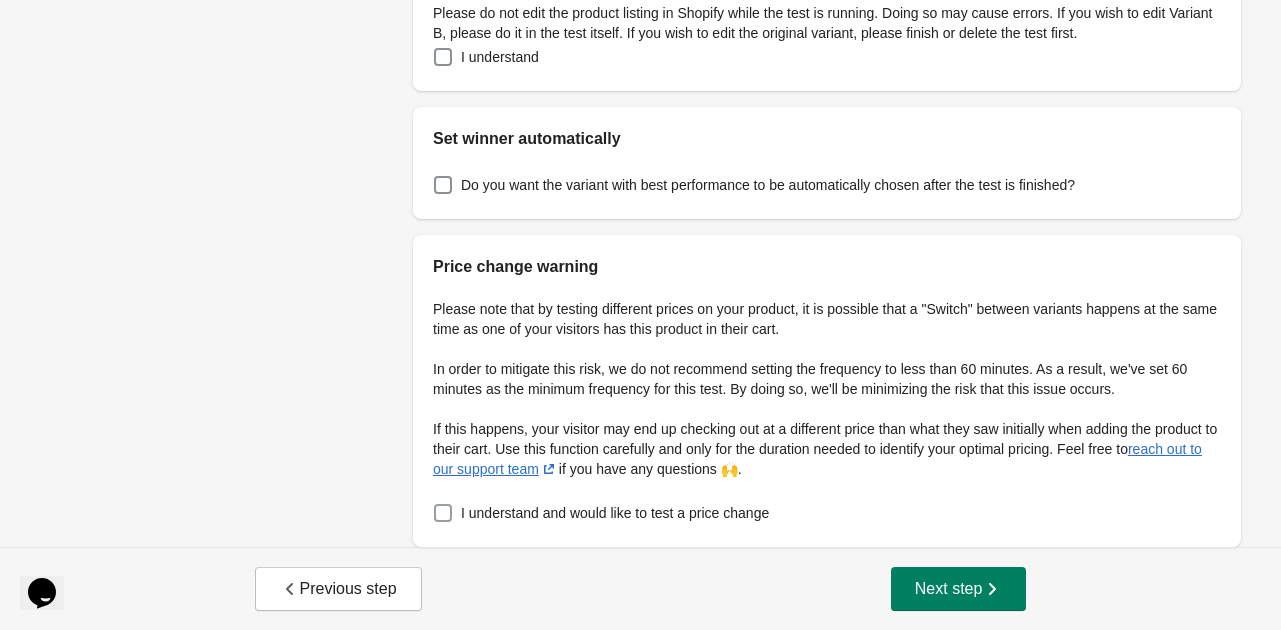 click at bounding box center (443, 513) 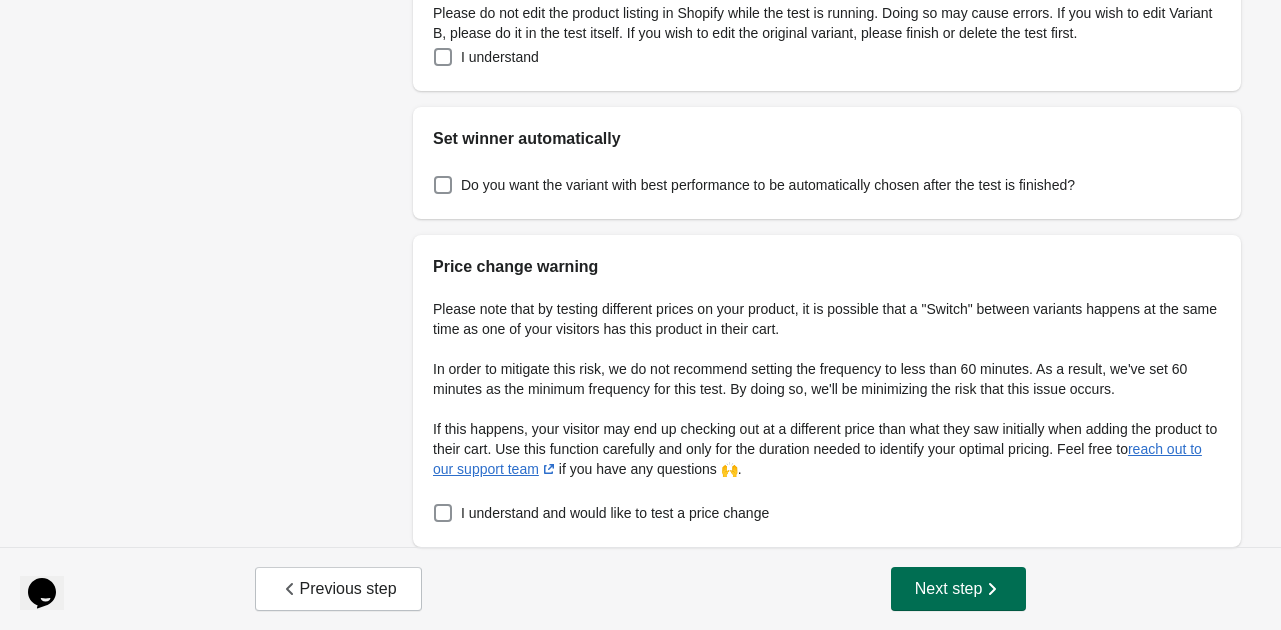 click on "Next step" at bounding box center [959, 589] 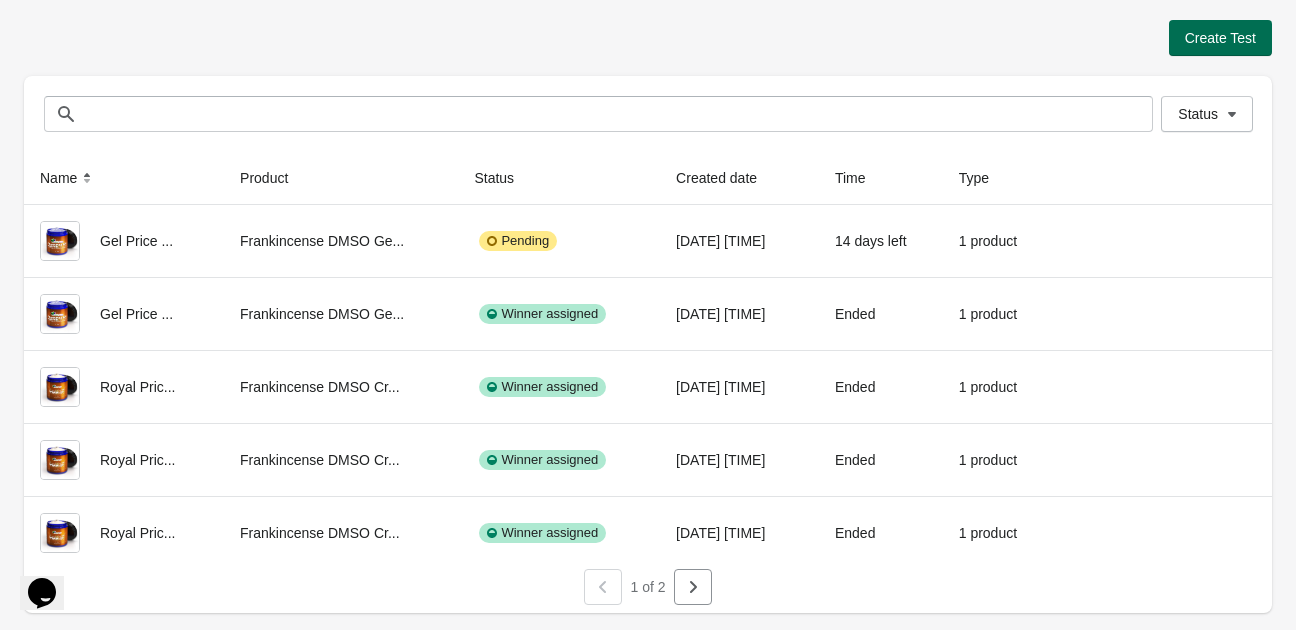 click on "Create Test" at bounding box center [1220, 38] 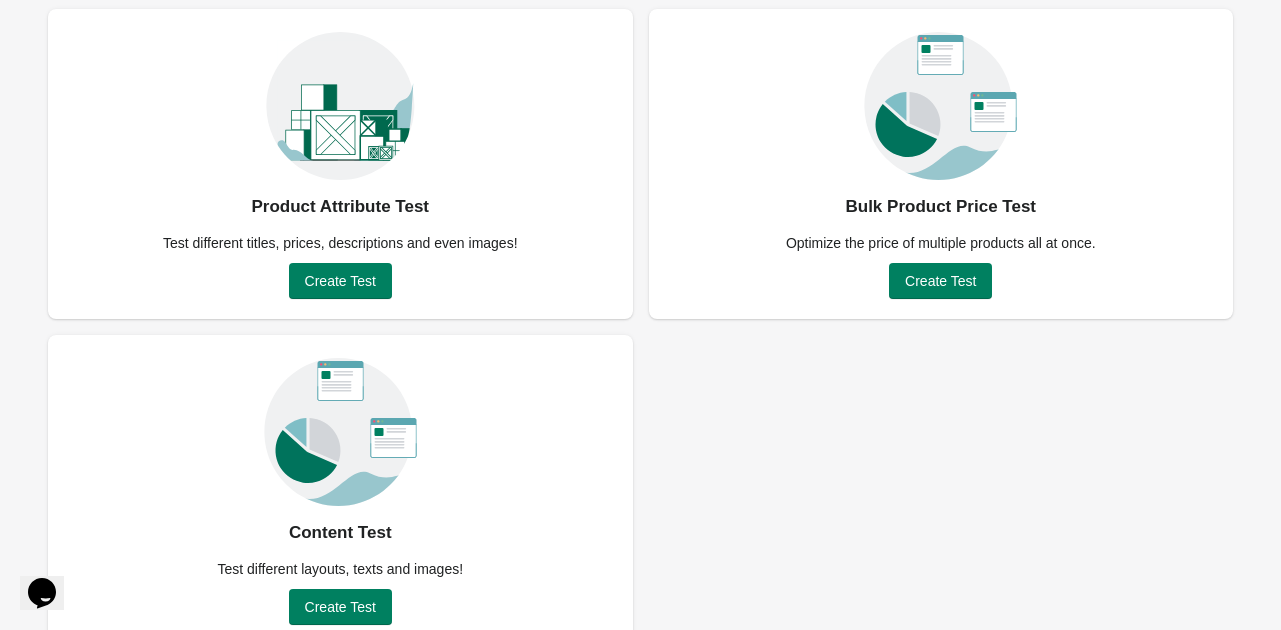 scroll, scrollTop: 154, scrollLeft: 0, axis: vertical 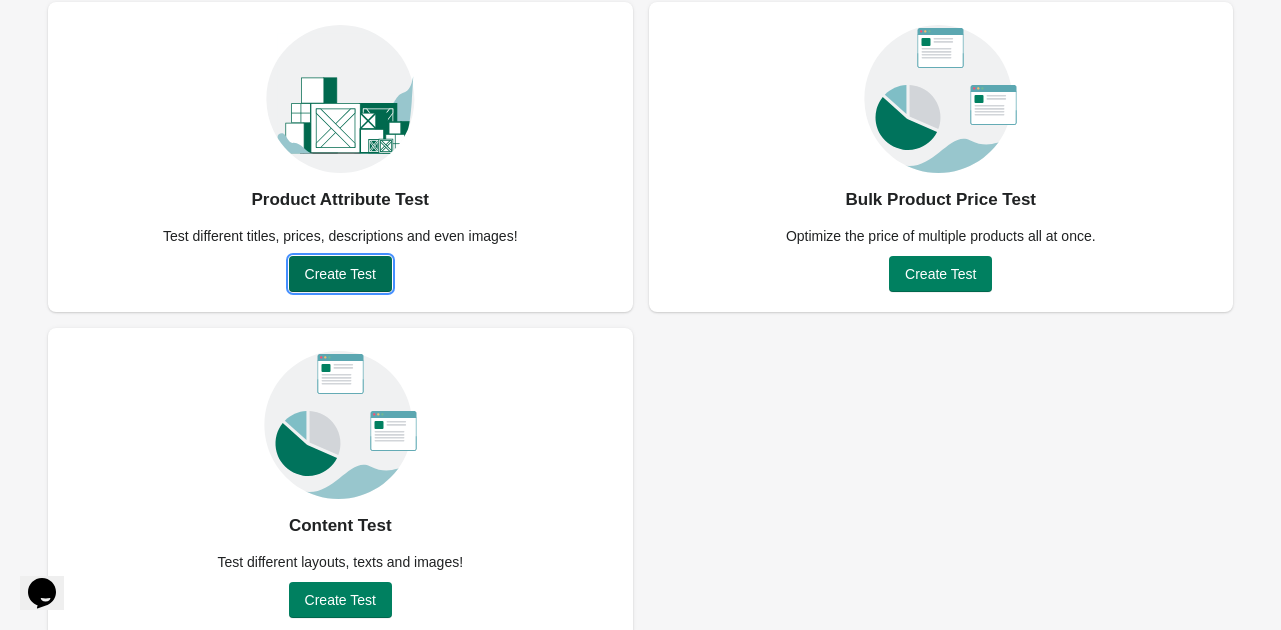 click on "Create Test" at bounding box center [340, 274] 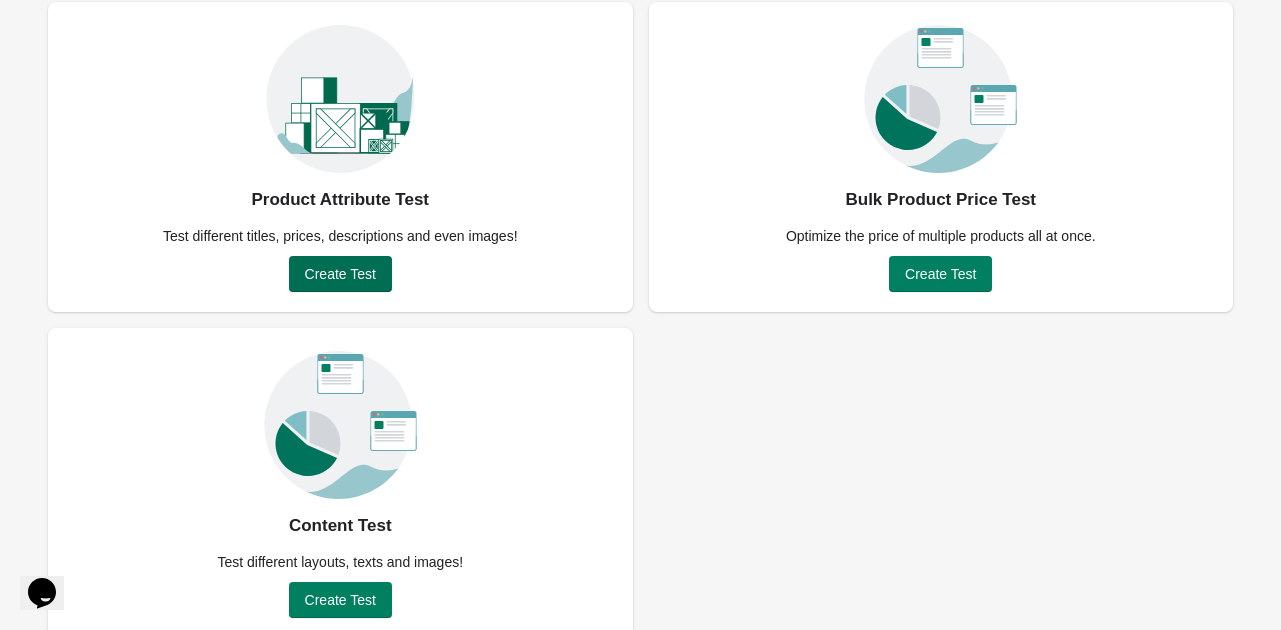 scroll, scrollTop: 0, scrollLeft: 0, axis: both 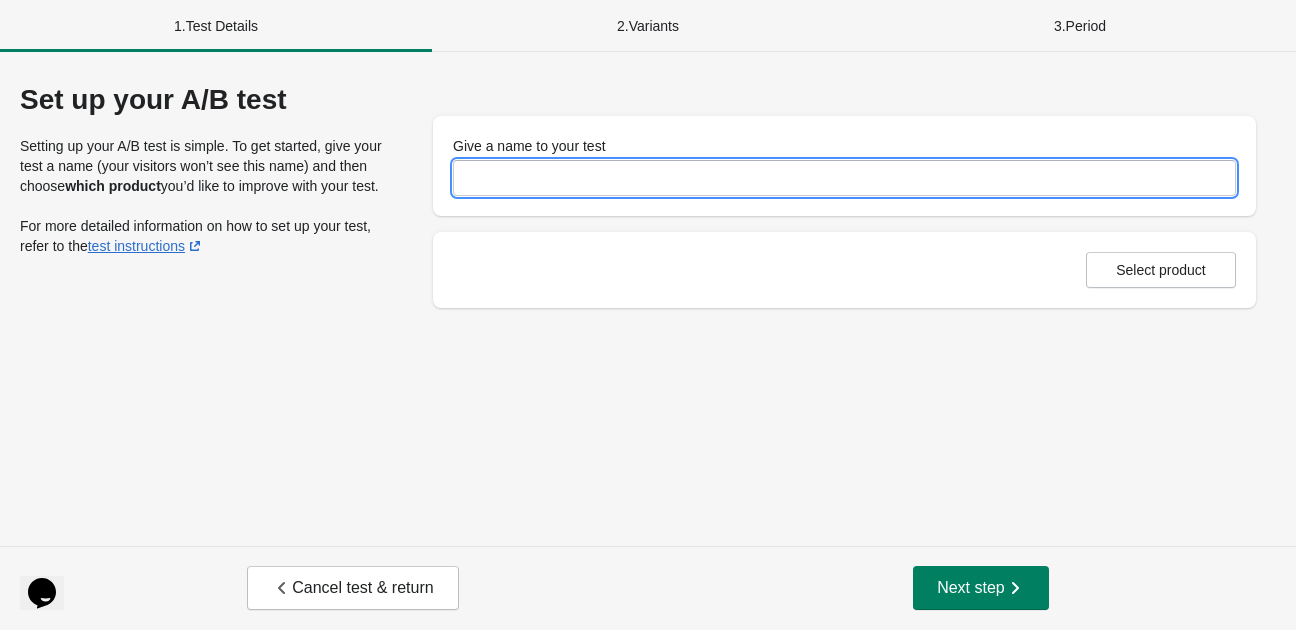 click on "Give a name to your test" at bounding box center (844, 178) 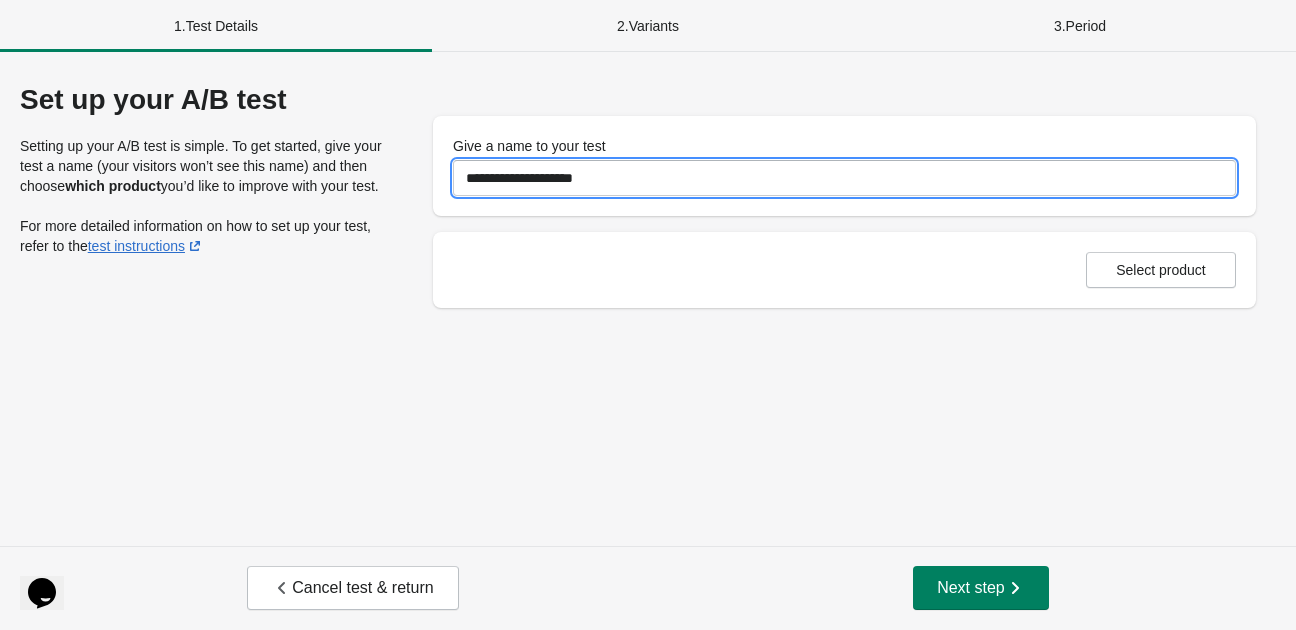 click on "**********" at bounding box center [844, 178] 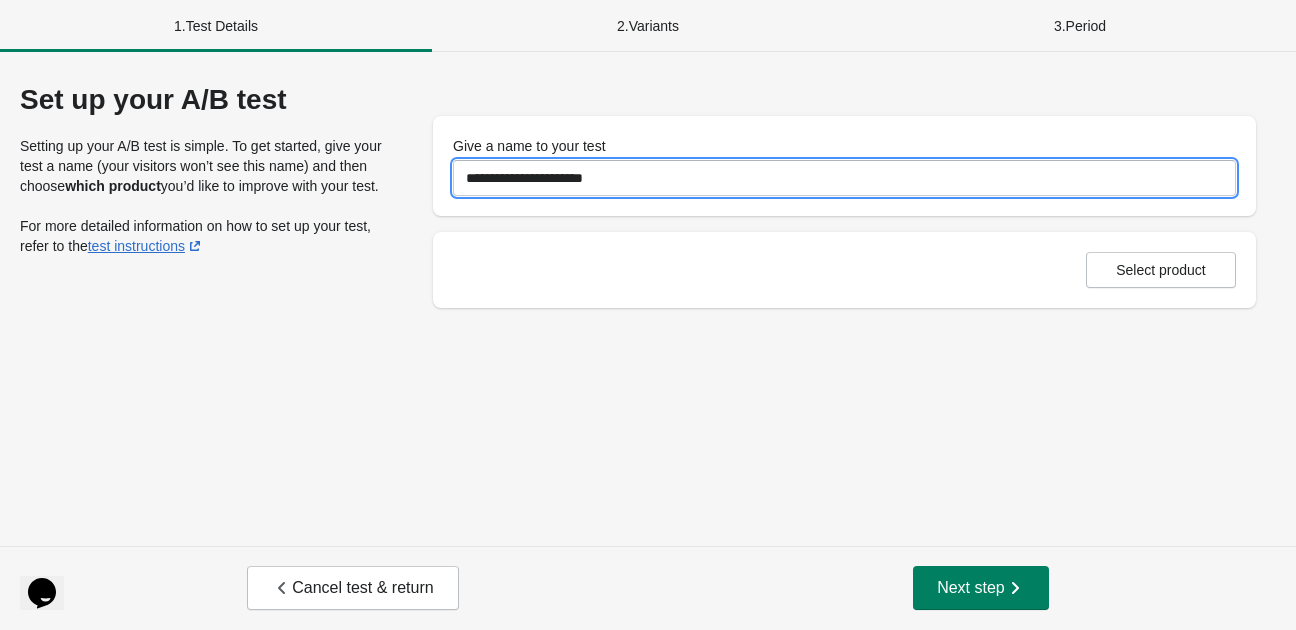 type on "**********" 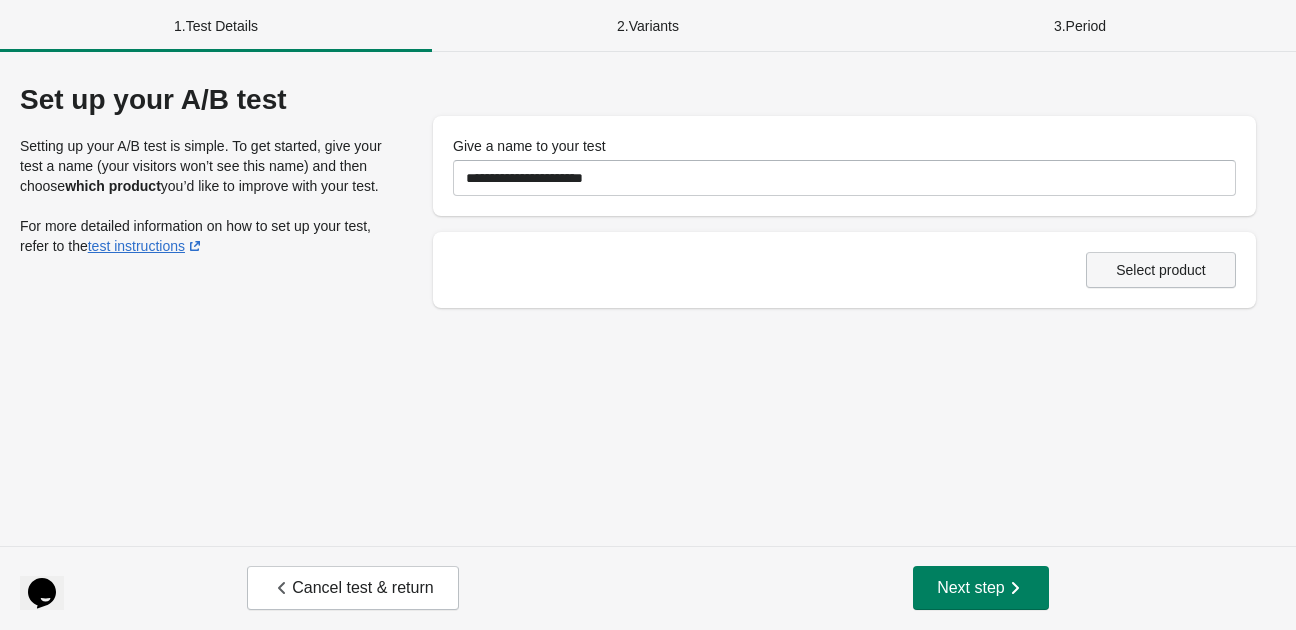 click on "Select product" at bounding box center (1161, 270) 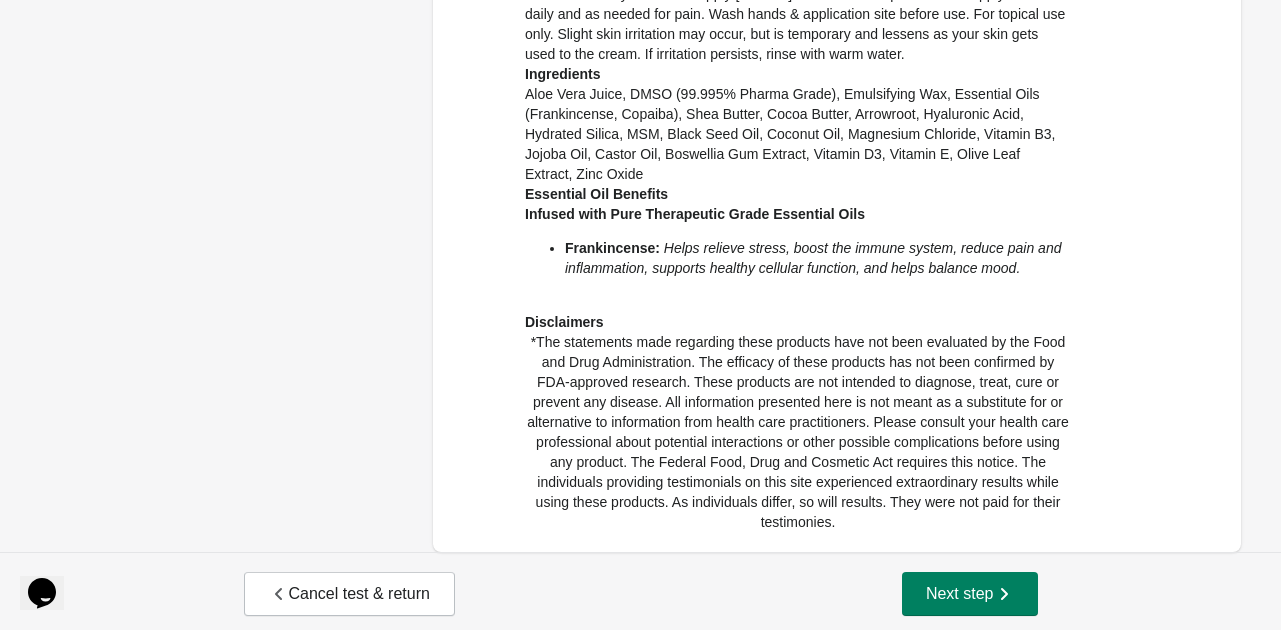 scroll, scrollTop: 1417, scrollLeft: 0, axis: vertical 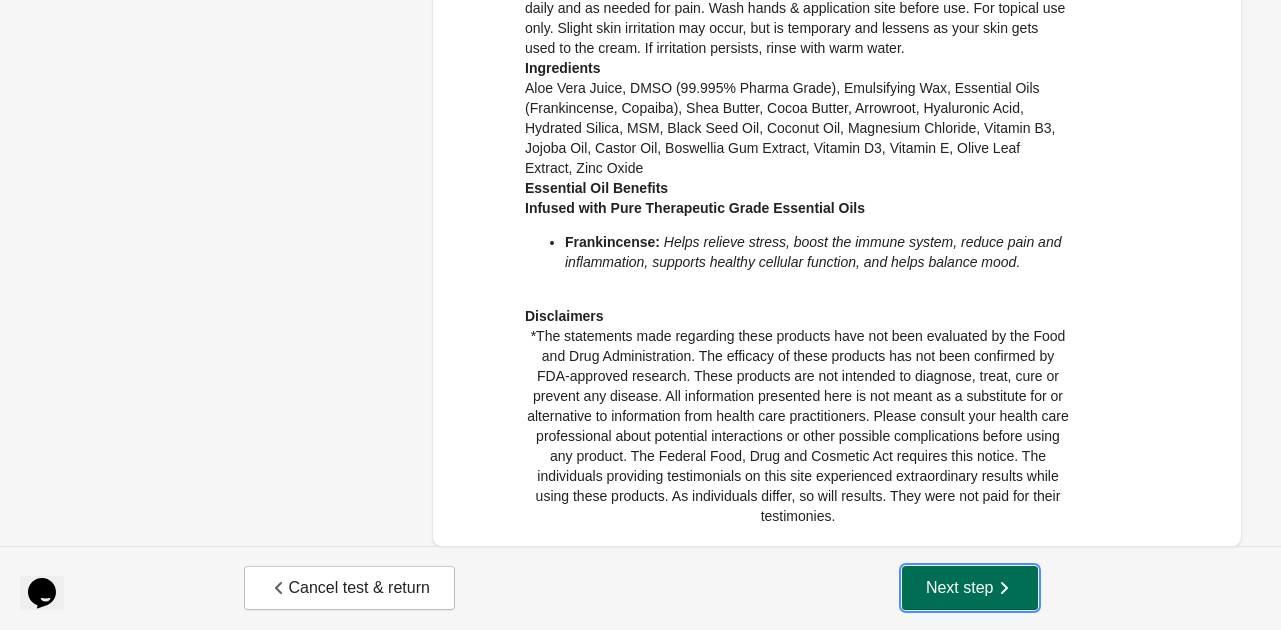 click on "Next step" at bounding box center (970, 588) 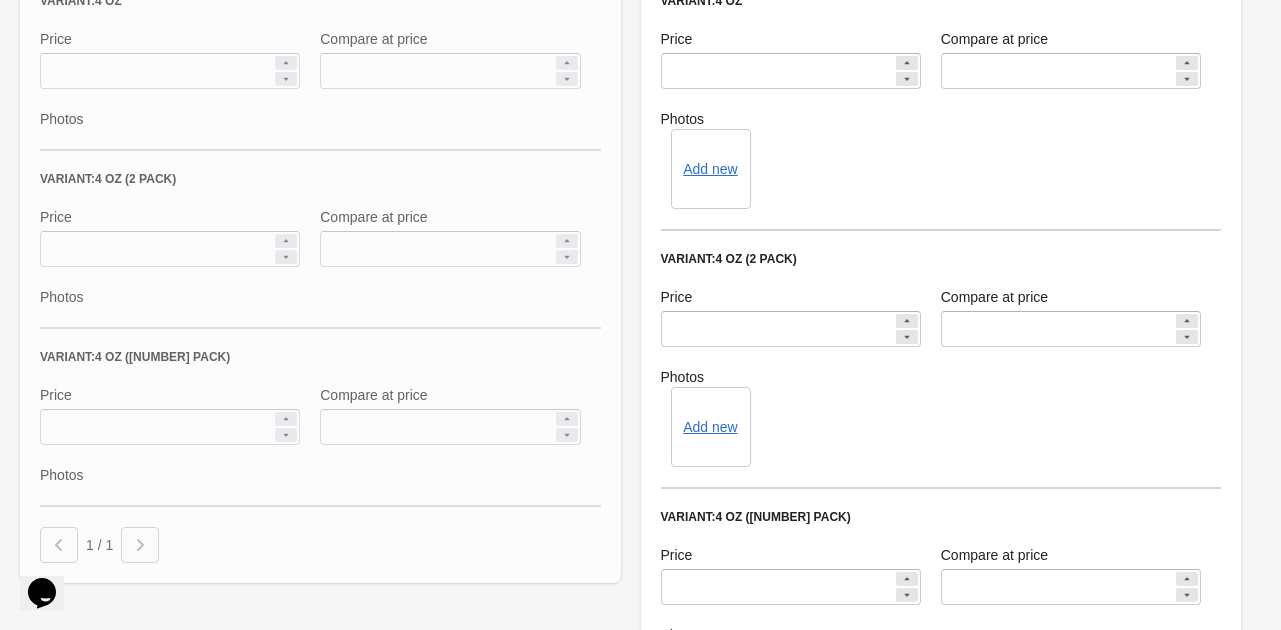 scroll, scrollTop: 1960, scrollLeft: 0, axis: vertical 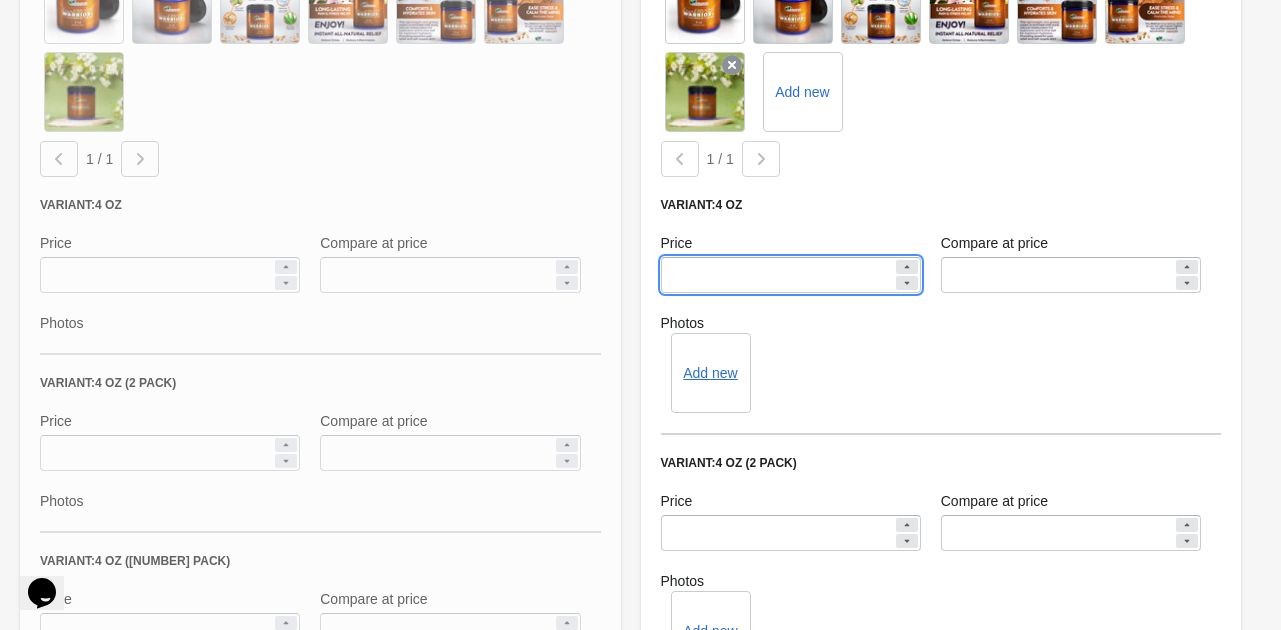 click on "*****" at bounding box center [777, 275] 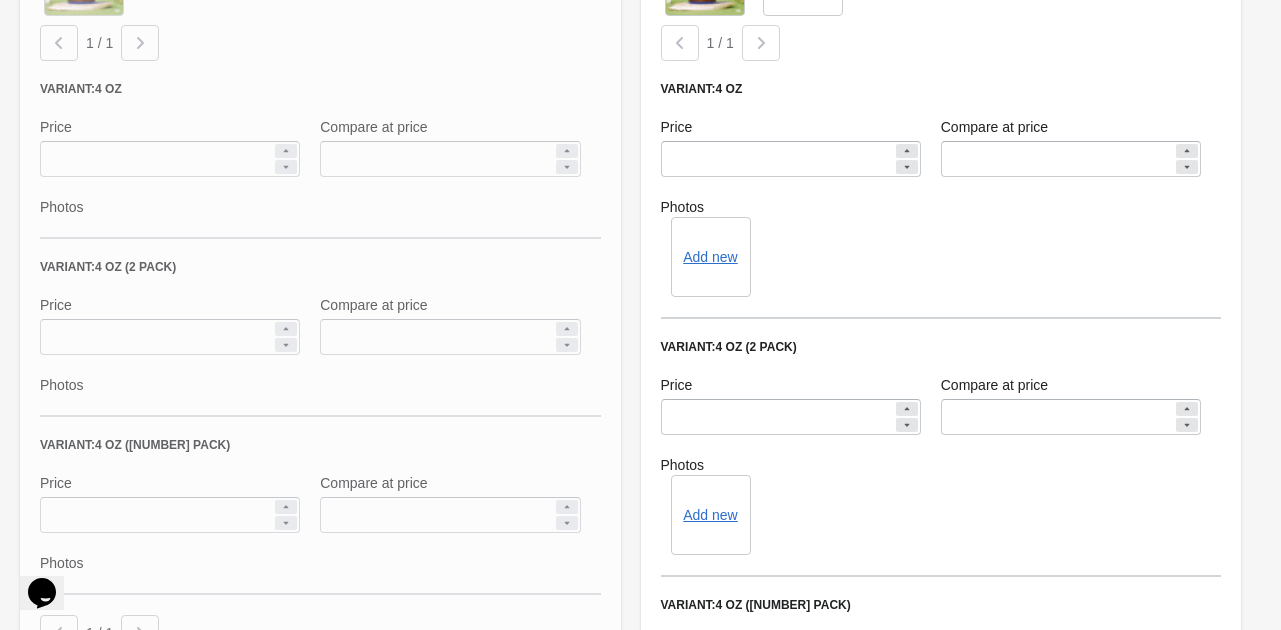 scroll, scrollTop: 2076, scrollLeft: 0, axis: vertical 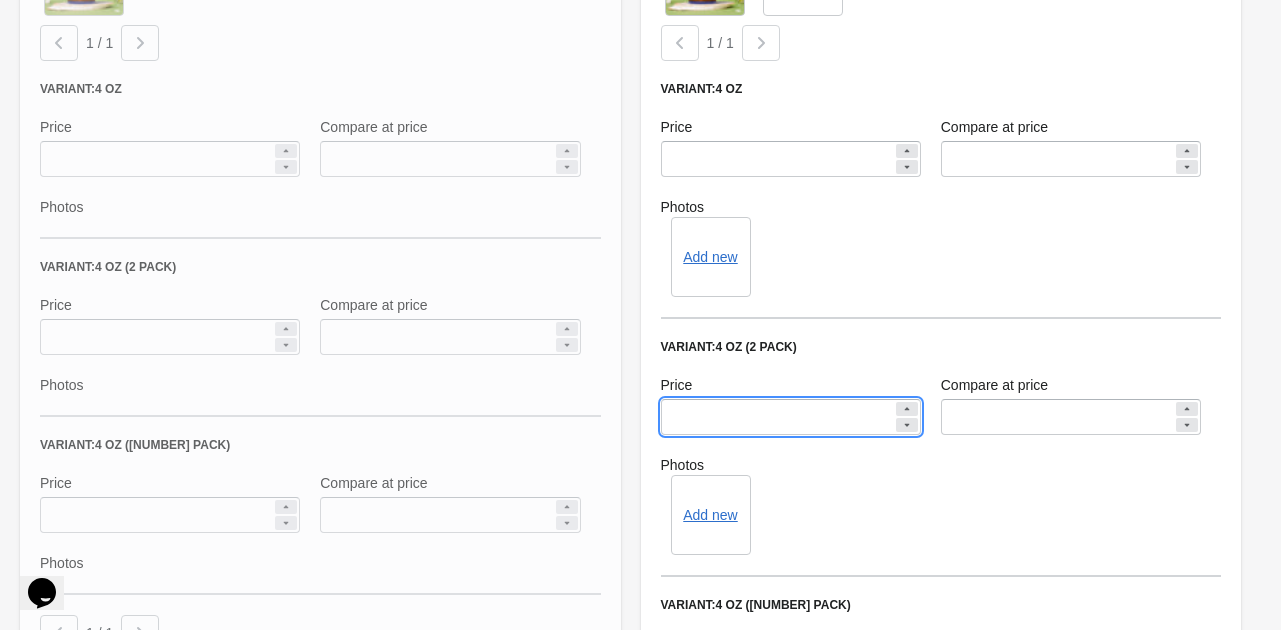 drag, startPoint x: 683, startPoint y: 368, endPoint x: 739, endPoint y: 363, distance: 56.22277 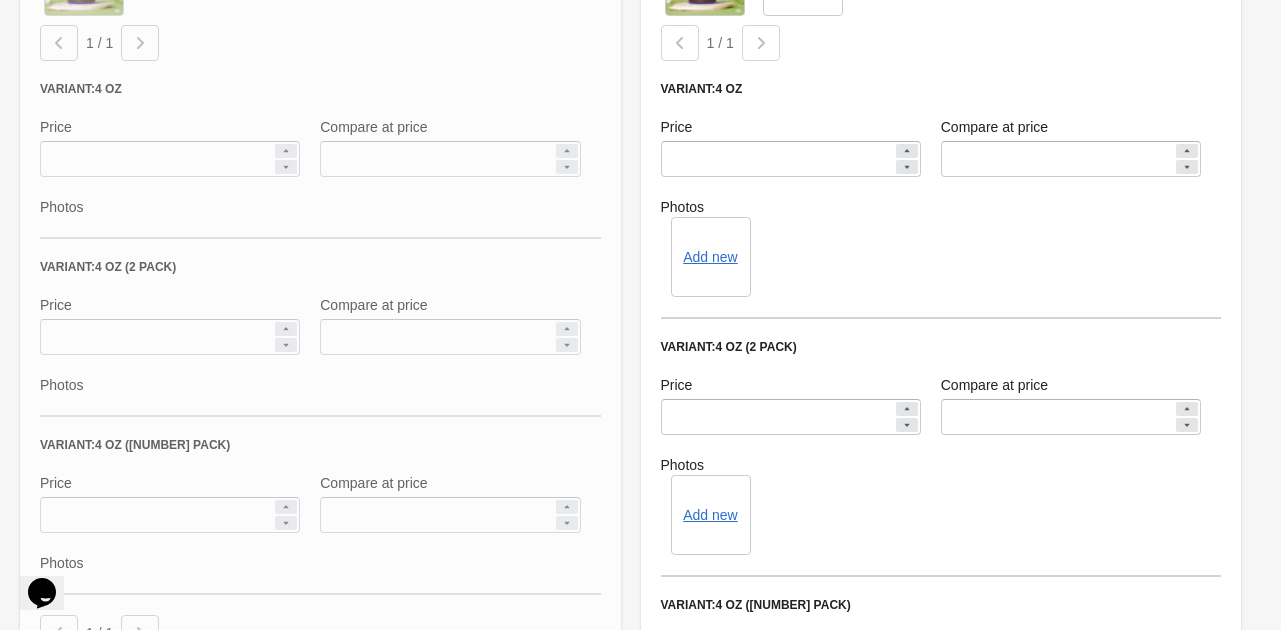 click on "**********" at bounding box center (320, 42) 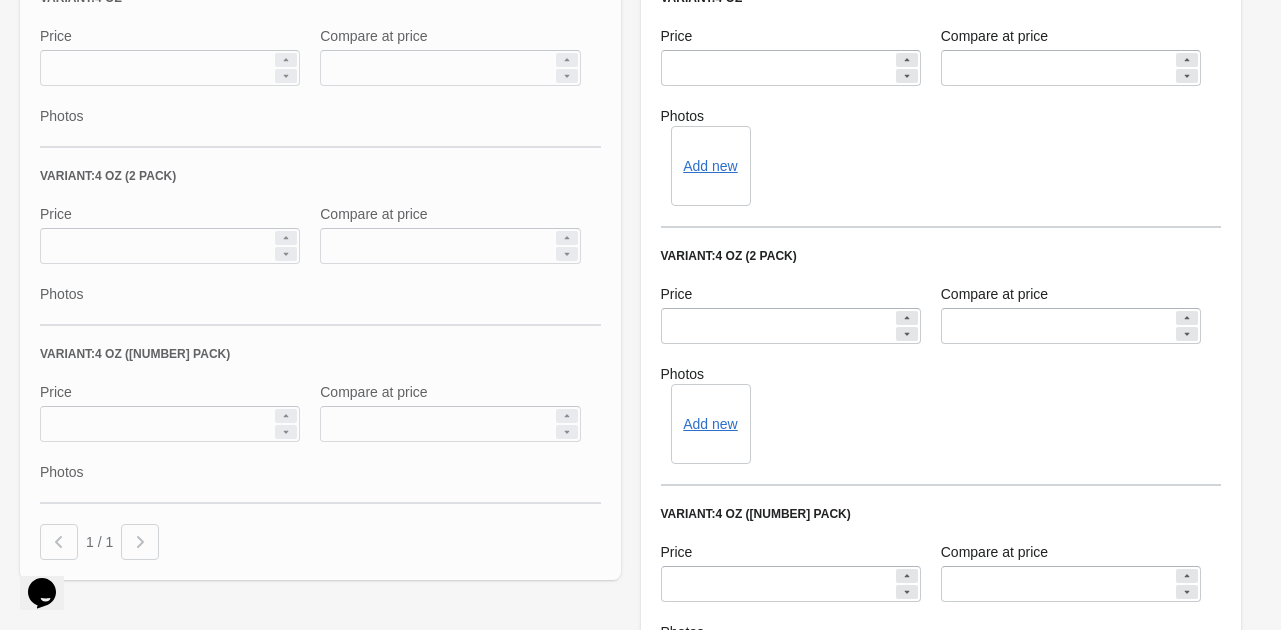 scroll, scrollTop: 2164, scrollLeft: 0, axis: vertical 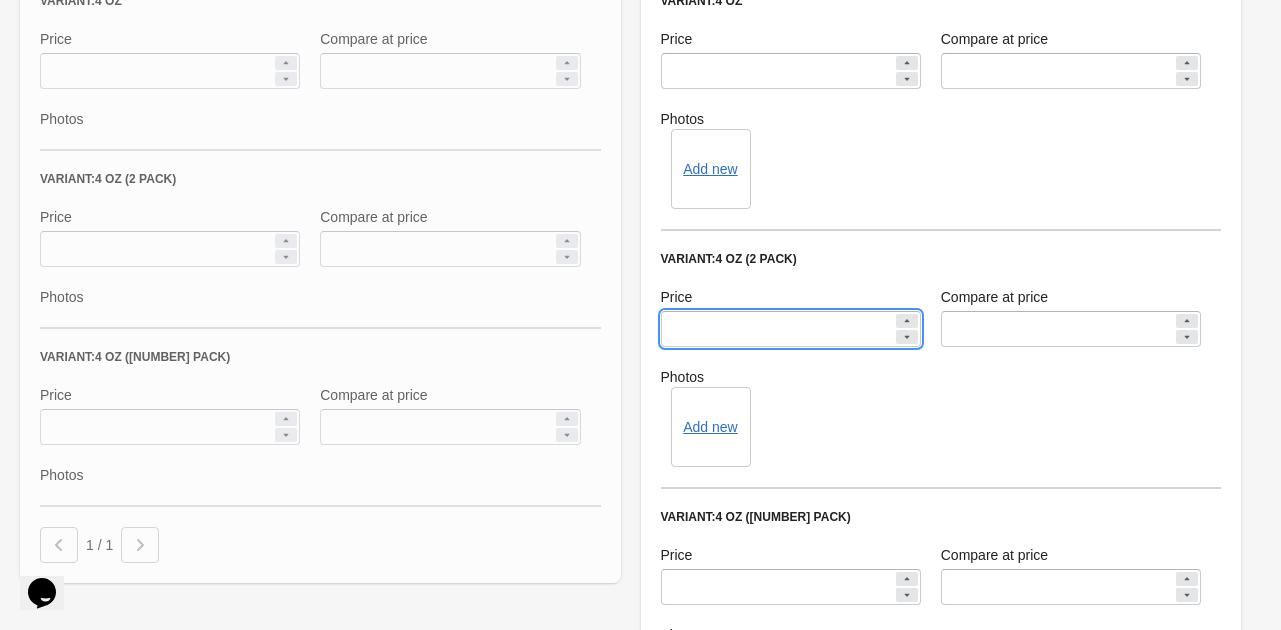 click on "**" at bounding box center (777, 329) 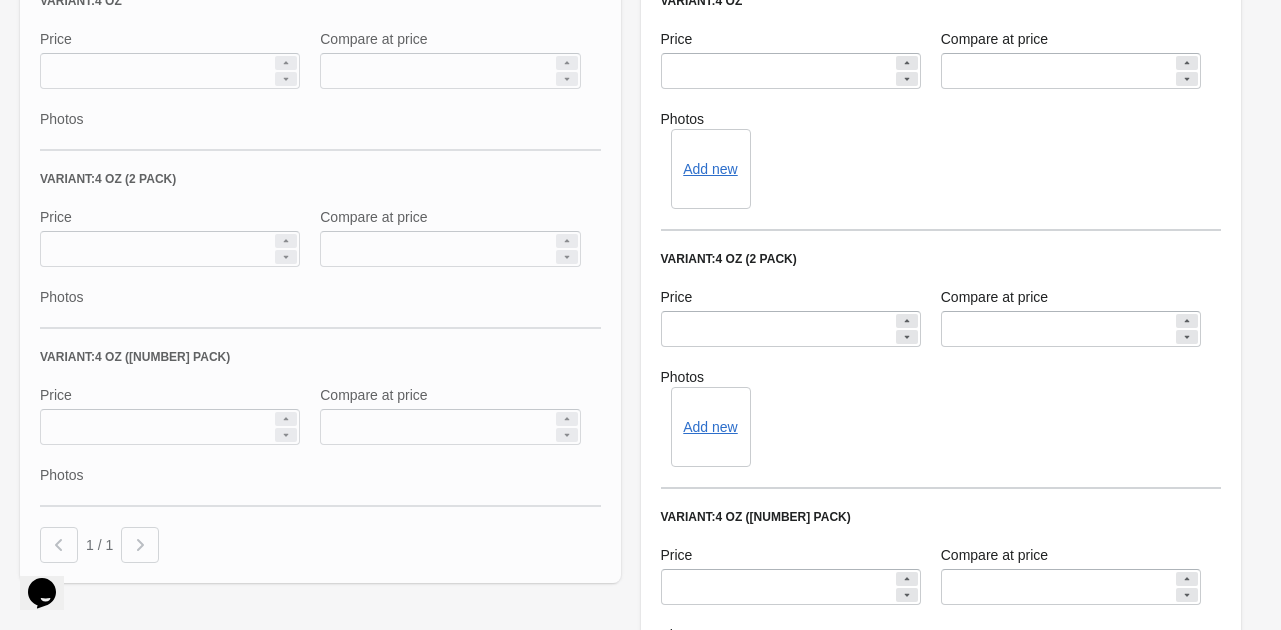click on "**********" at bounding box center (941, 74) 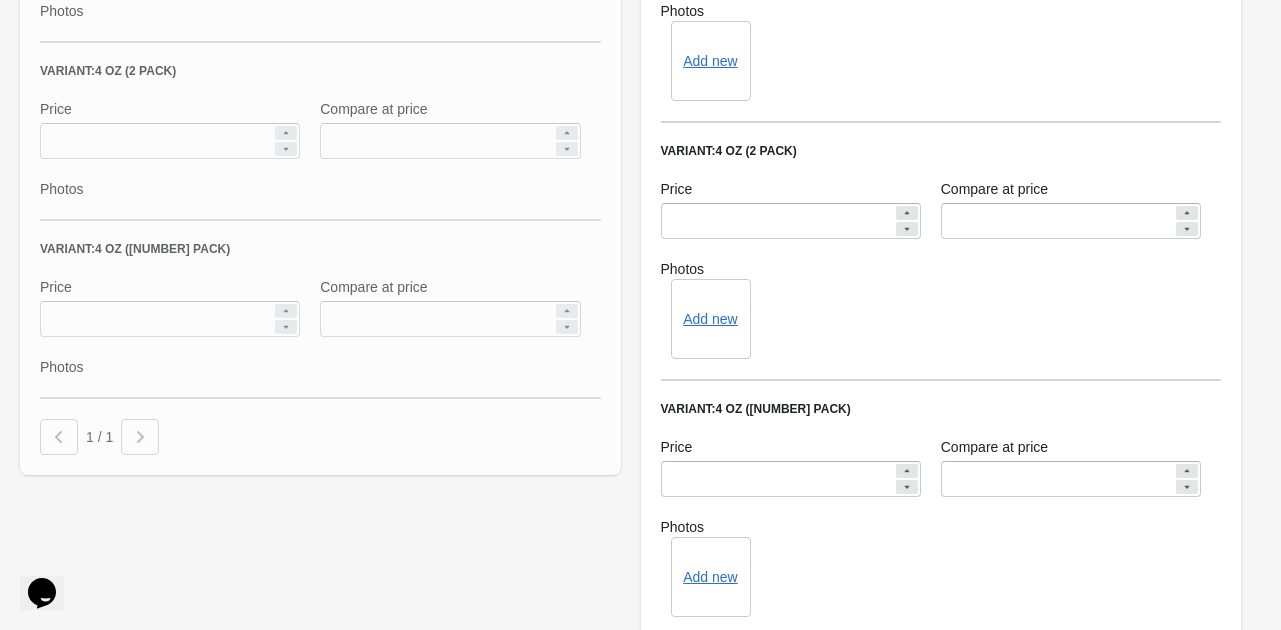 scroll, scrollTop: 2619, scrollLeft: 0, axis: vertical 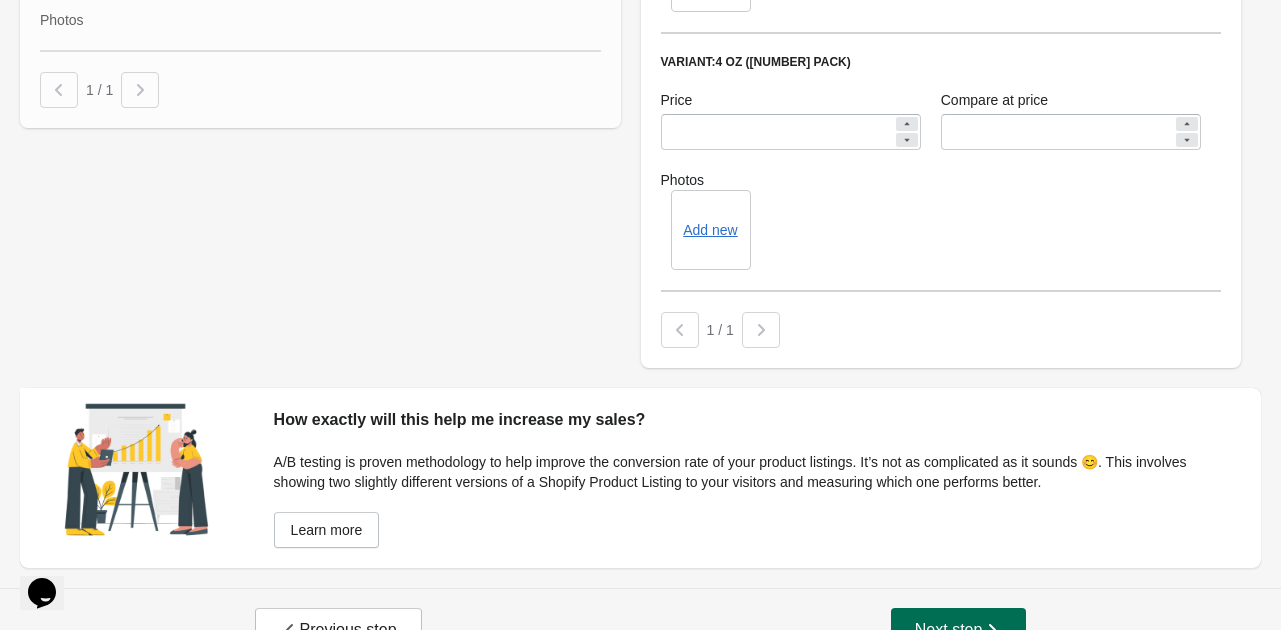 click on "Next step" at bounding box center [959, 630] 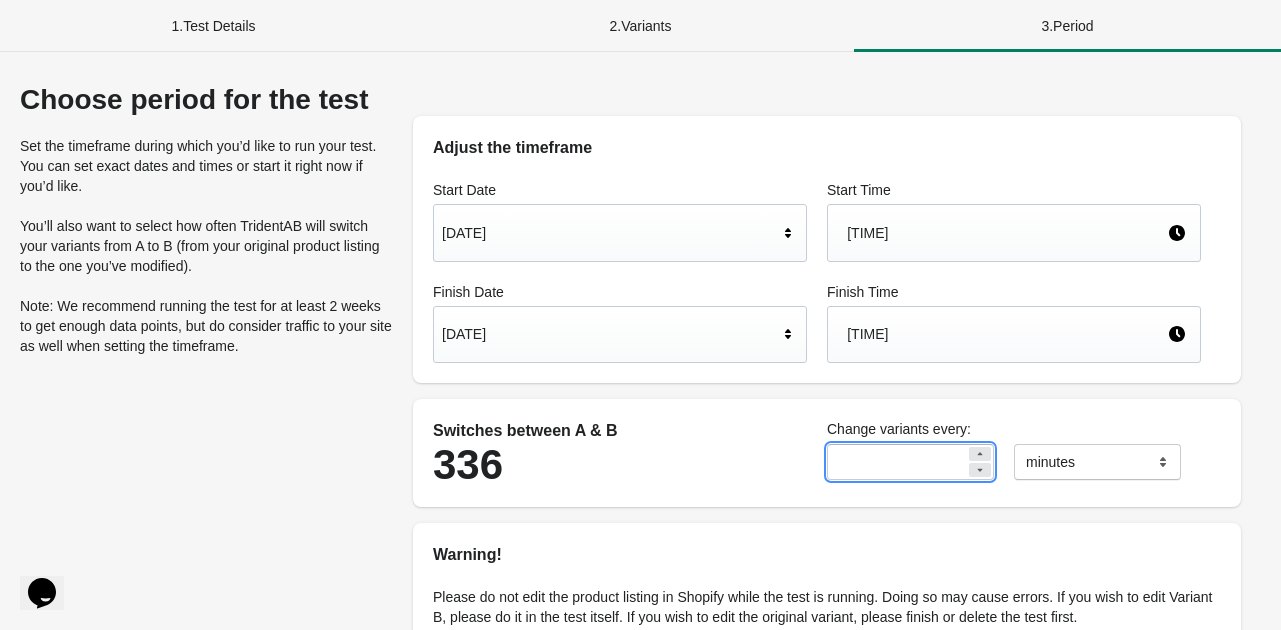 click on "**" at bounding box center (896, 462) 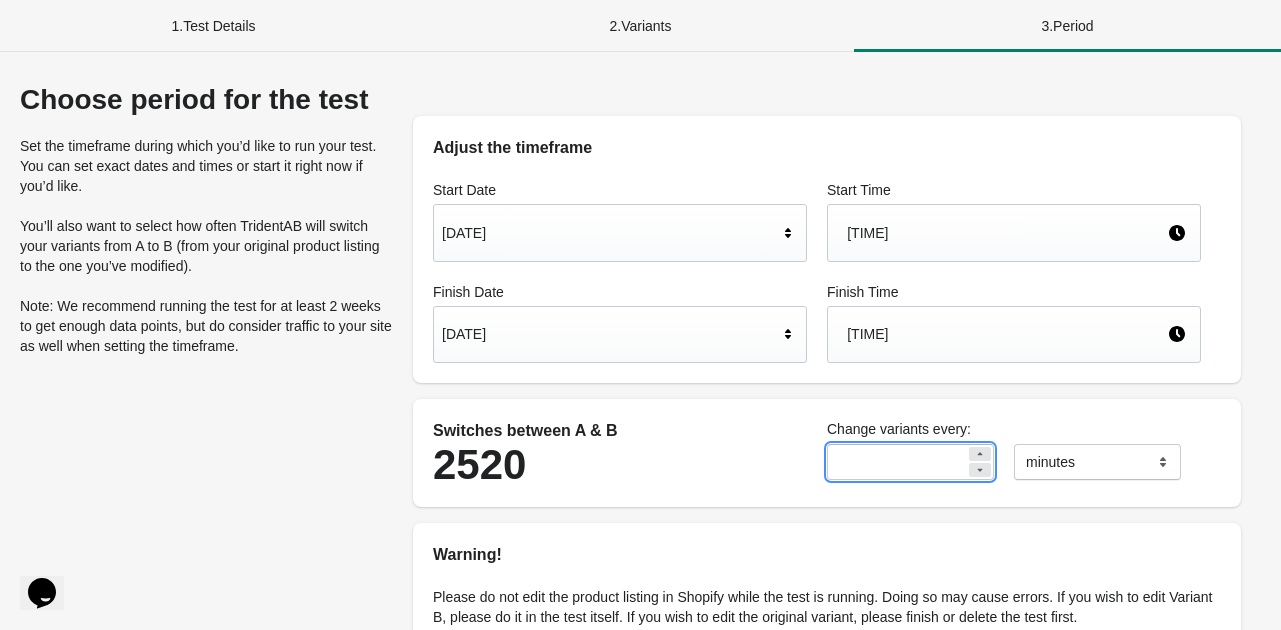 type on "*" 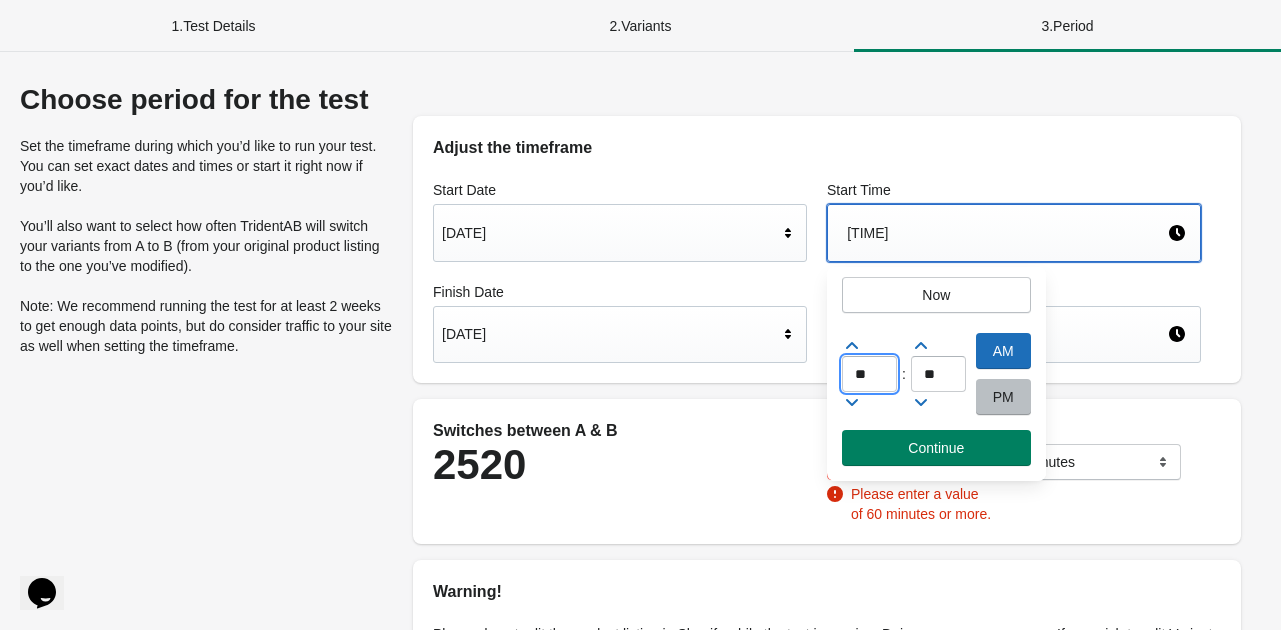 click on "**" at bounding box center (869, 374) 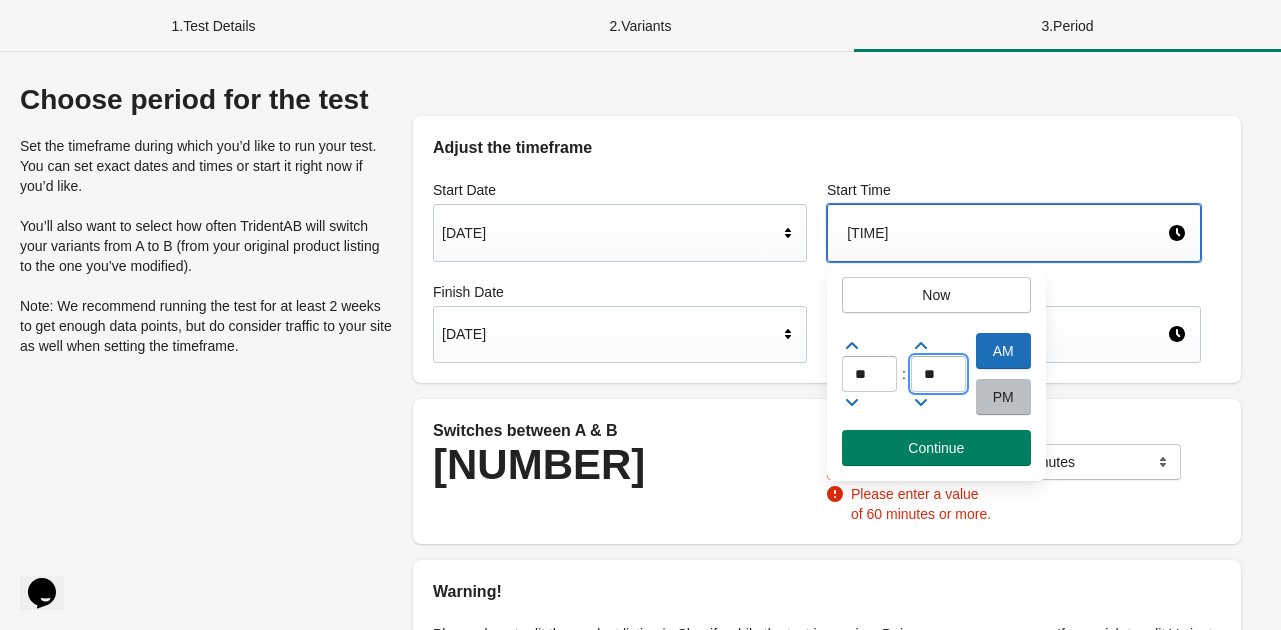 click on "**" at bounding box center [938, 374] 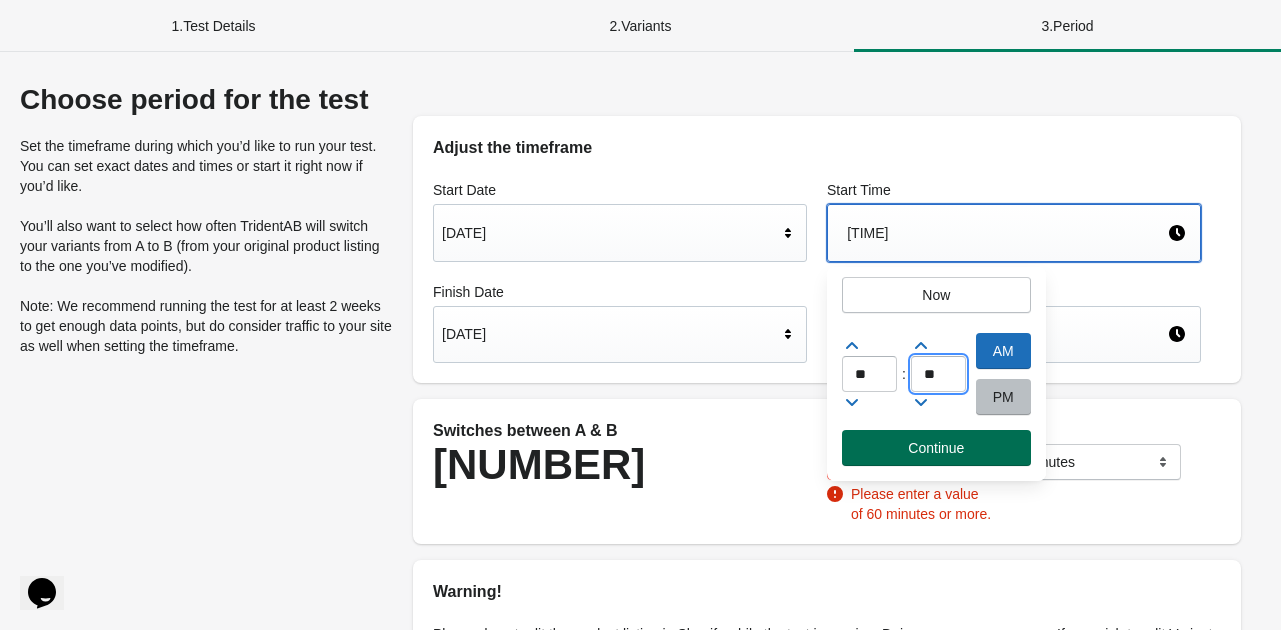 type on "**" 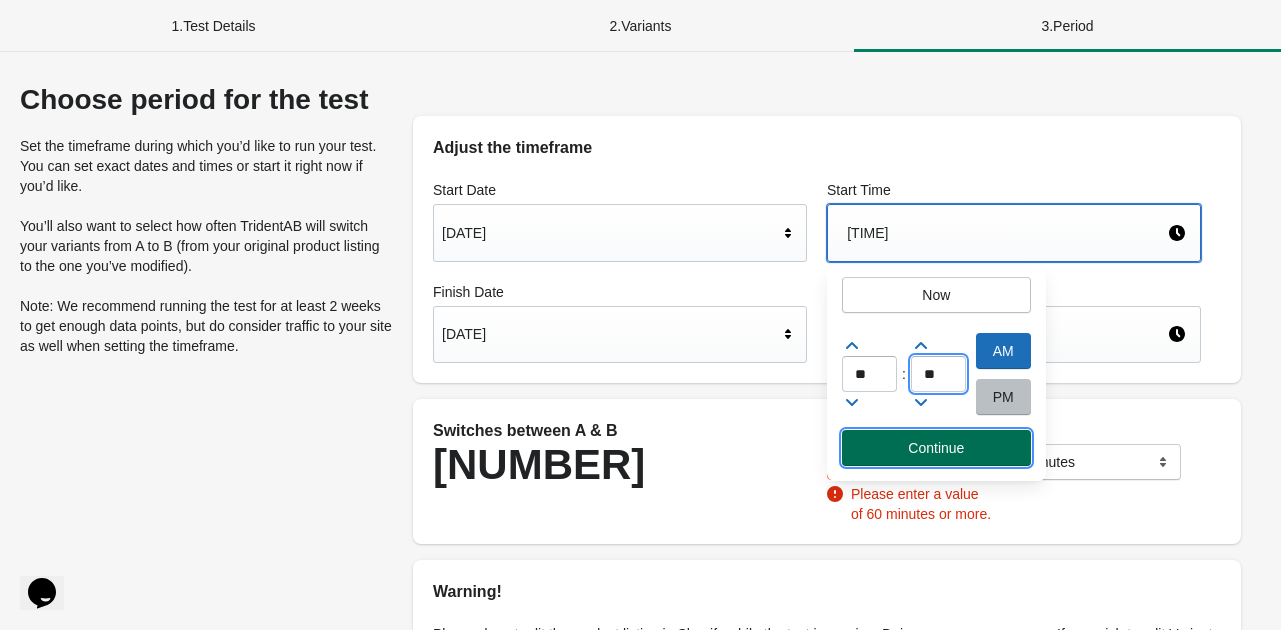 click on "Continue" at bounding box center [936, 448] 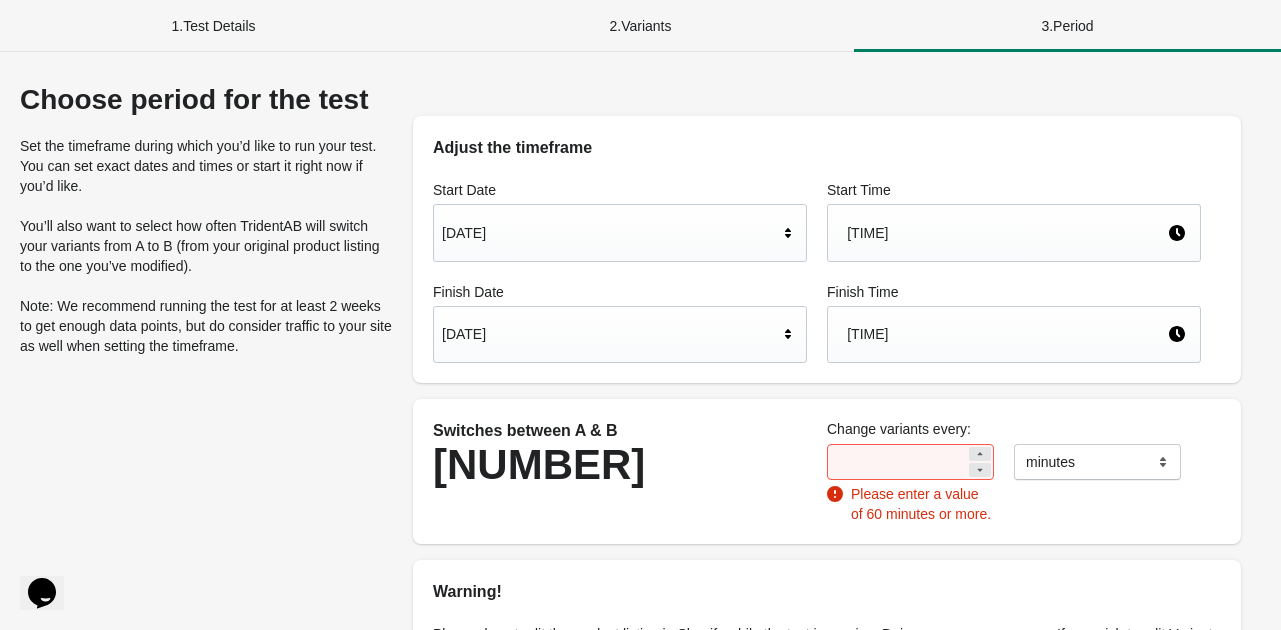 click on "[TIME]" at bounding box center (1007, 334) 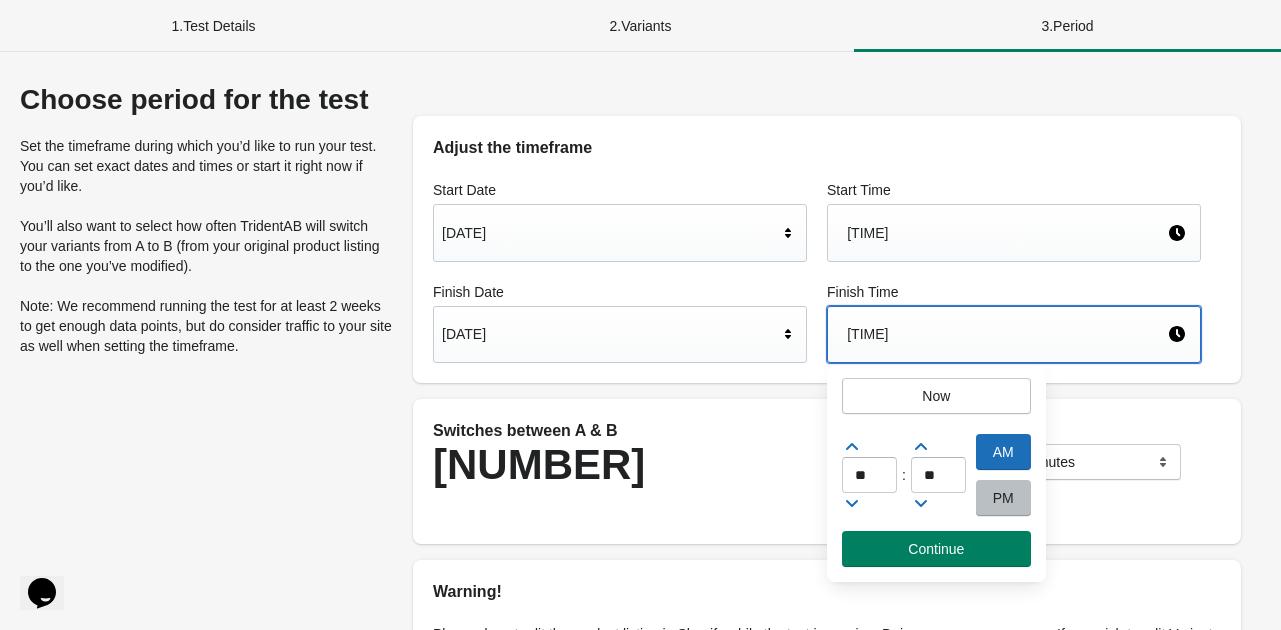 click 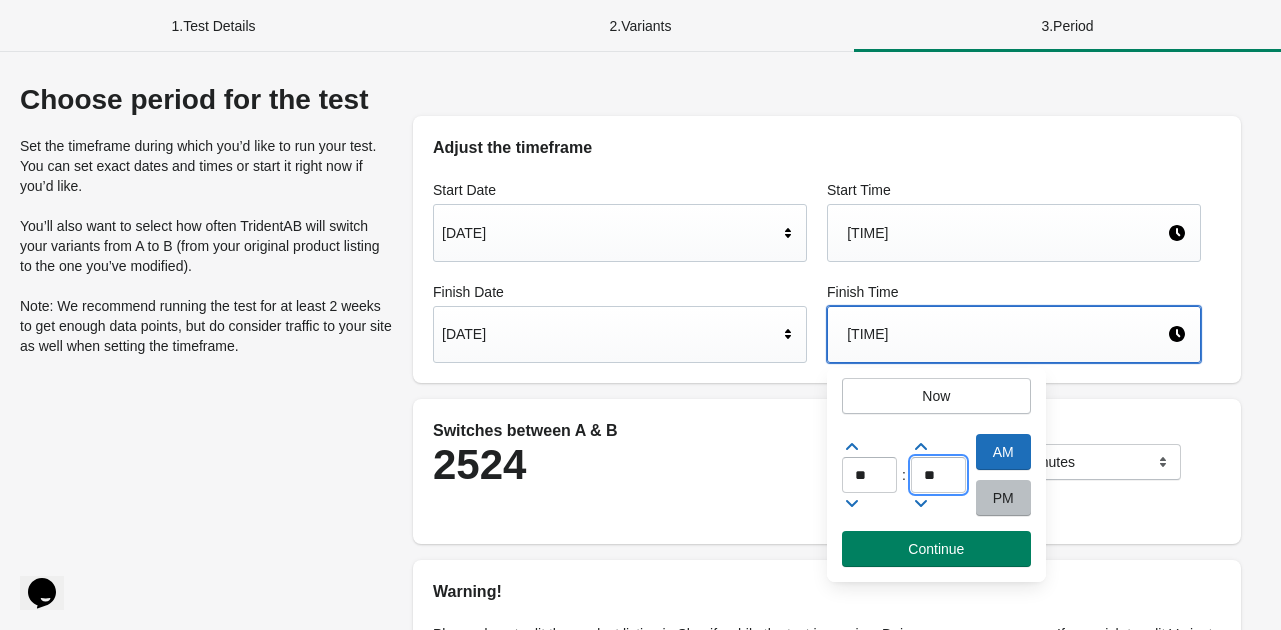 click on "**" at bounding box center (938, 475) 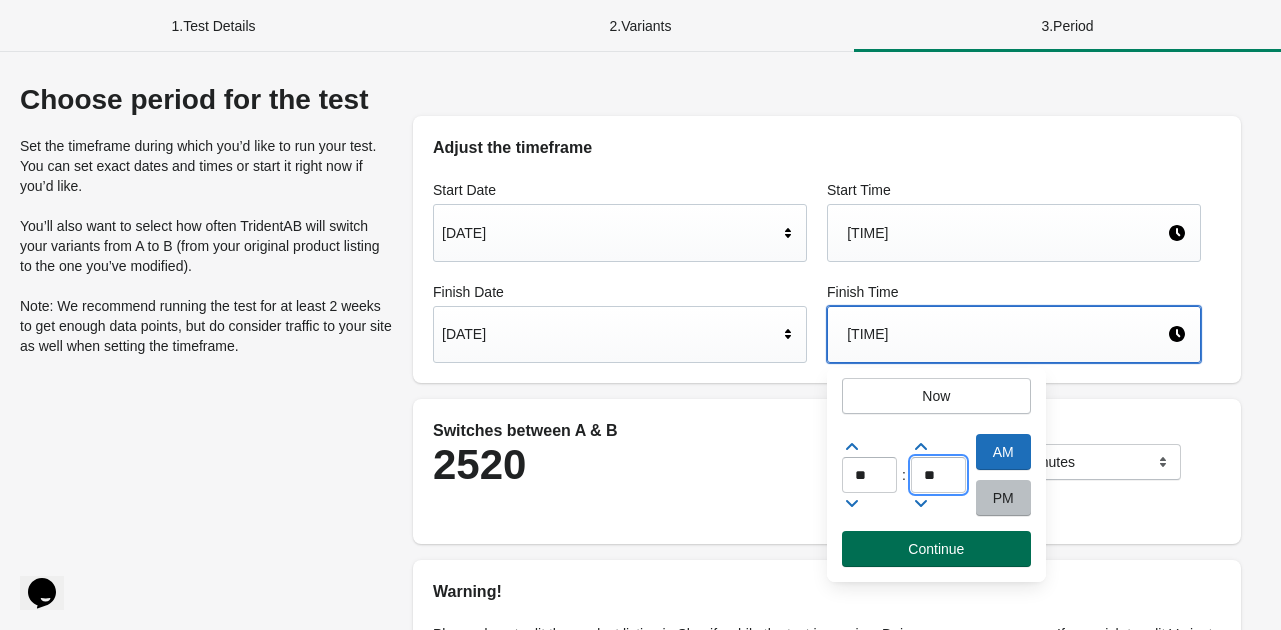 type on "**" 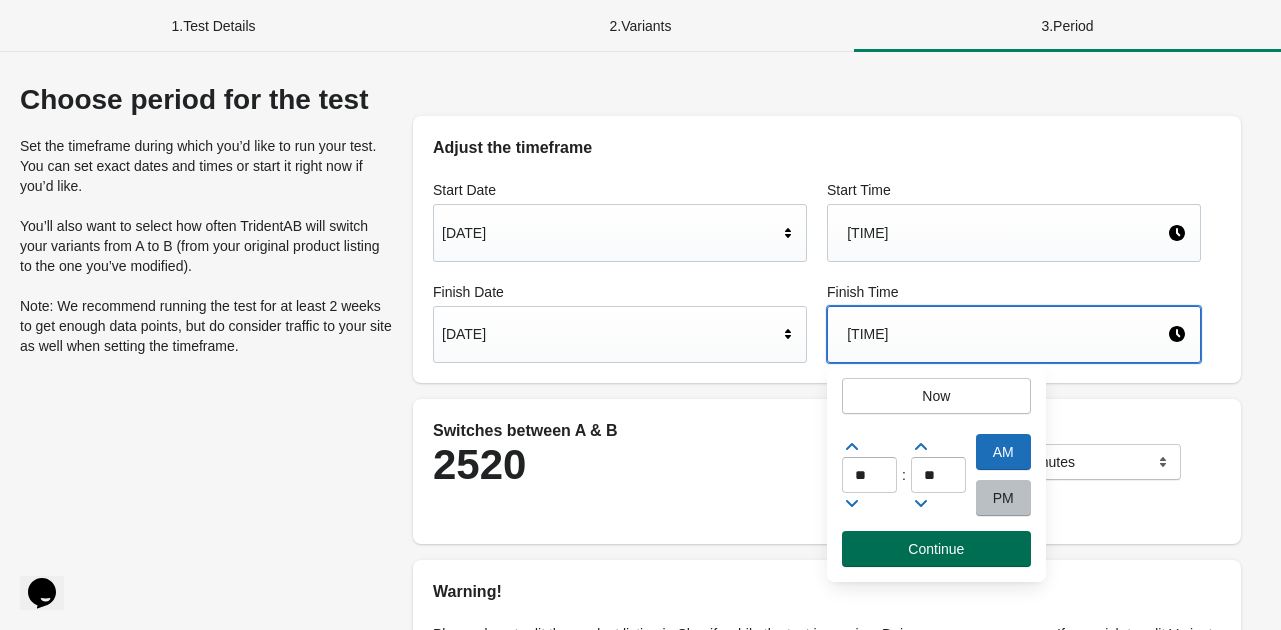 click on "Continue" at bounding box center (936, 549) 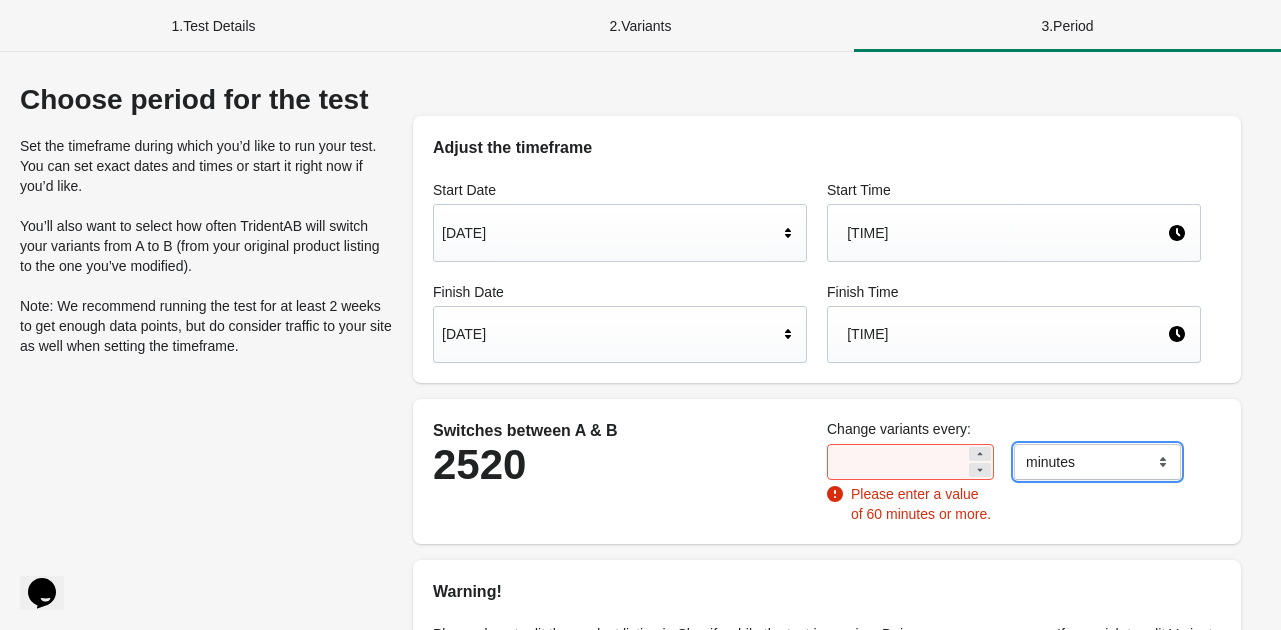 click on "******* ***** ****" at bounding box center (1097, 462) 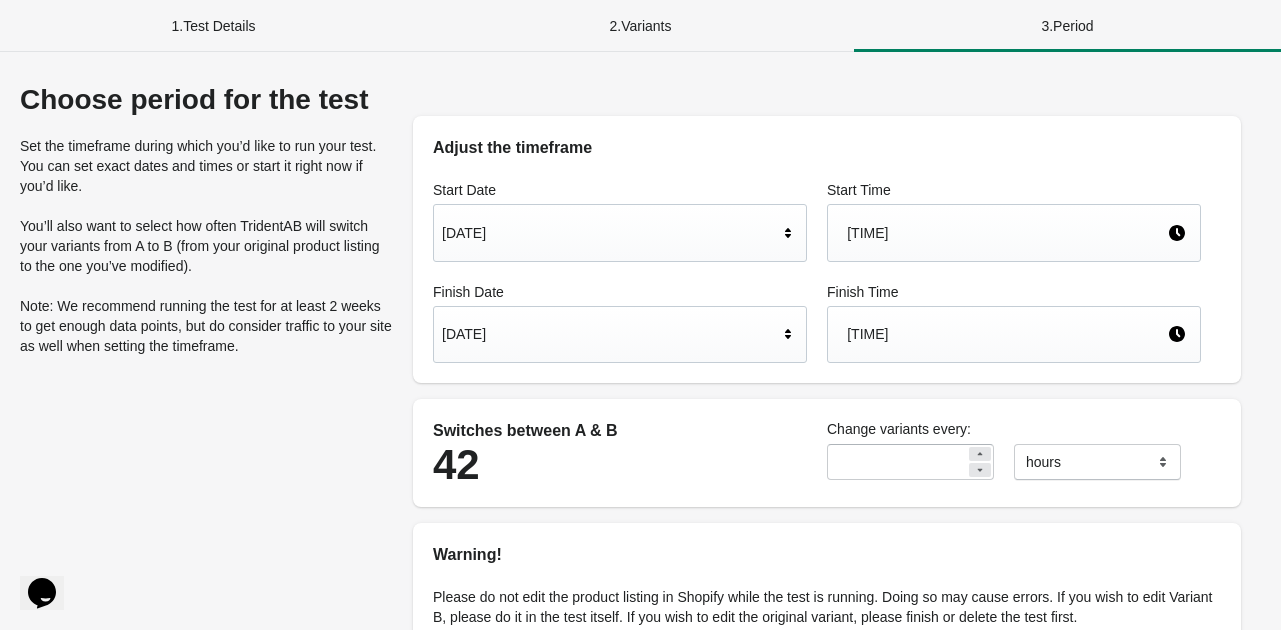click on "Switches between A & B 42 Change variants every: * ******* ***** **** hours" at bounding box center (827, 453) 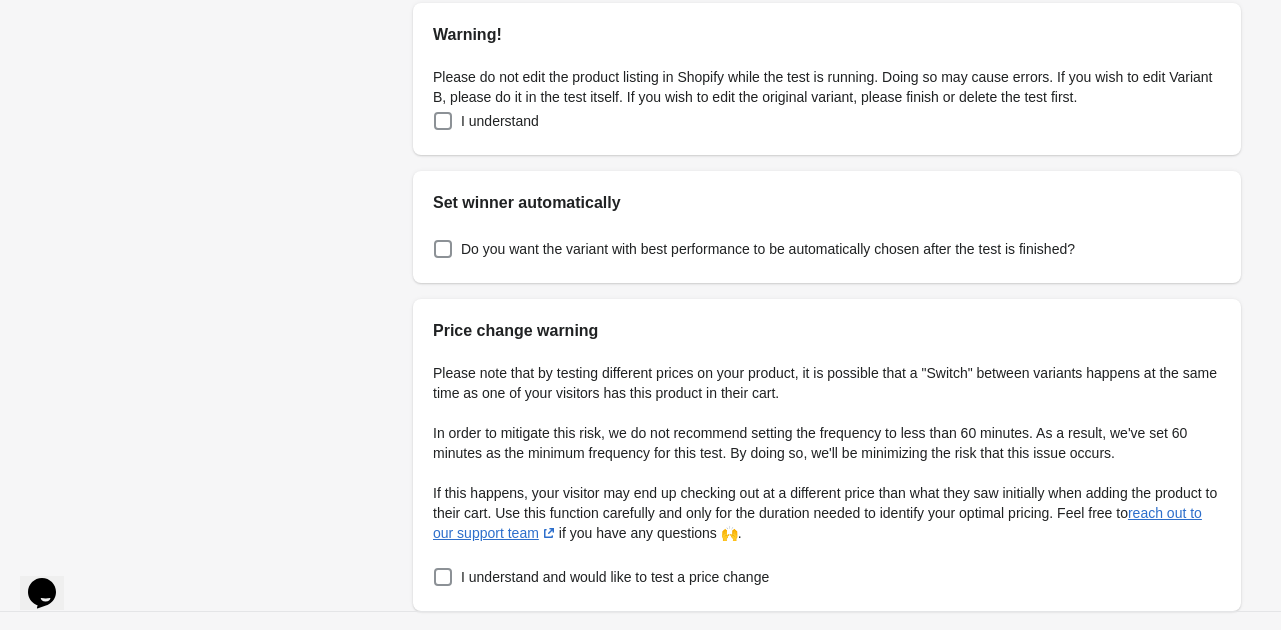 scroll, scrollTop: 548, scrollLeft: 0, axis: vertical 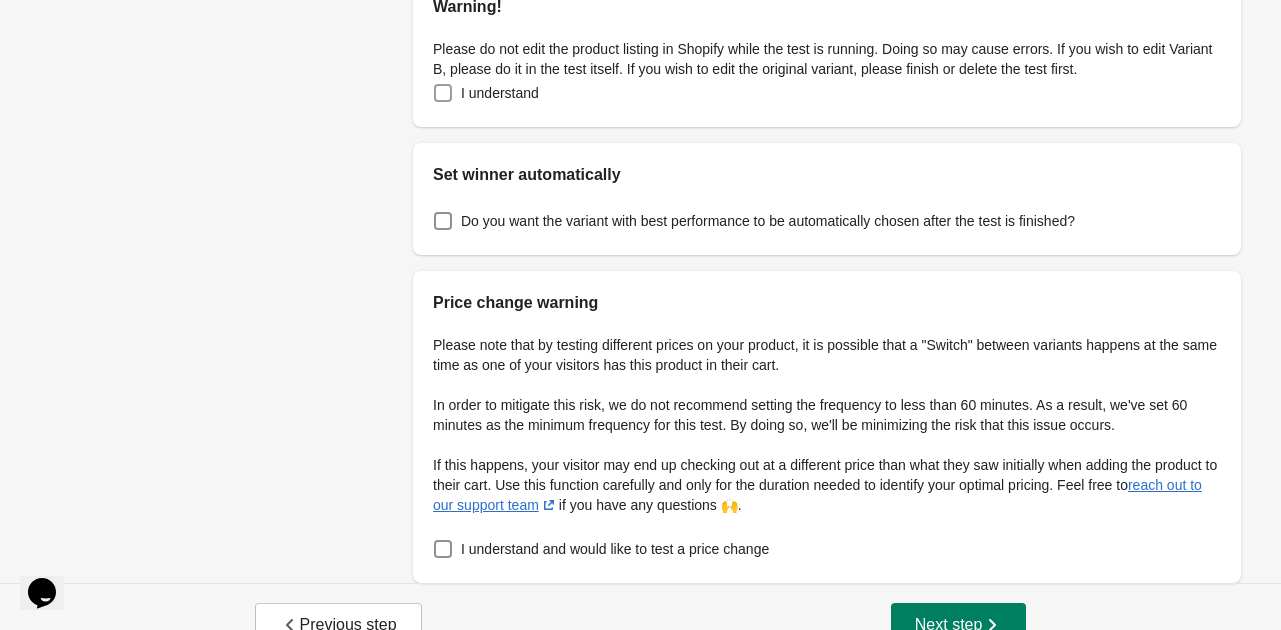 click at bounding box center [443, 93] 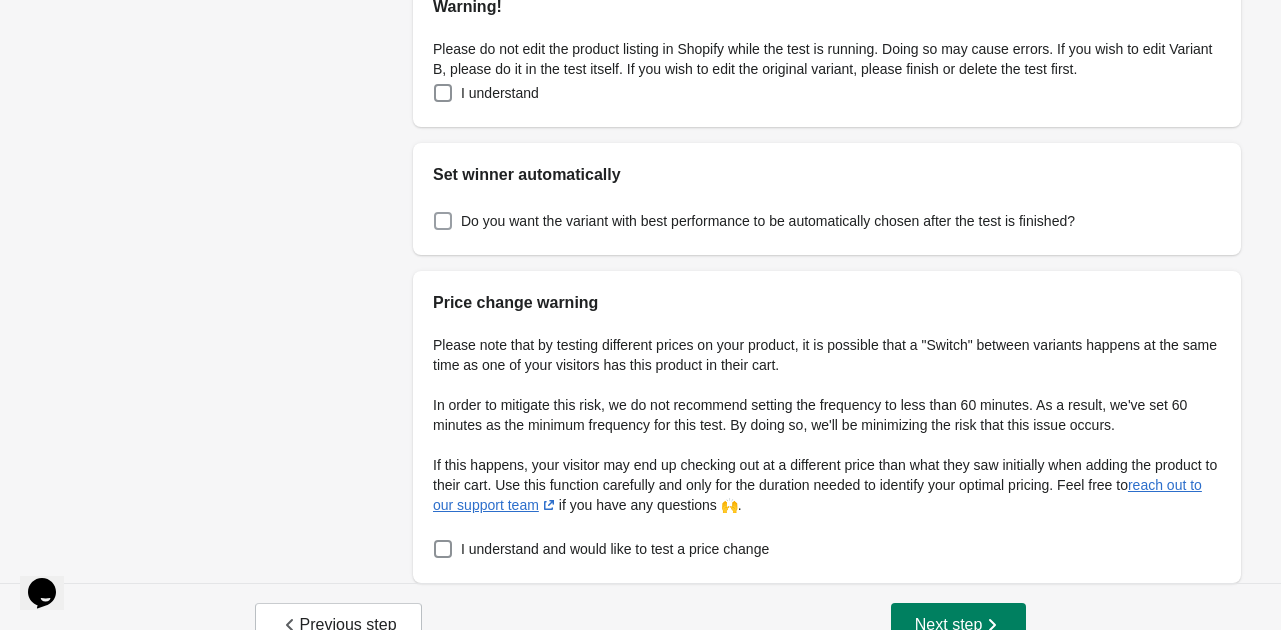 click at bounding box center [443, 221] 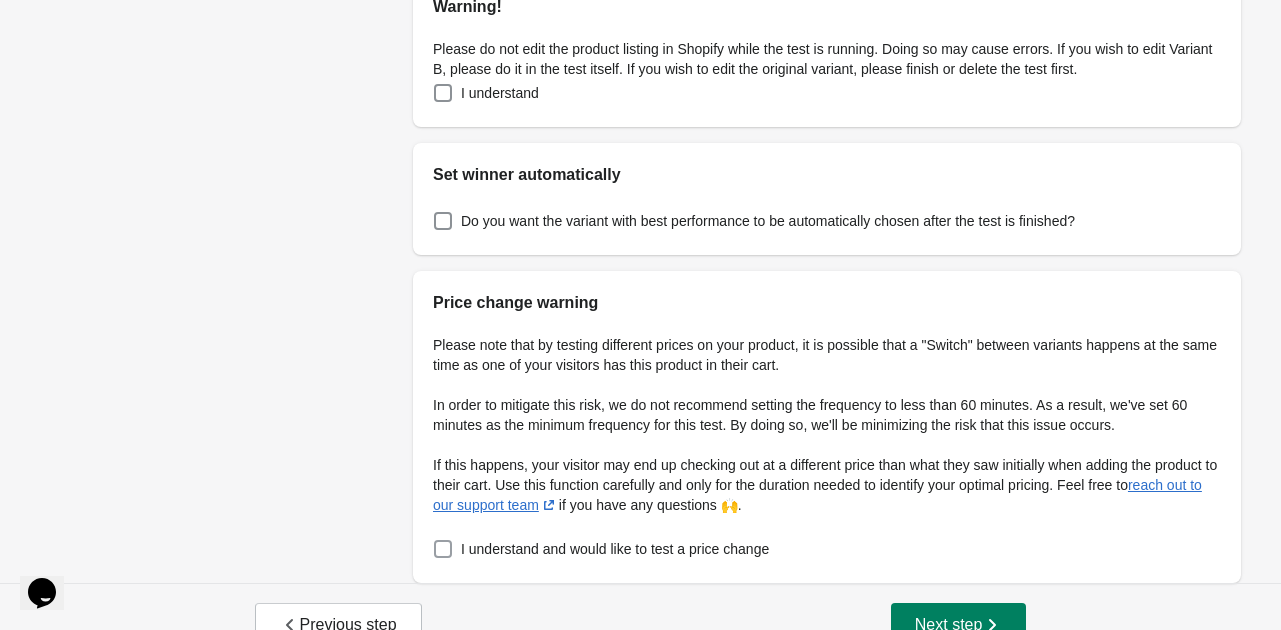 click at bounding box center (443, 549) 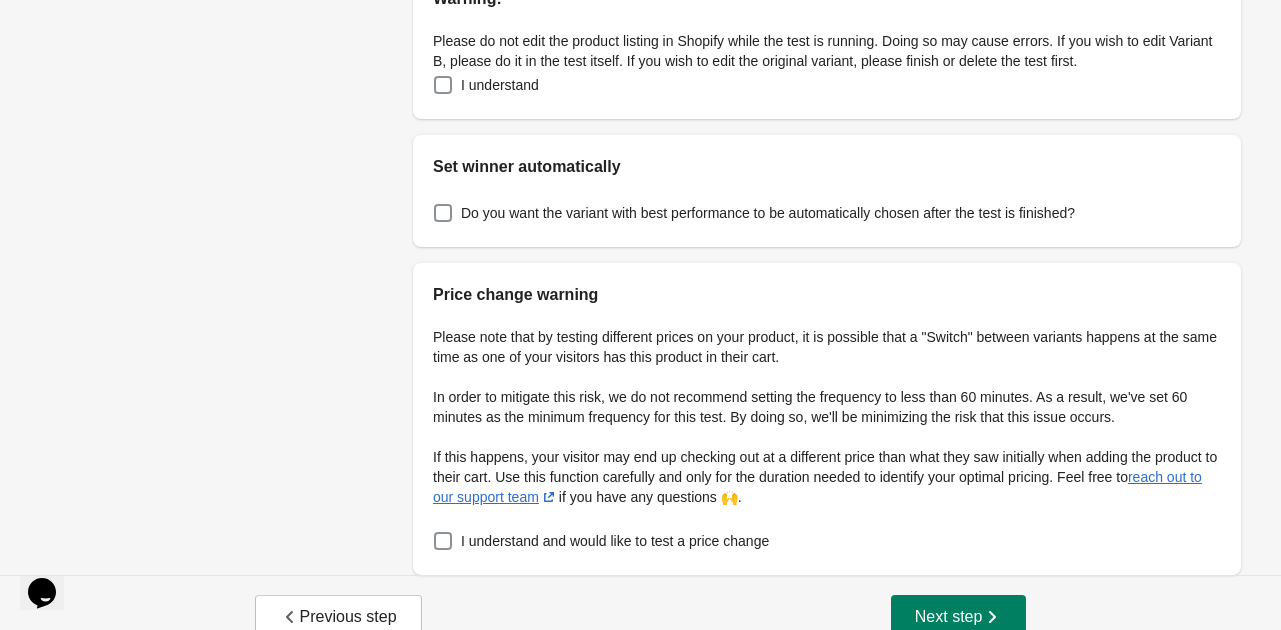 scroll, scrollTop: 584, scrollLeft: 0, axis: vertical 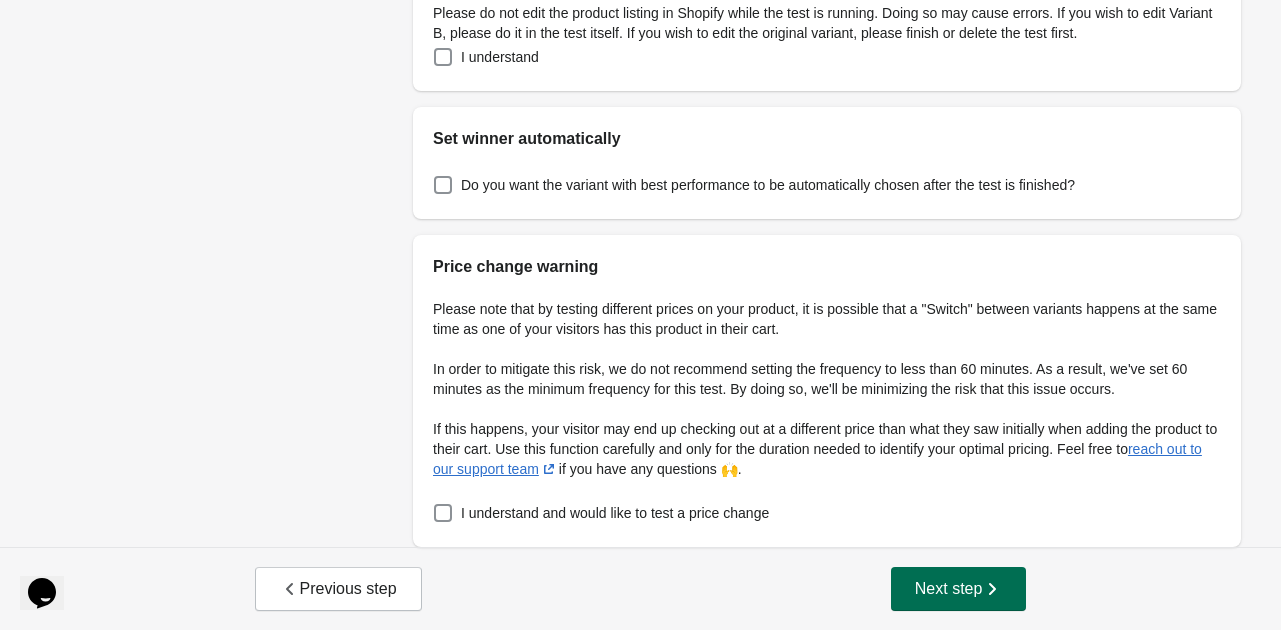 click on "Next step" at bounding box center (959, 589) 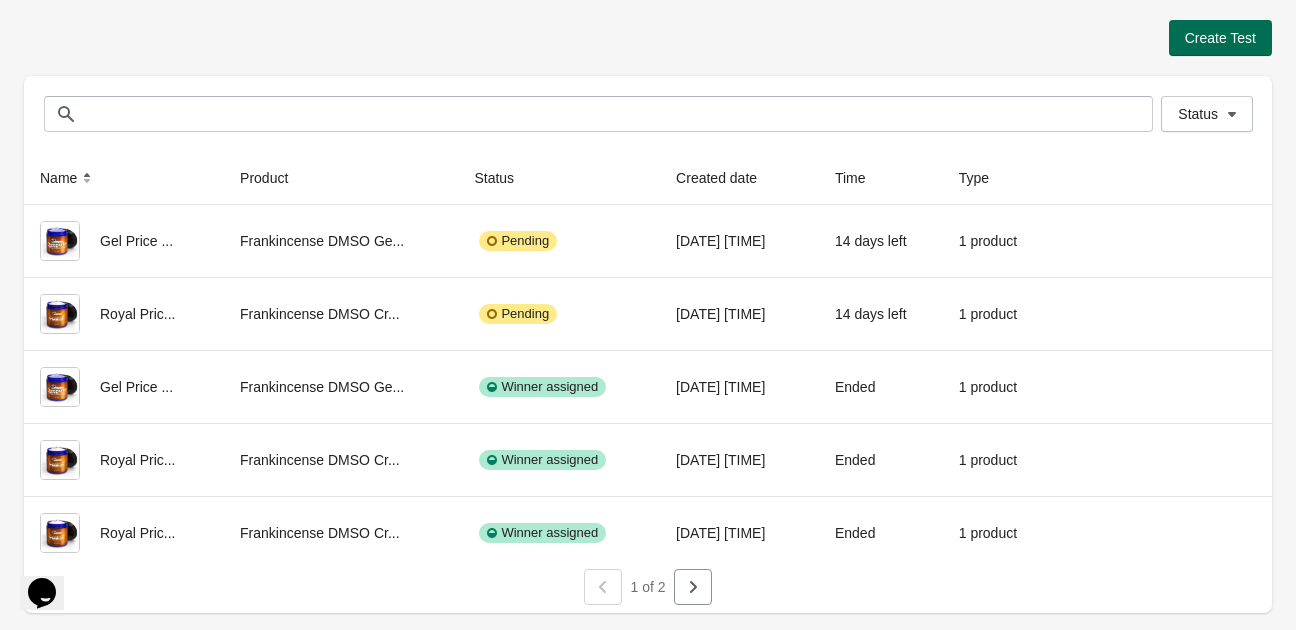 click on "Create Test" at bounding box center (1220, 38) 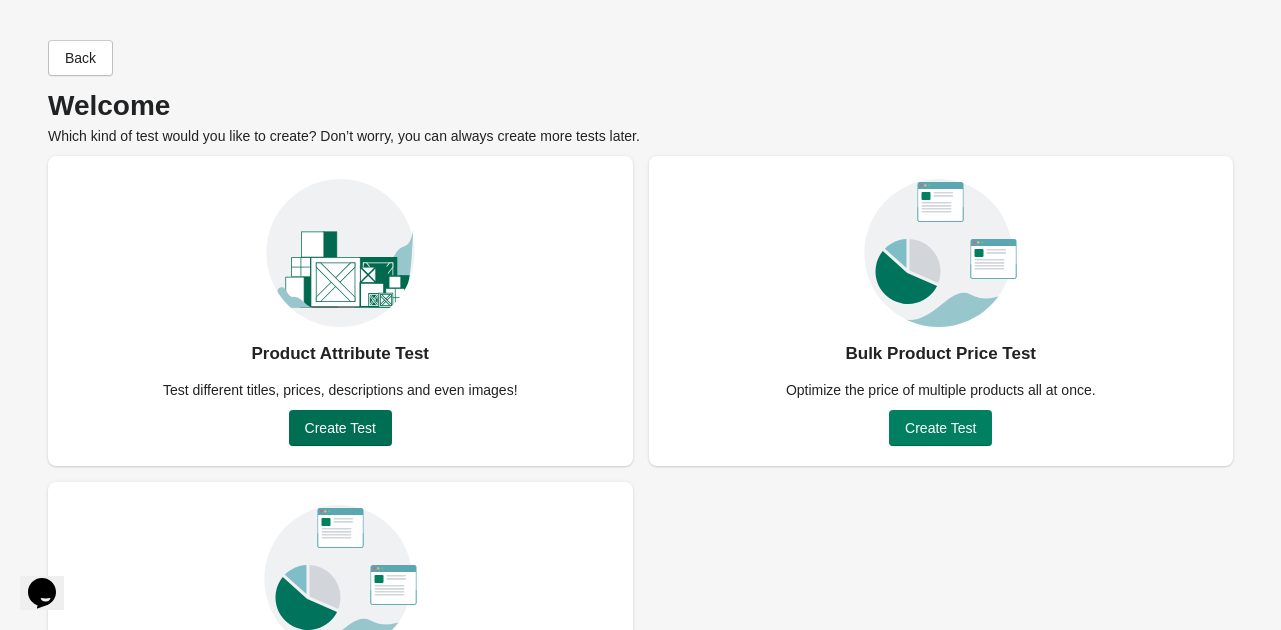 click on "Create Test" at bounding box center [340, 428] 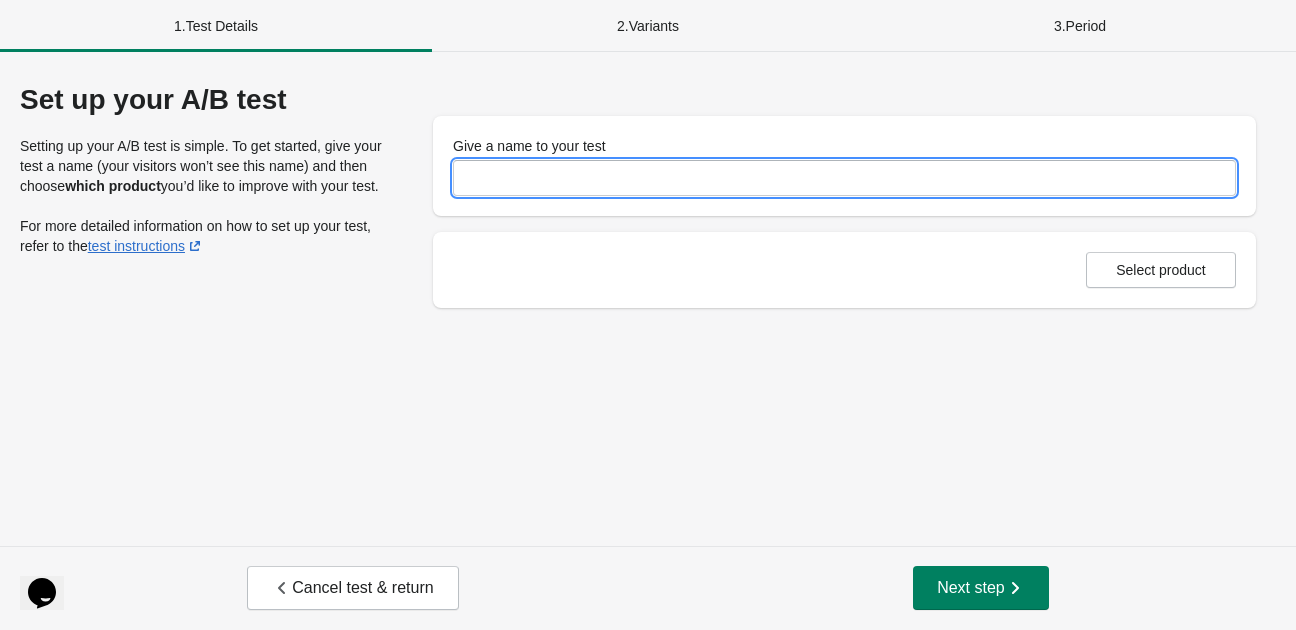 click on "Give a name to your test" at bounding box center (844, 178) 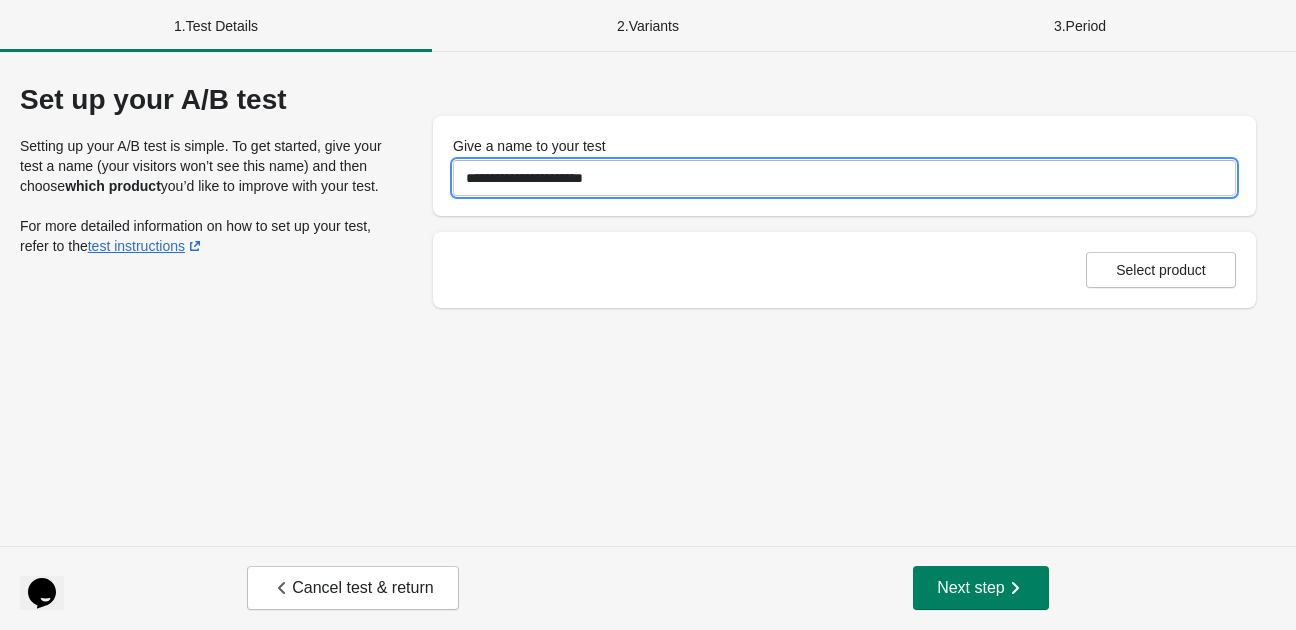 click on "**********" at bounding box center [844, 178] 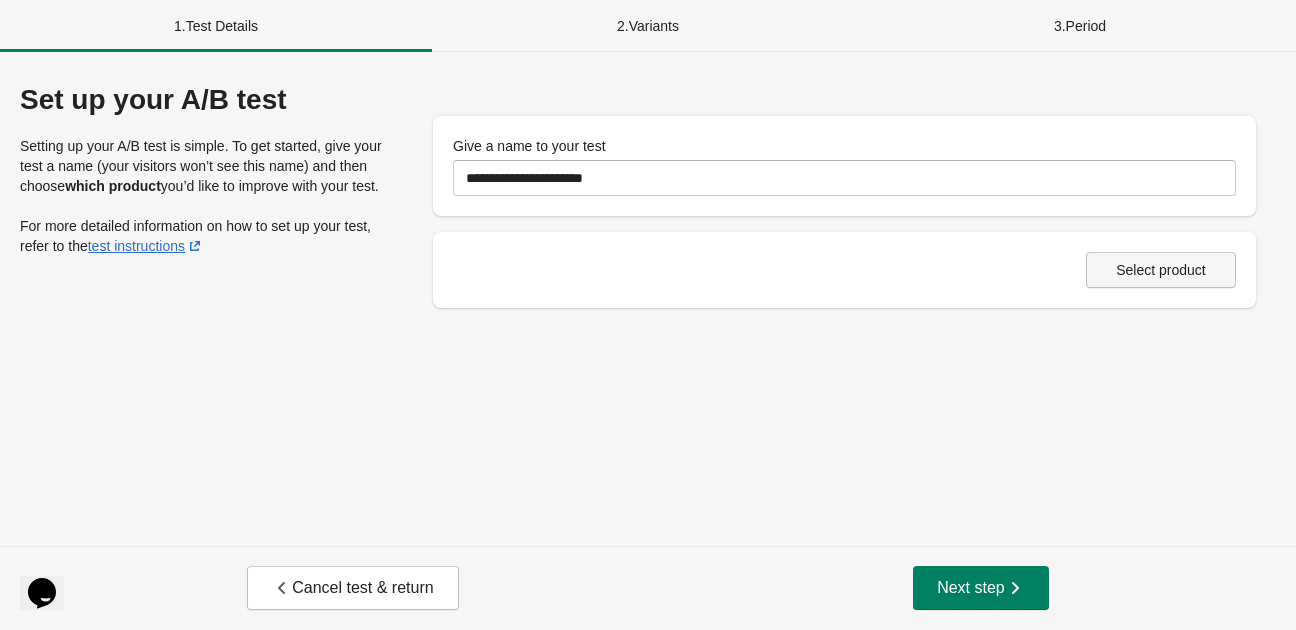 click on "Select product" at bounding box center (1161, 270) 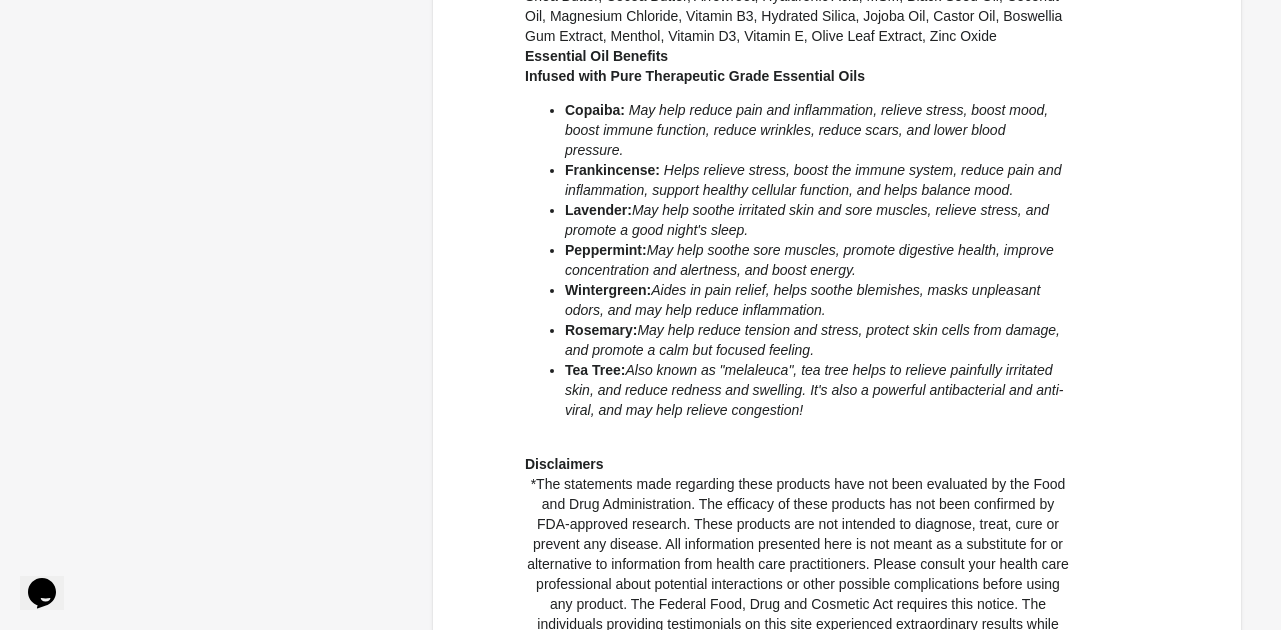 scroll, scrollTop: 1717, scrollLeft: 0, axis: vertical 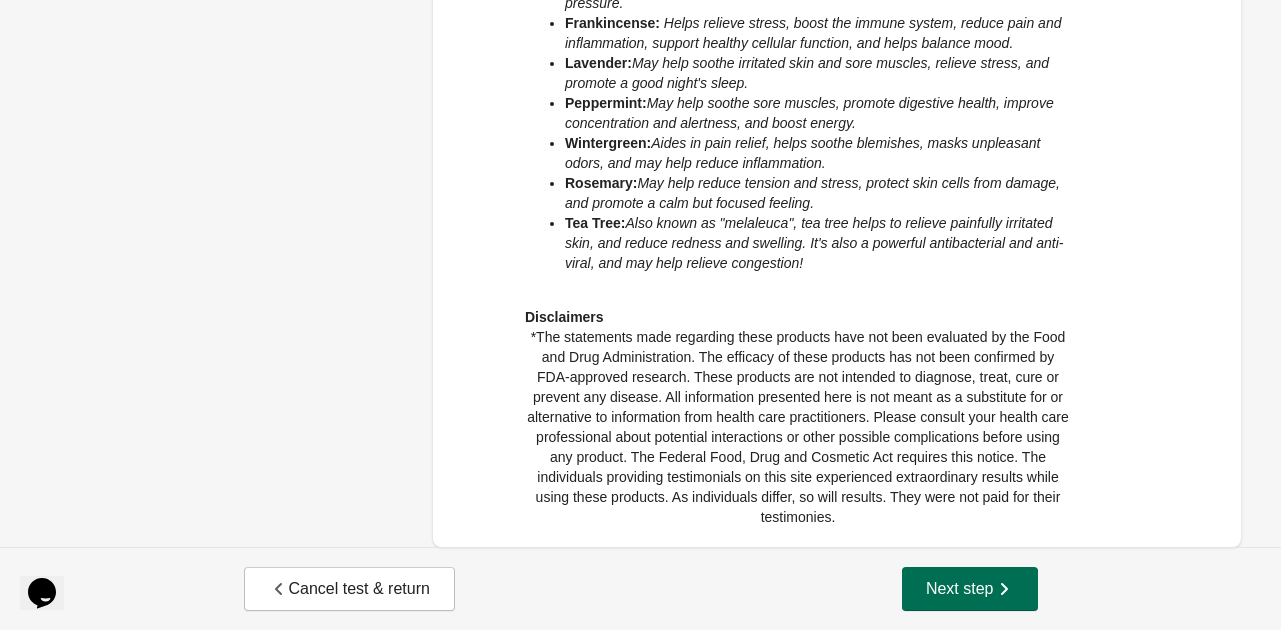 click on "Next step" at bounding box center [970, 589] 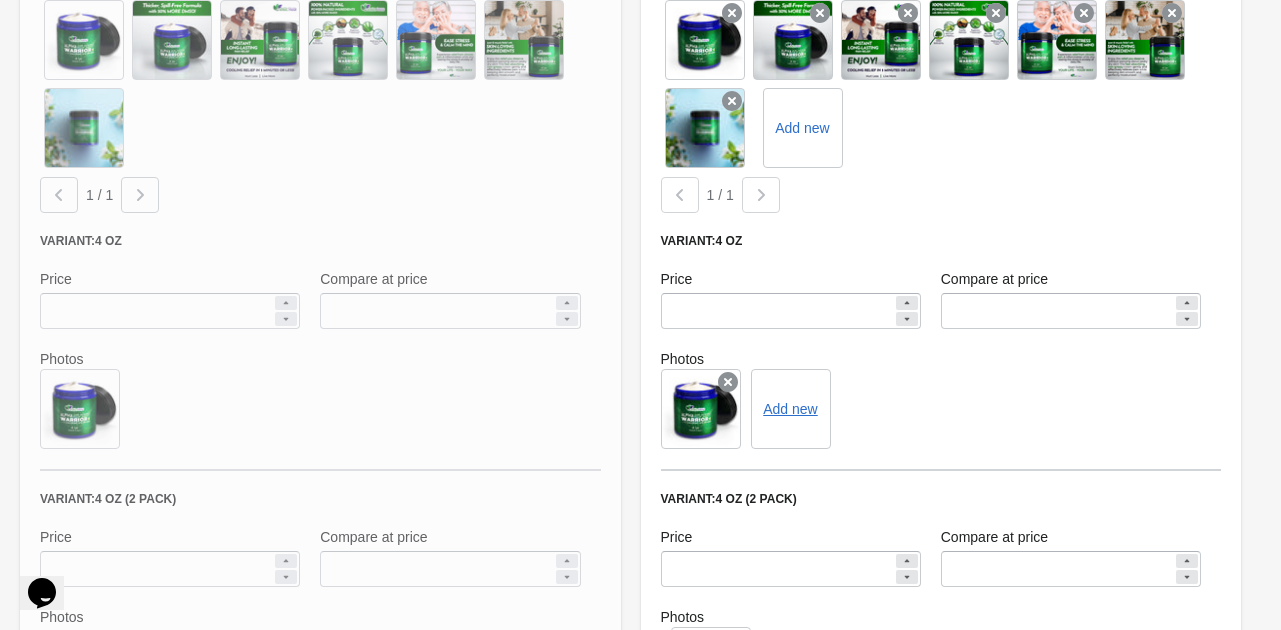 scroll, scrollTop: 2203, scrollLeft: 0, axis: vertical 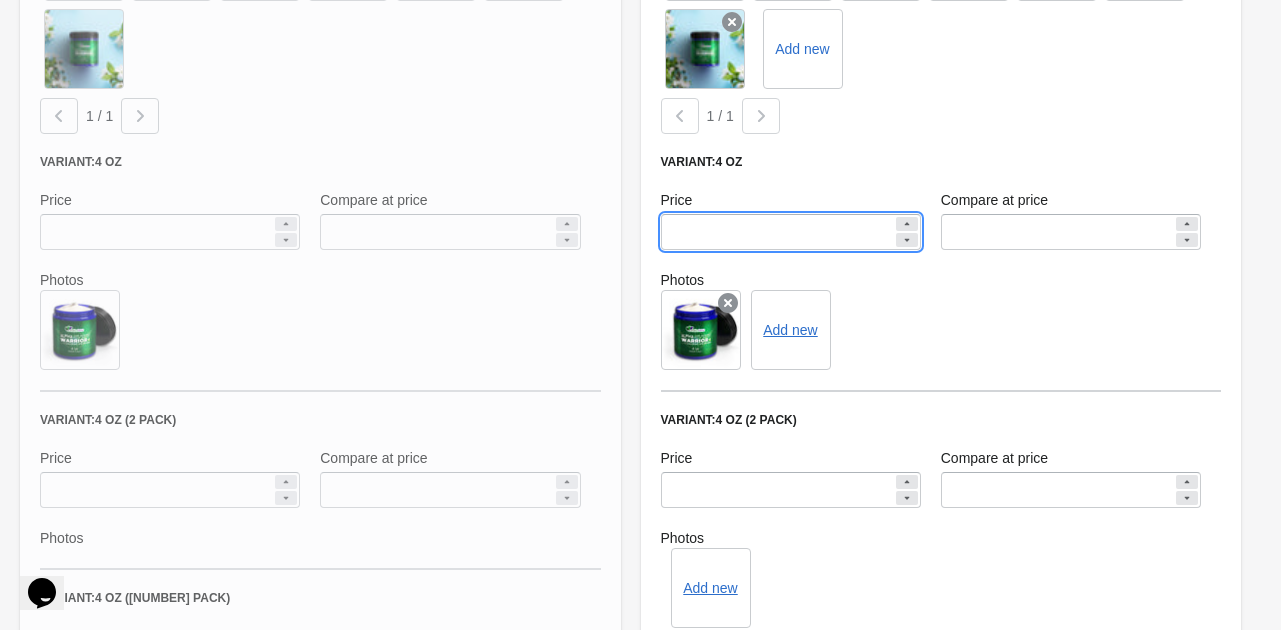 drag, startPoint x: 689, startPoint y: 187, endPoint x: 676, endPoint y: 186, distance: 13.038404 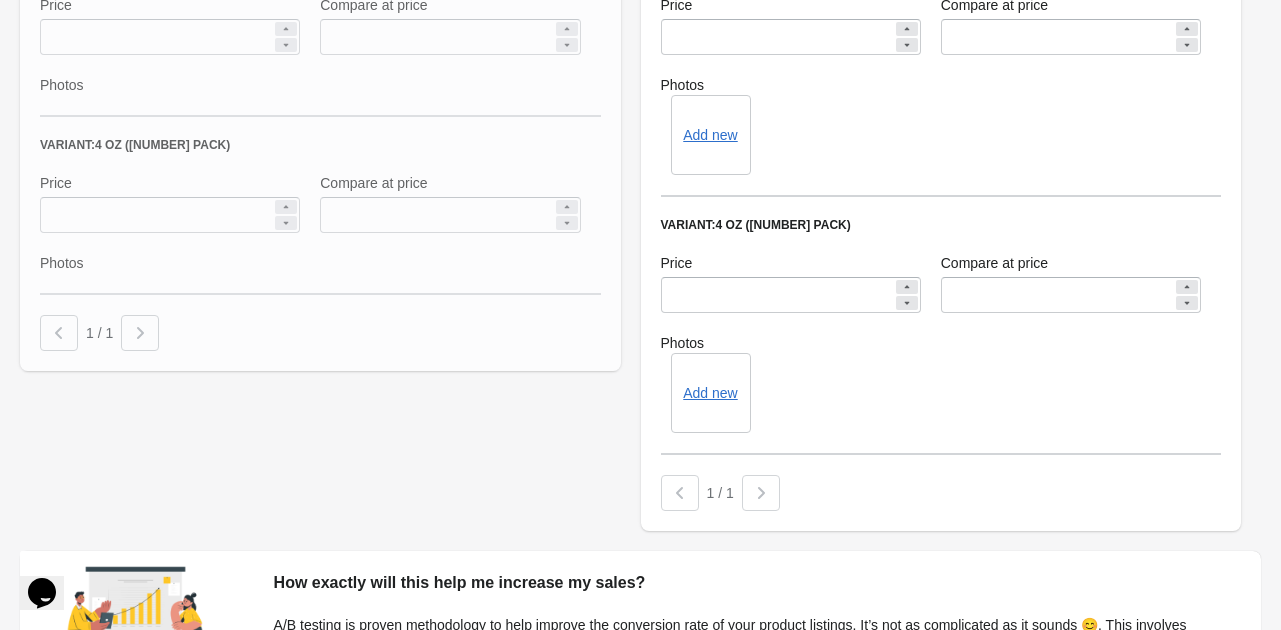 scroll, scrollTop: 2819, scrollLeft: 0, axis: vertical 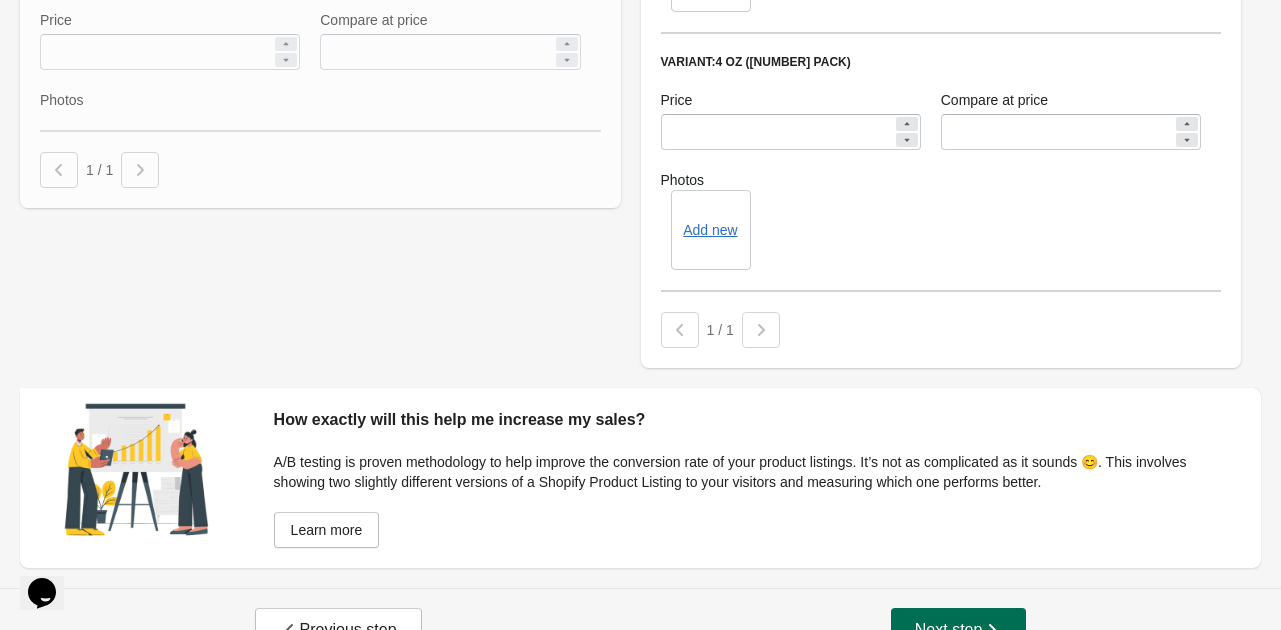 click on "Next step" at bounding box center (959, 630) 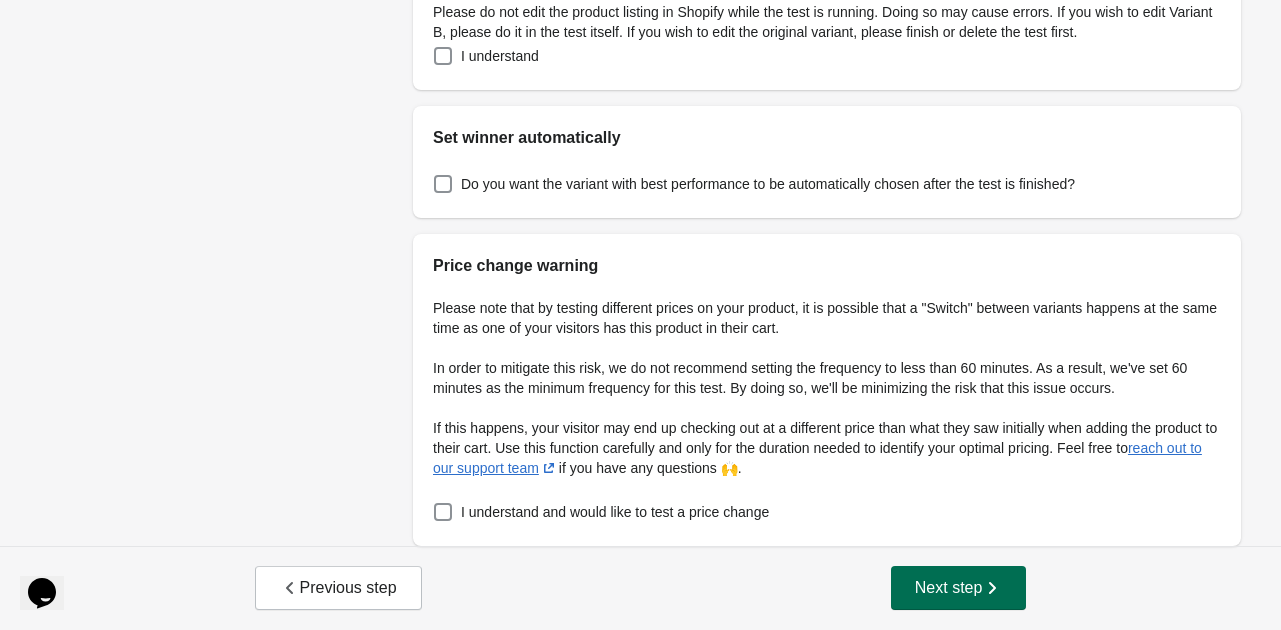 scroll, scrollTop: 0, scrollLeft: 0, axis: both 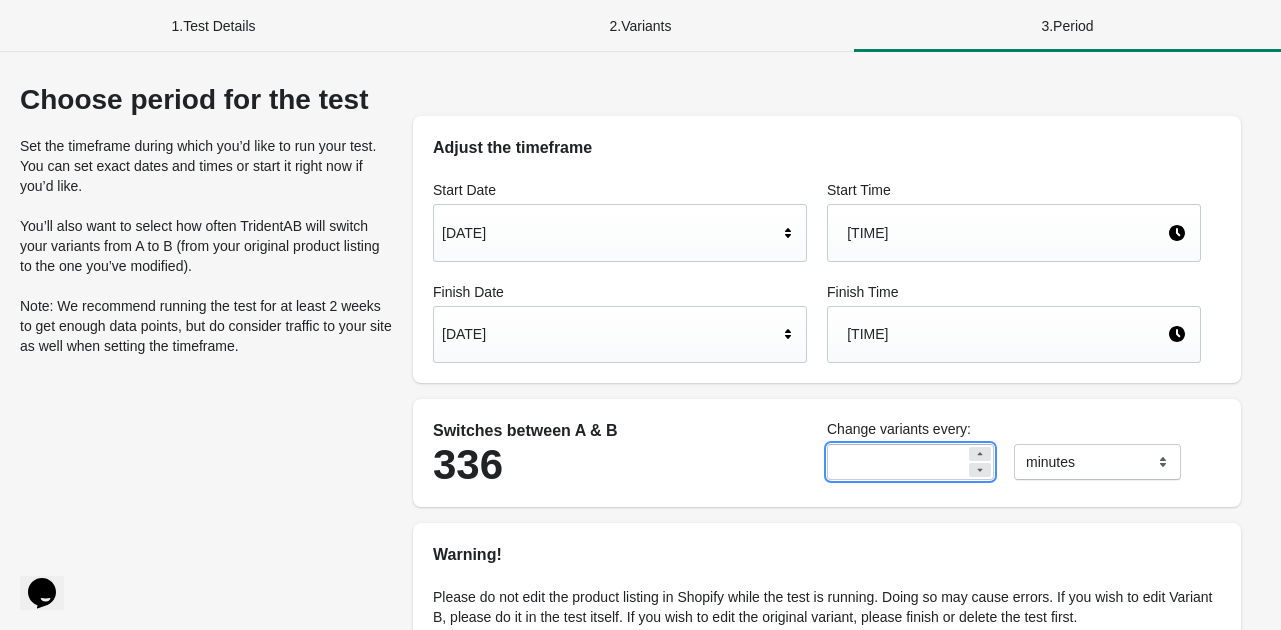 click on "**" at bounding box center (896, 462) 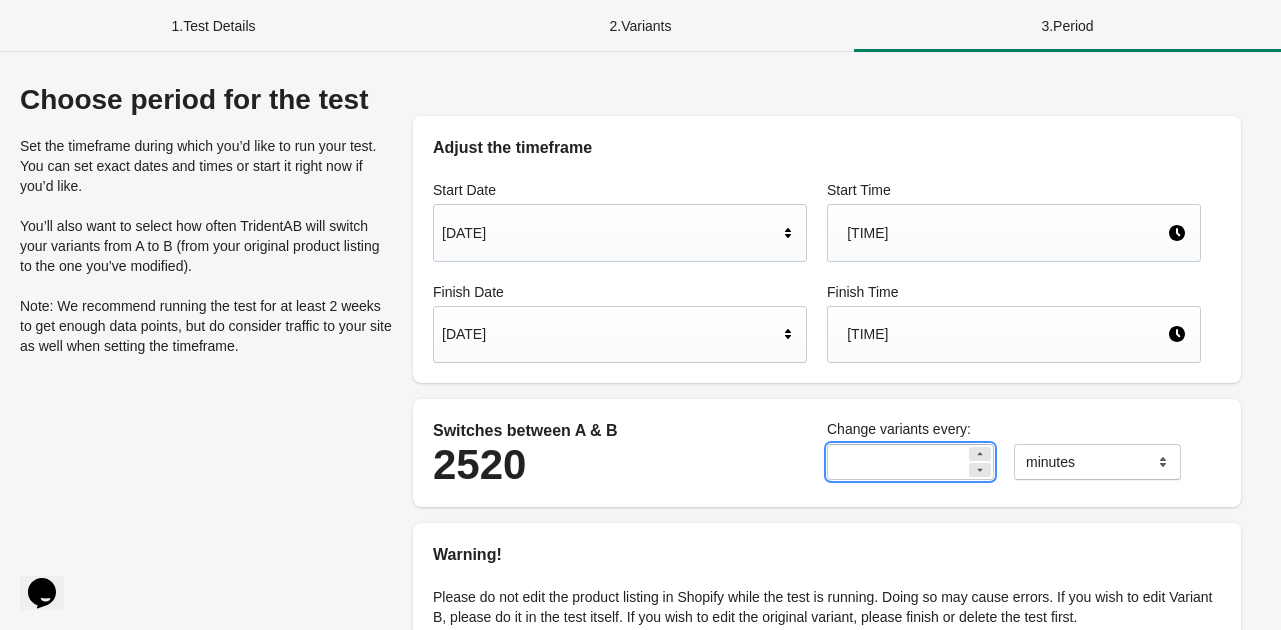 type on "*" 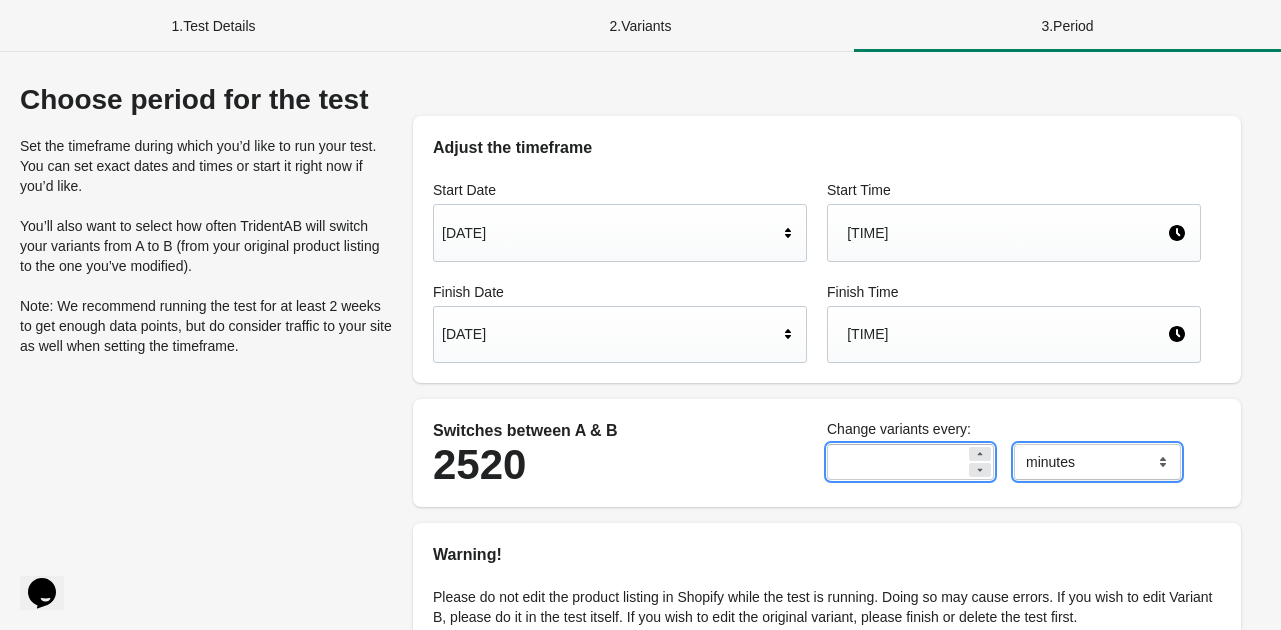 click on "******* ***** ****" at bounding box center [1097, 462] 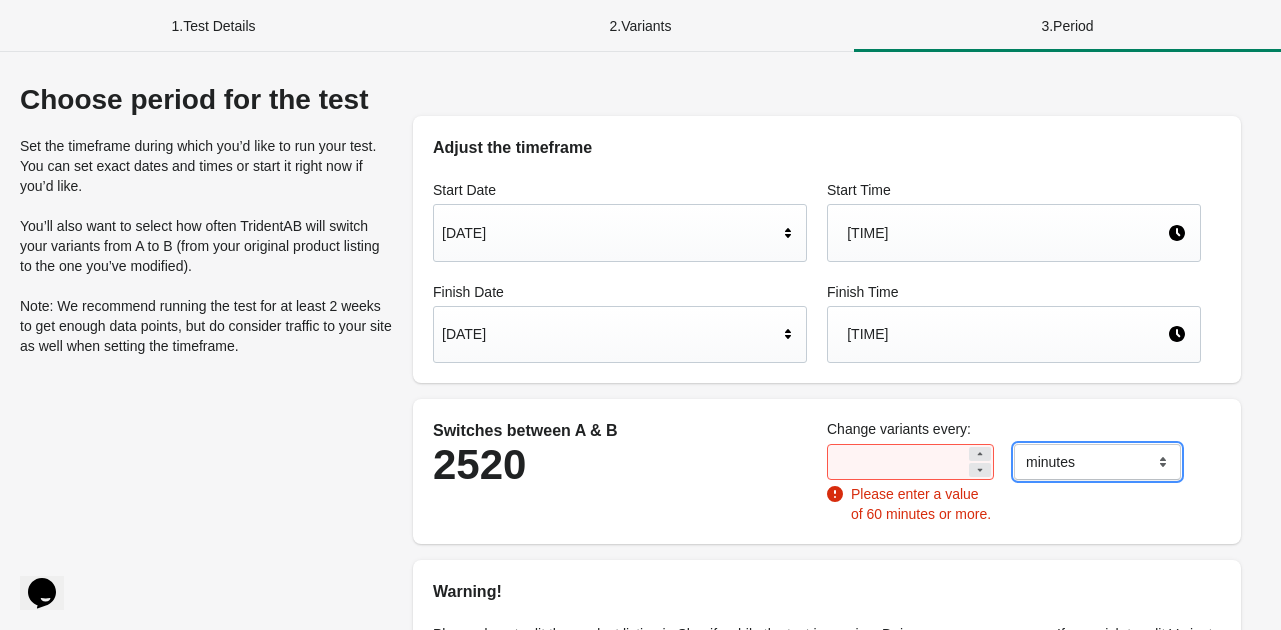 select on "*****" 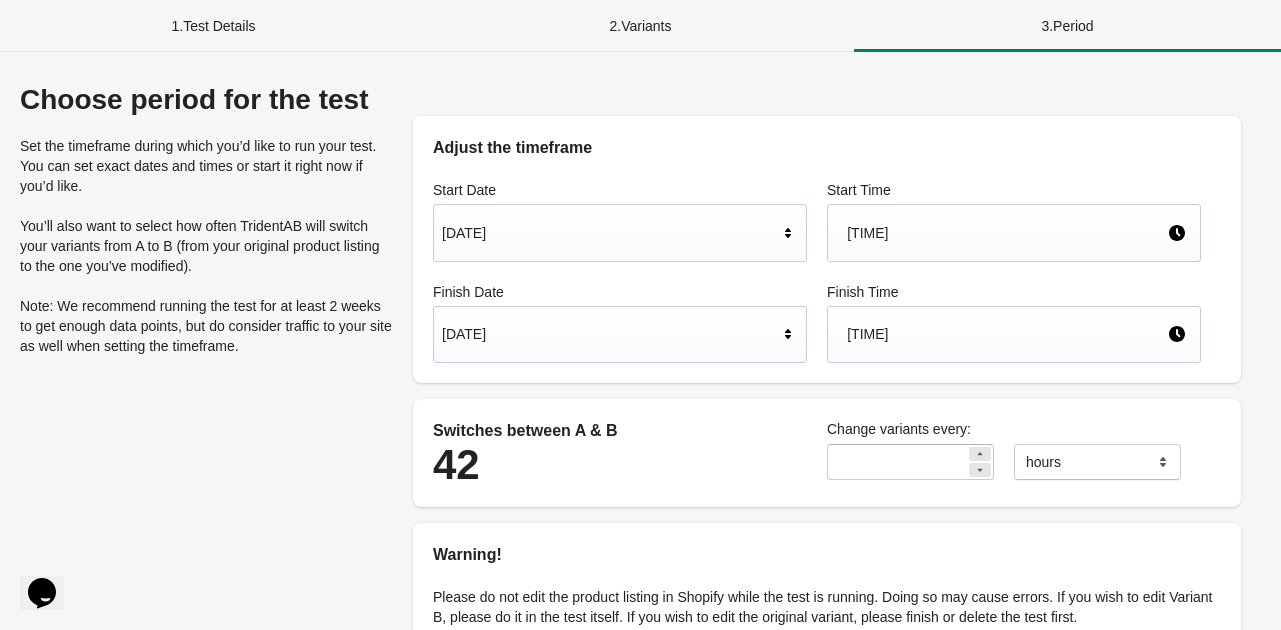 click on "[TIME]" at bounding box center (1007, 233) 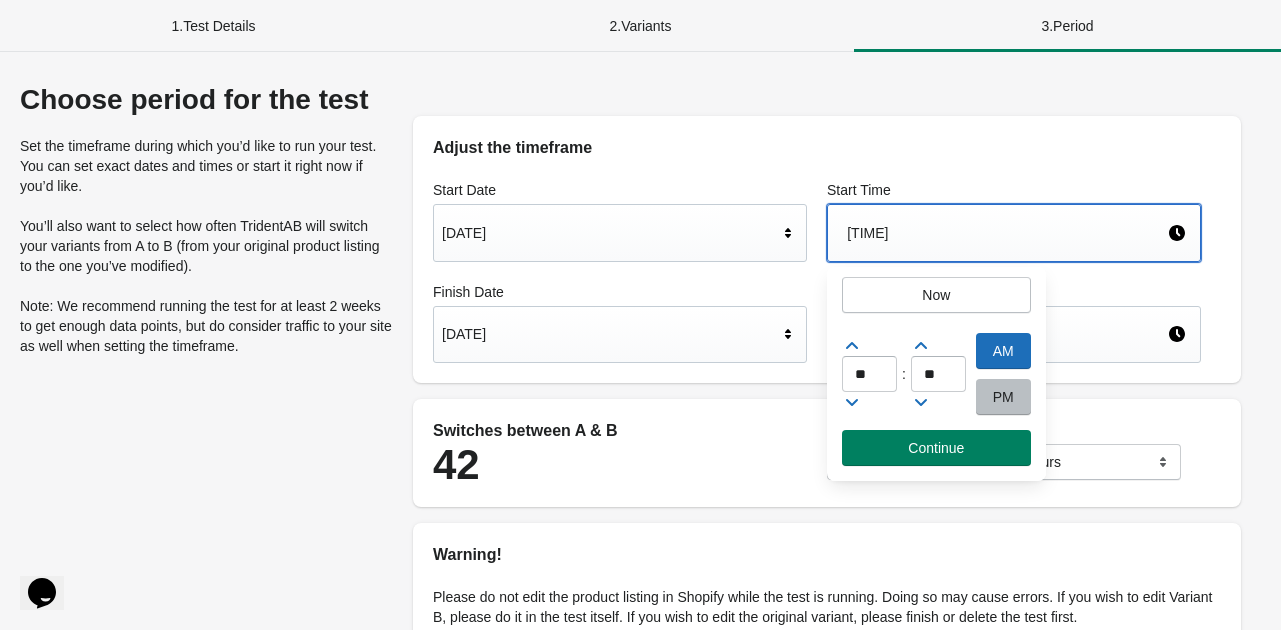 click 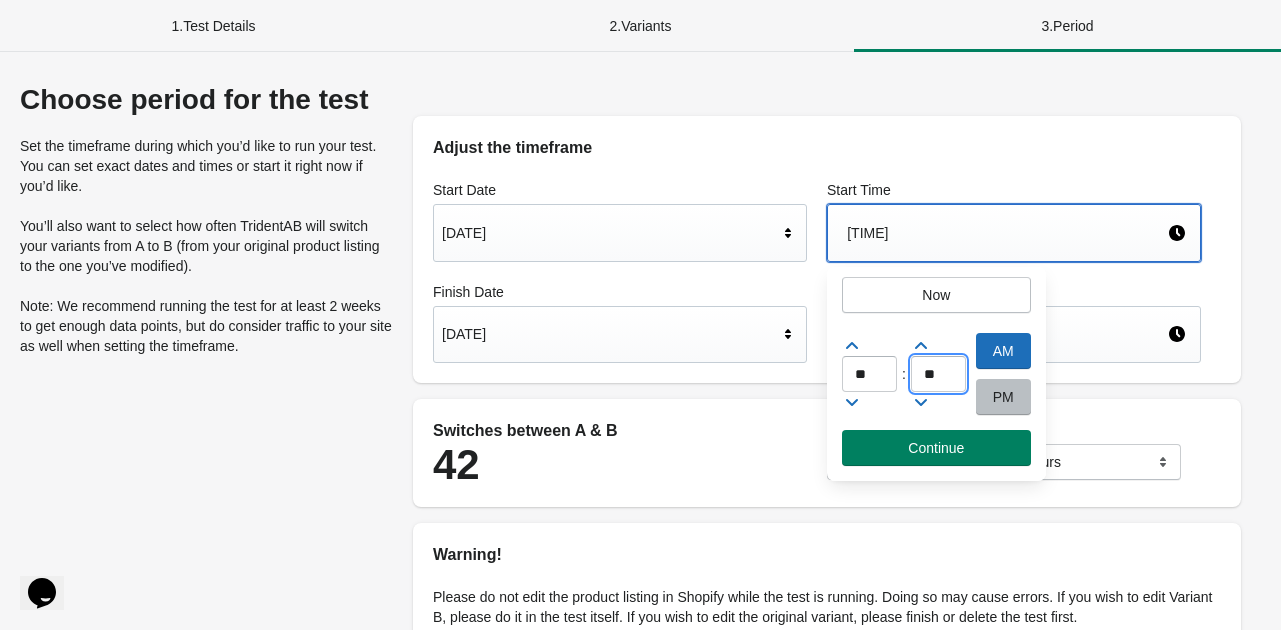 click on "**" at bounding box center (938, 374) 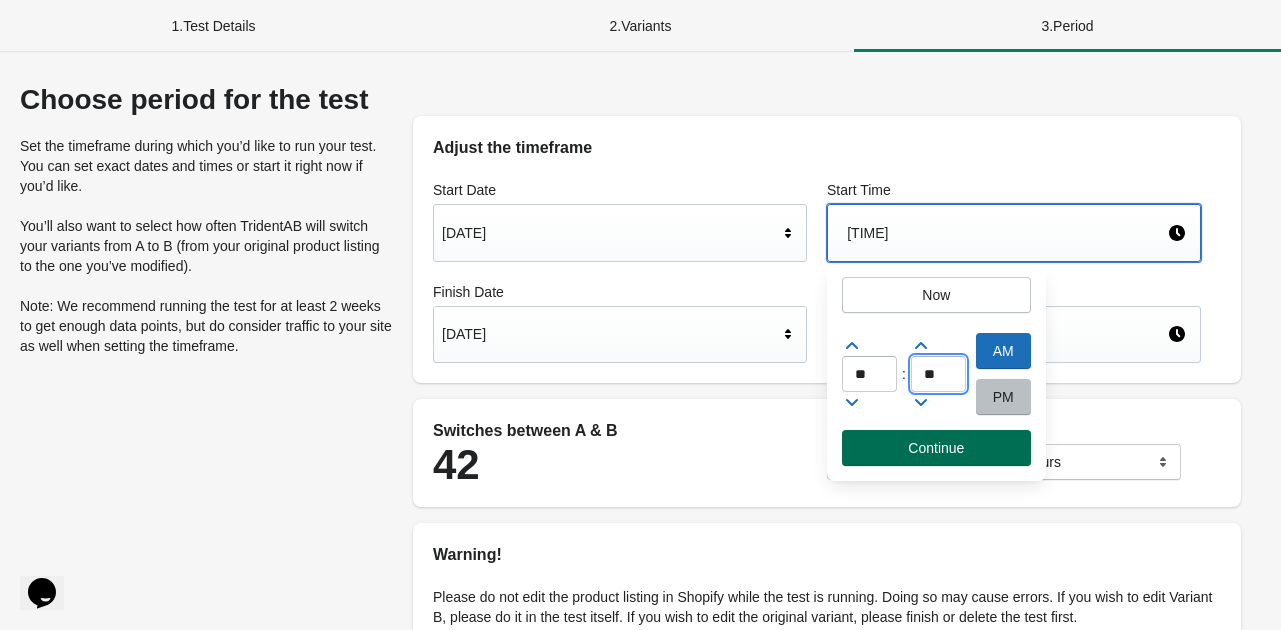 type on "**" 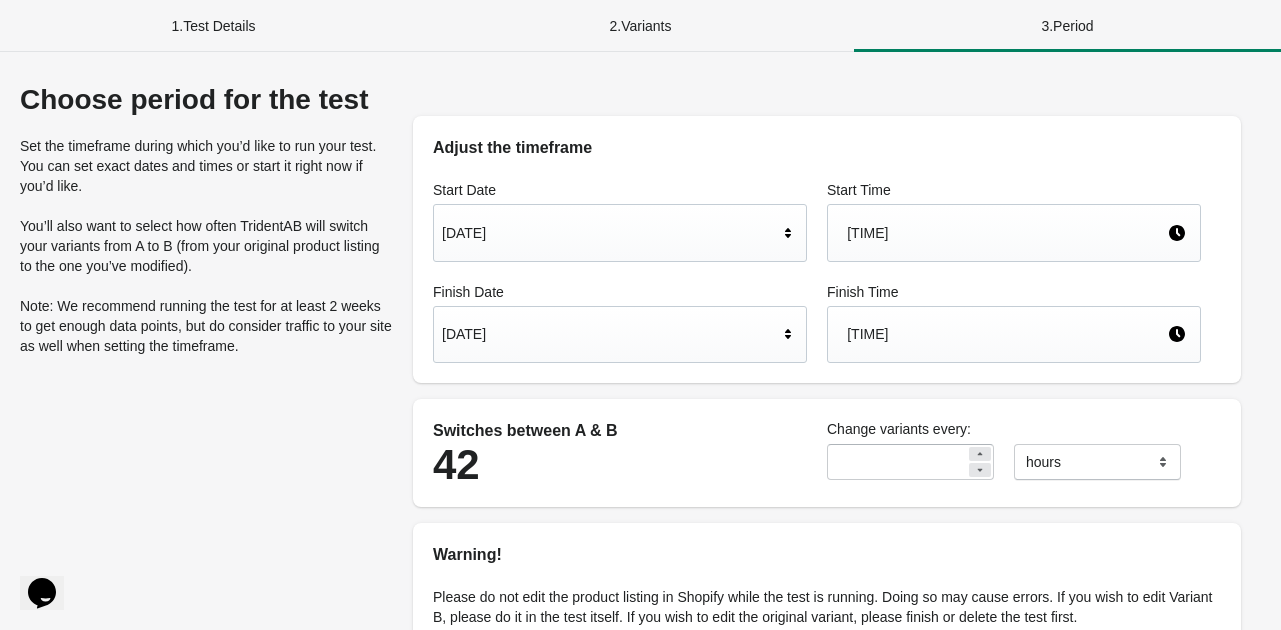 click on "[TIME]" at bounding box center (1007, 334) 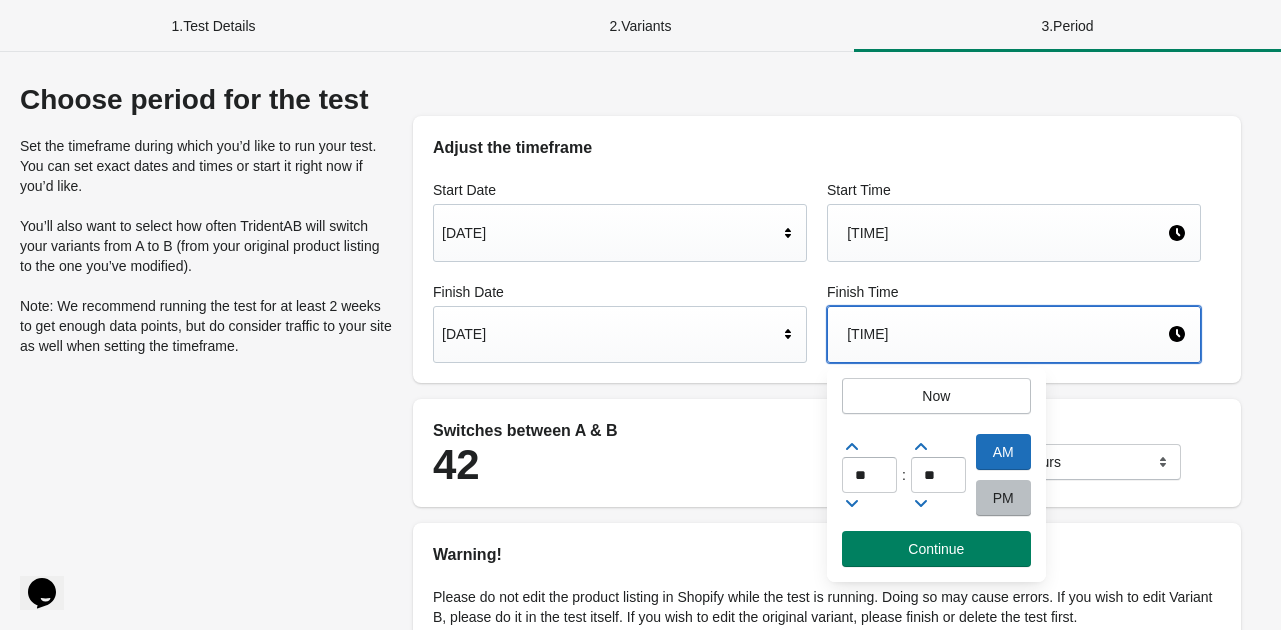 click 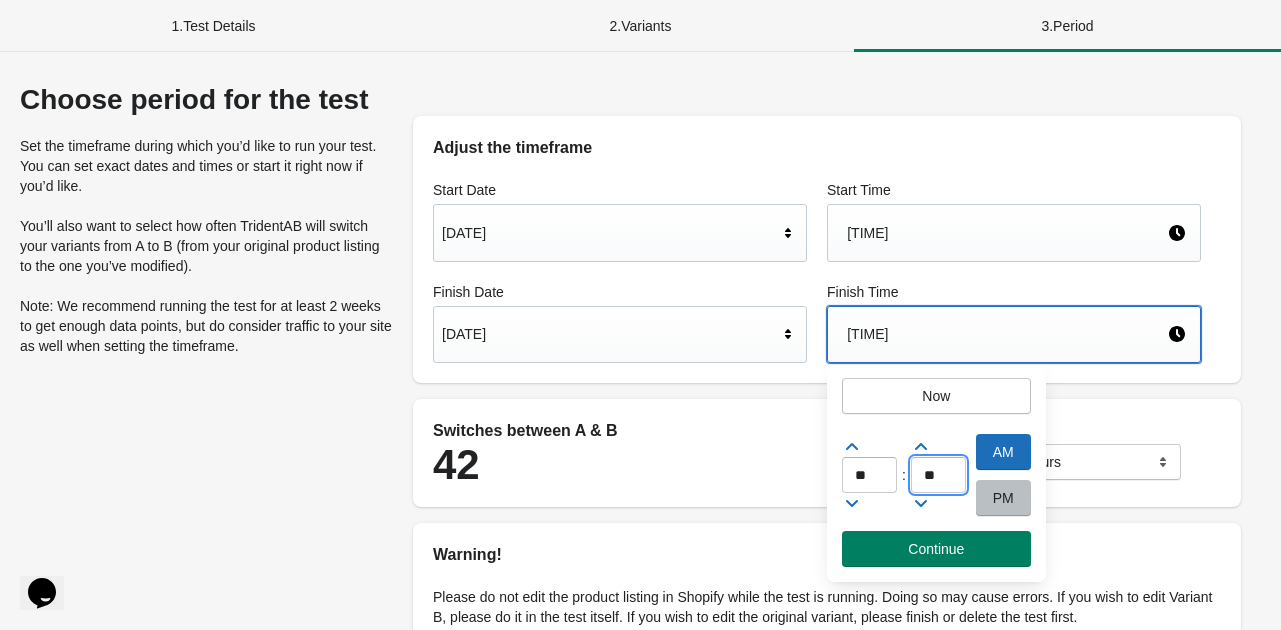 click on "**" at bounding box center (938, 475) 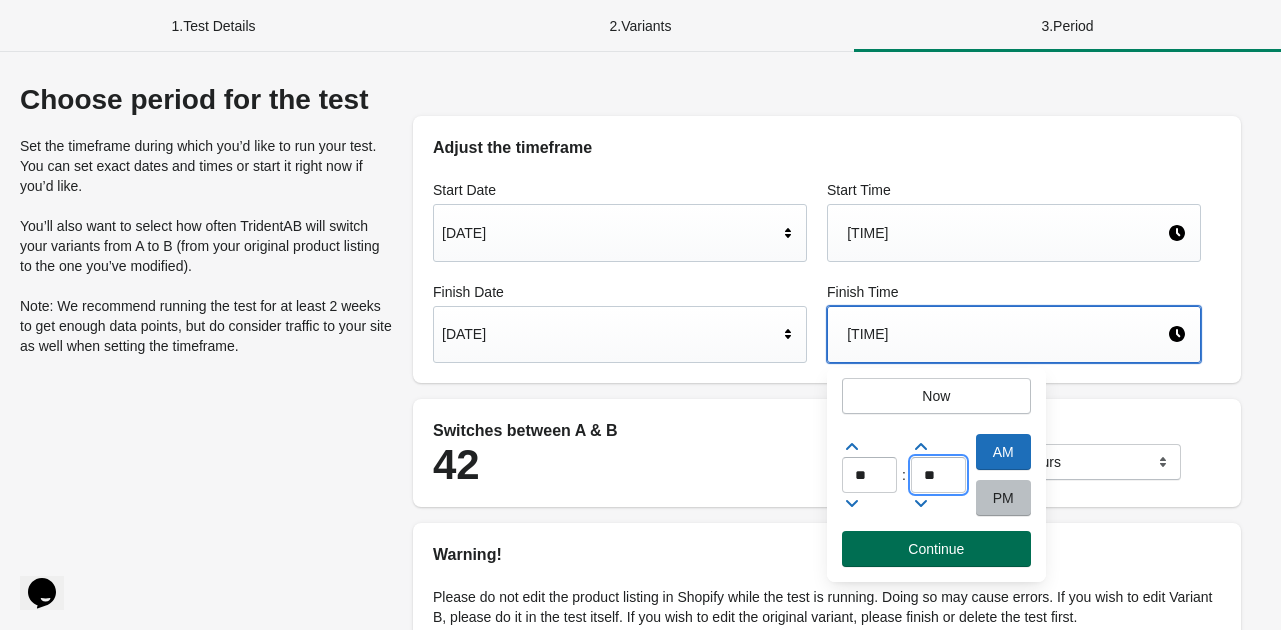 type on "**" 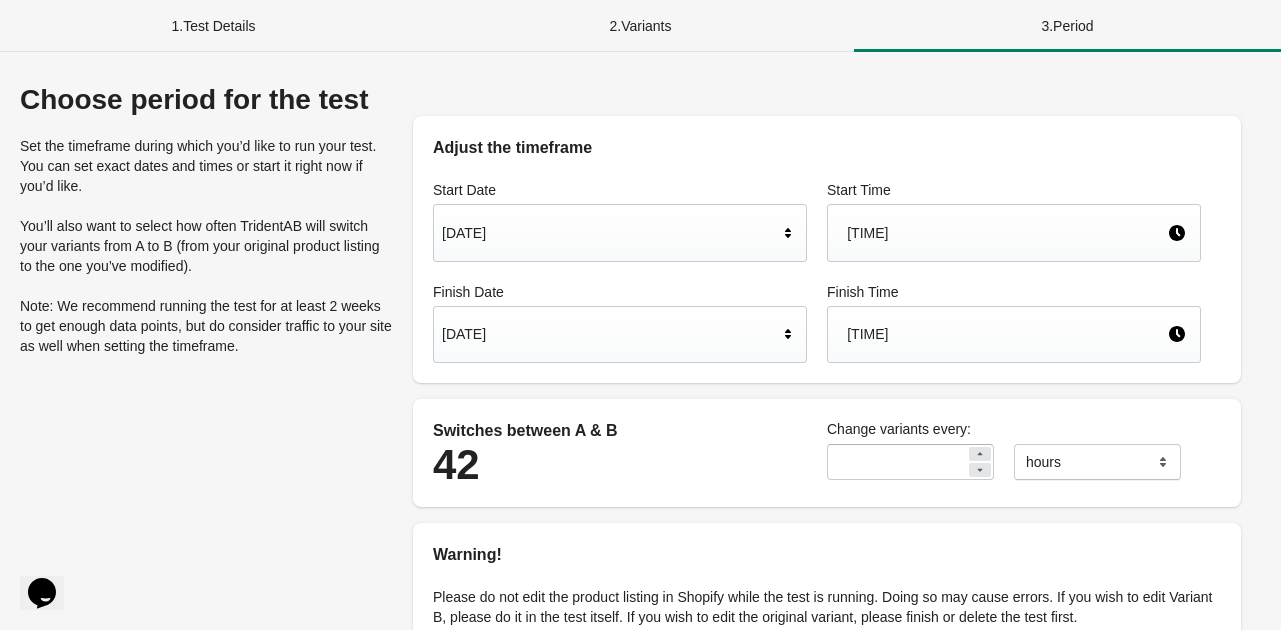 click on "Warning!" at bounding box center (827, 545) 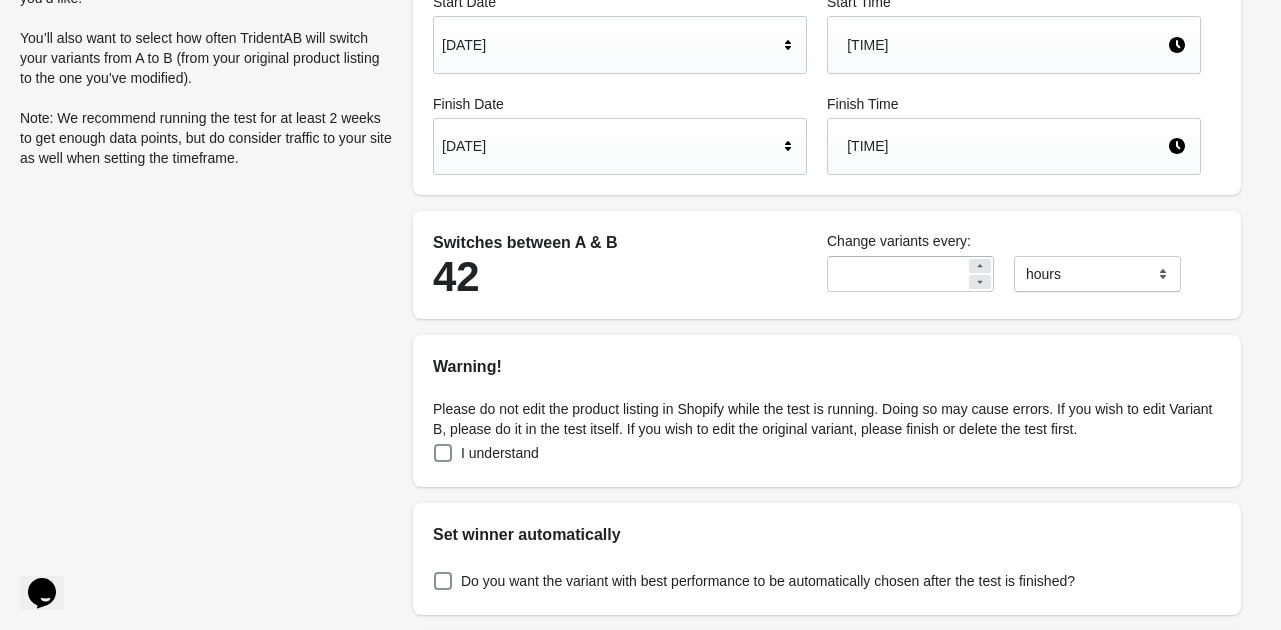 scroll, scrollTop: 188, scrollLeft: 0, axis: vertical 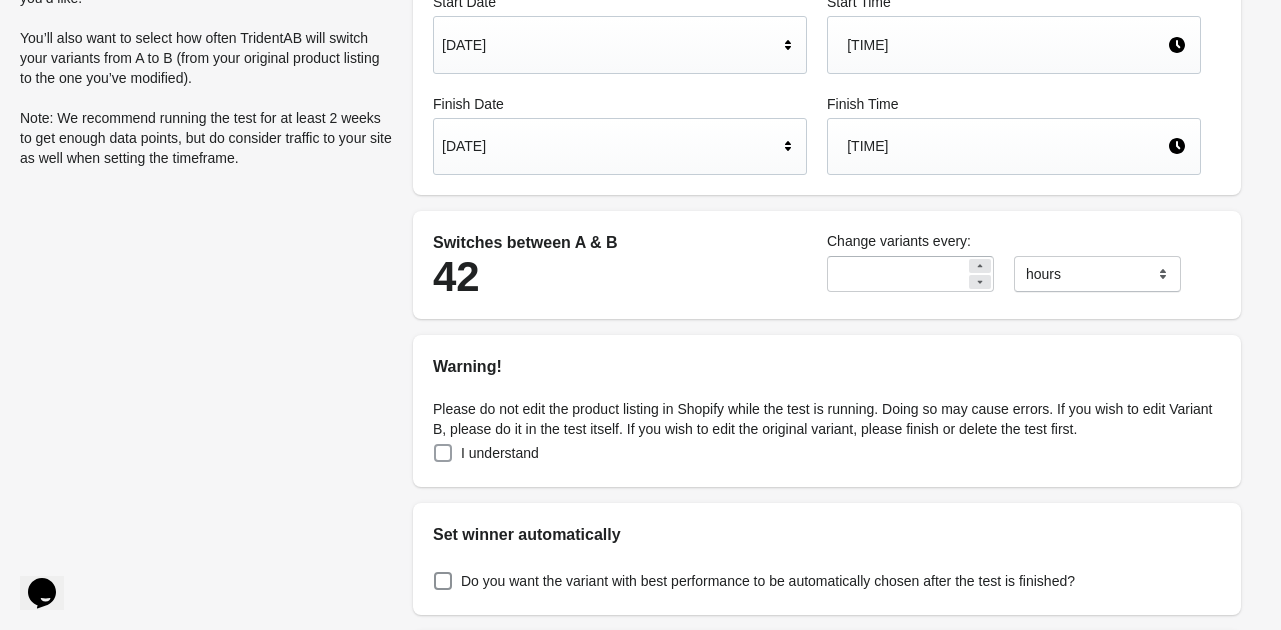 click at bounding box center [443, 453] 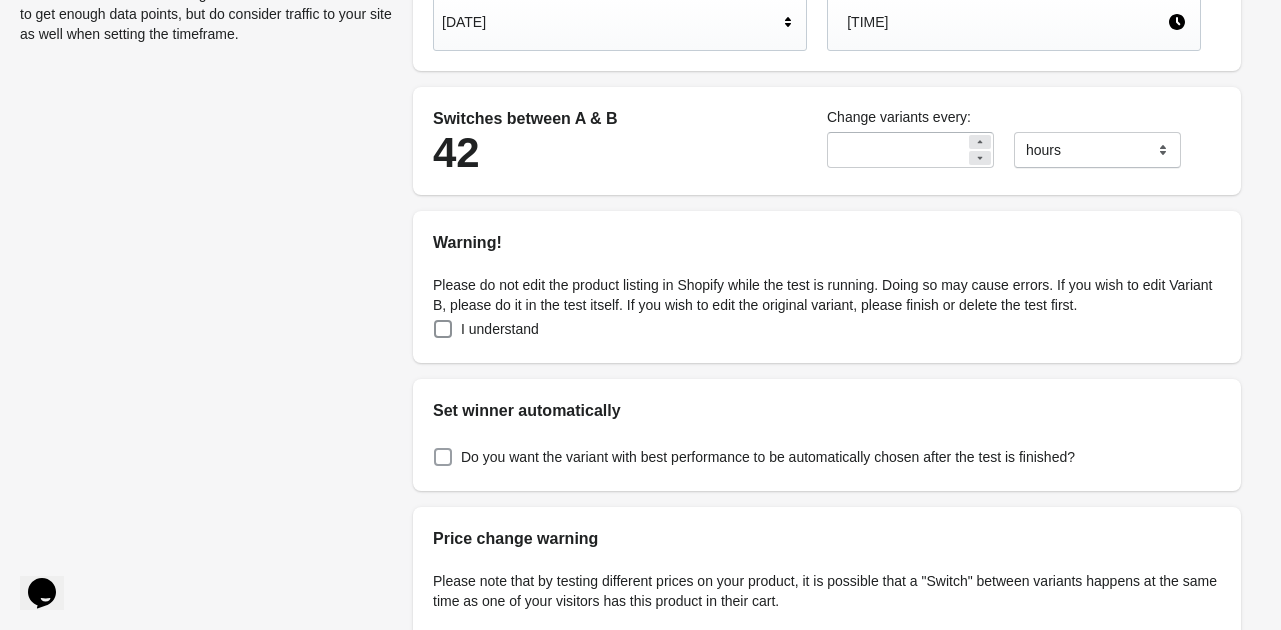 click at bounding box center [443, 457] 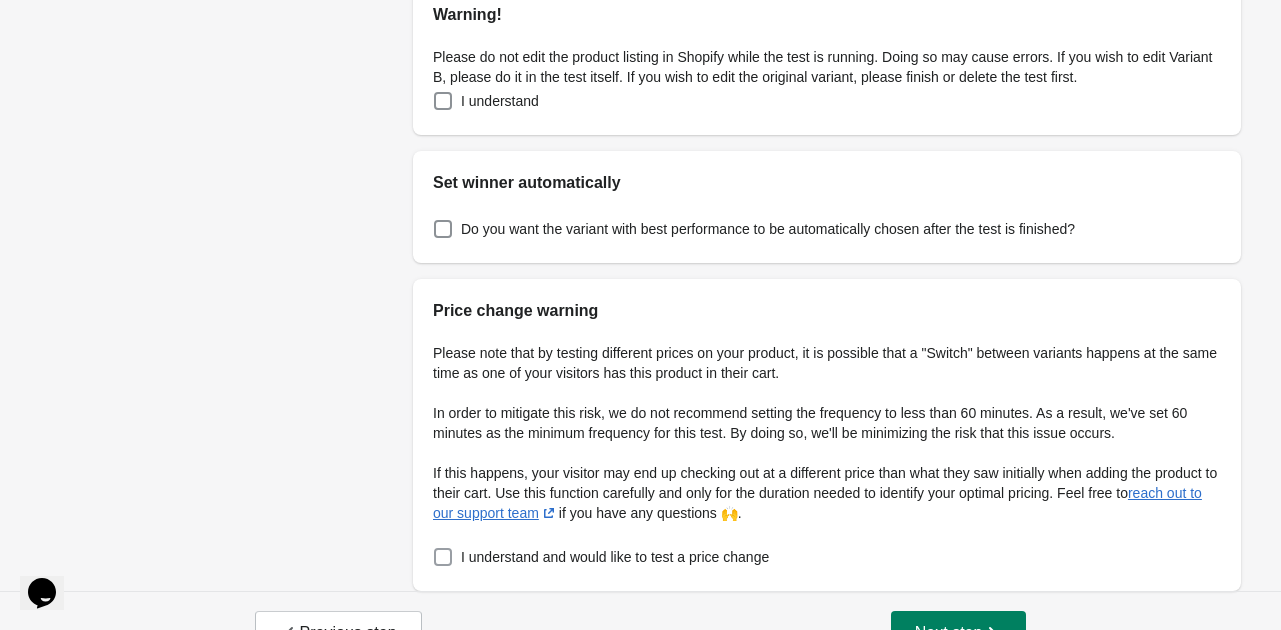 click at bounding box center (443, 557) 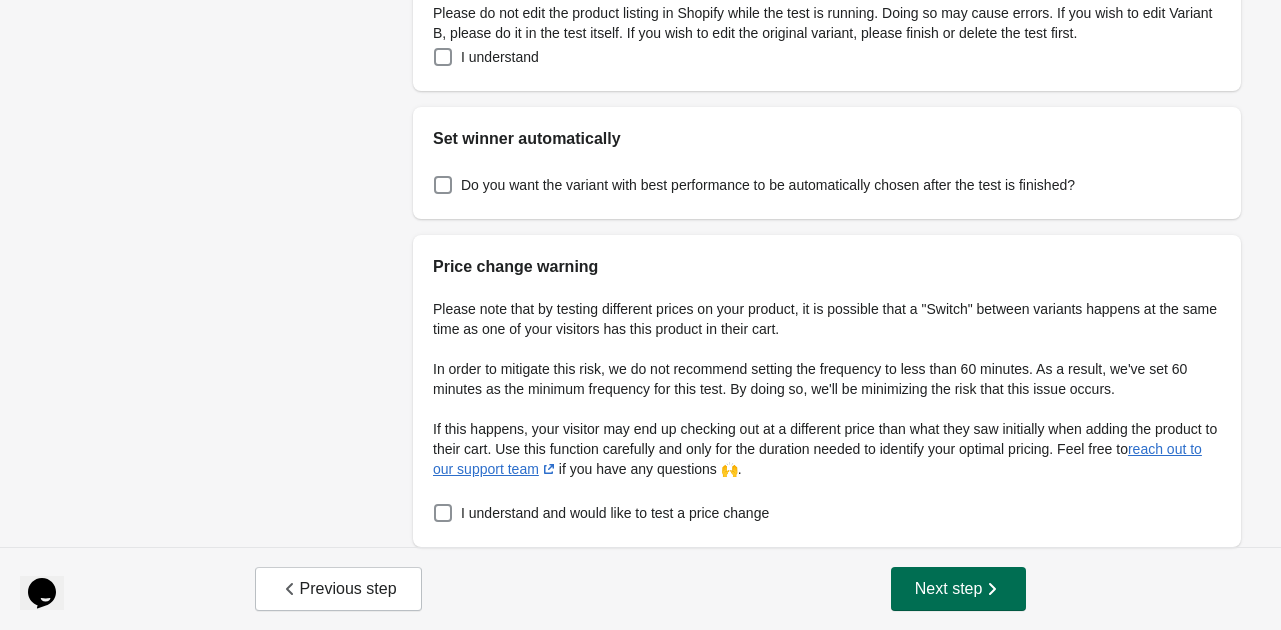 click on "Next step" at bounding box center [959, 589] 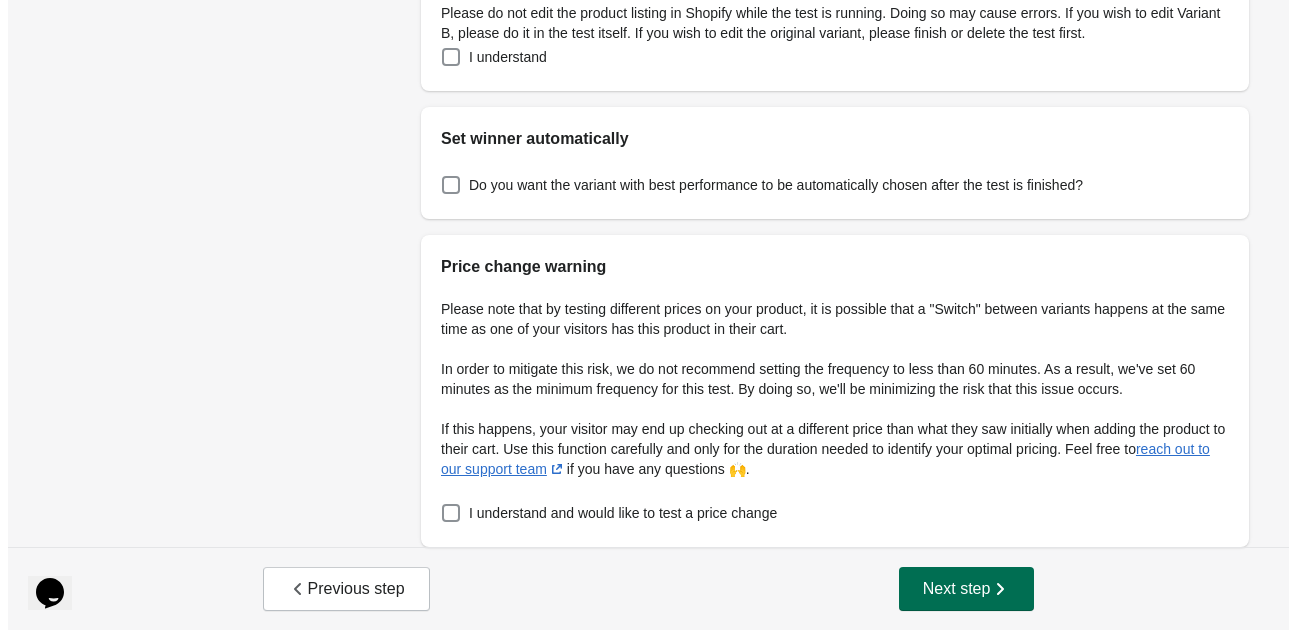scroll, scrollTop: 0, scrollLeft: 0, axis: both 